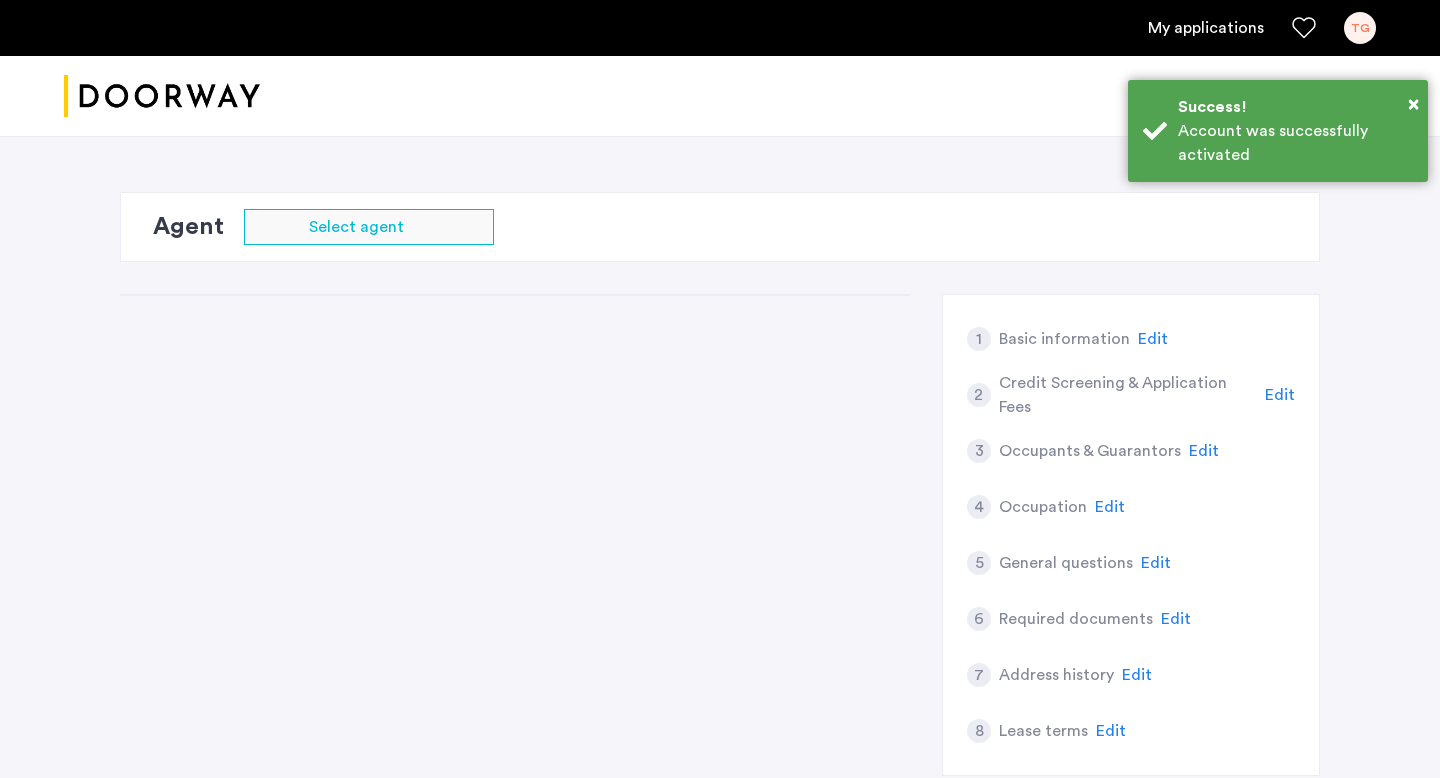 scroll, scrollTop: 0, scrollLeft: 0, axis: both 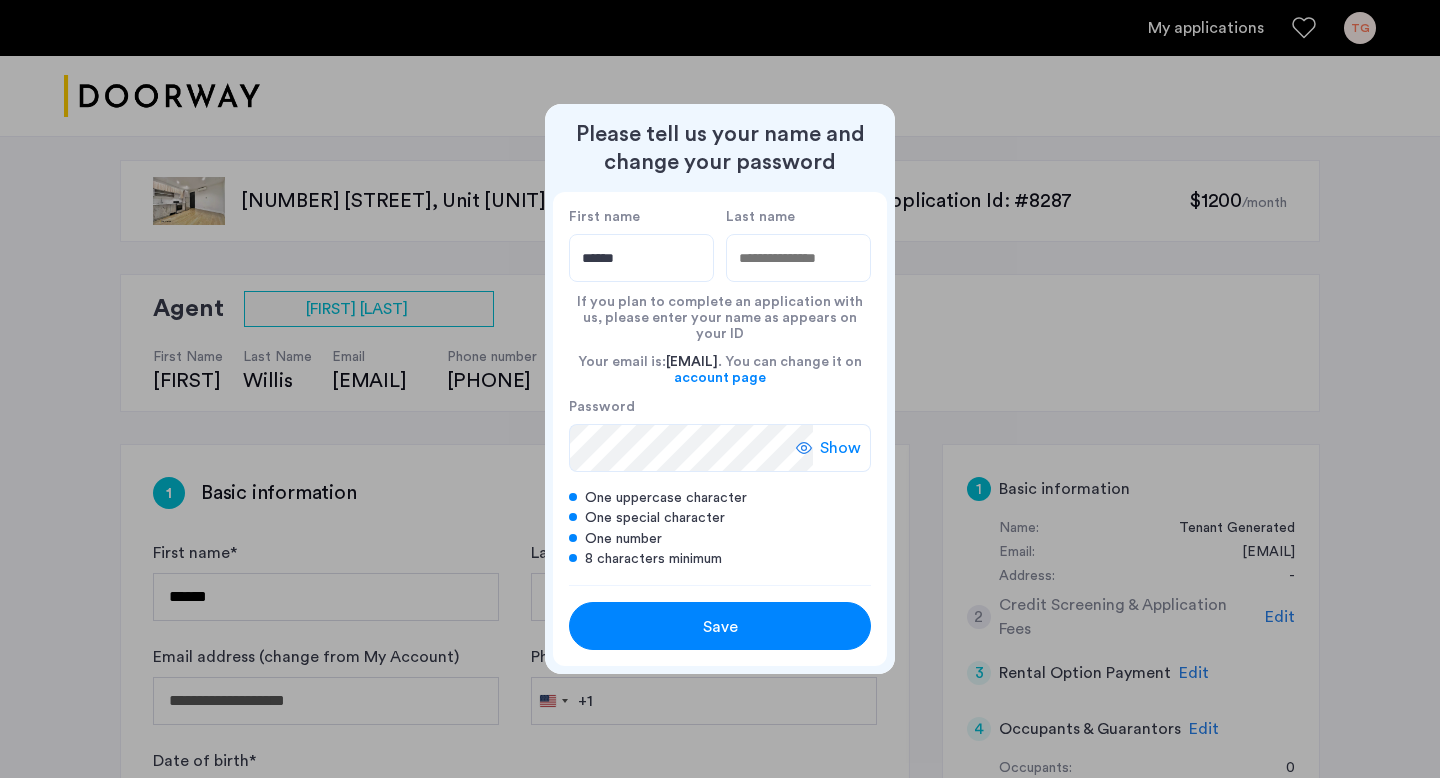 type on "*****" 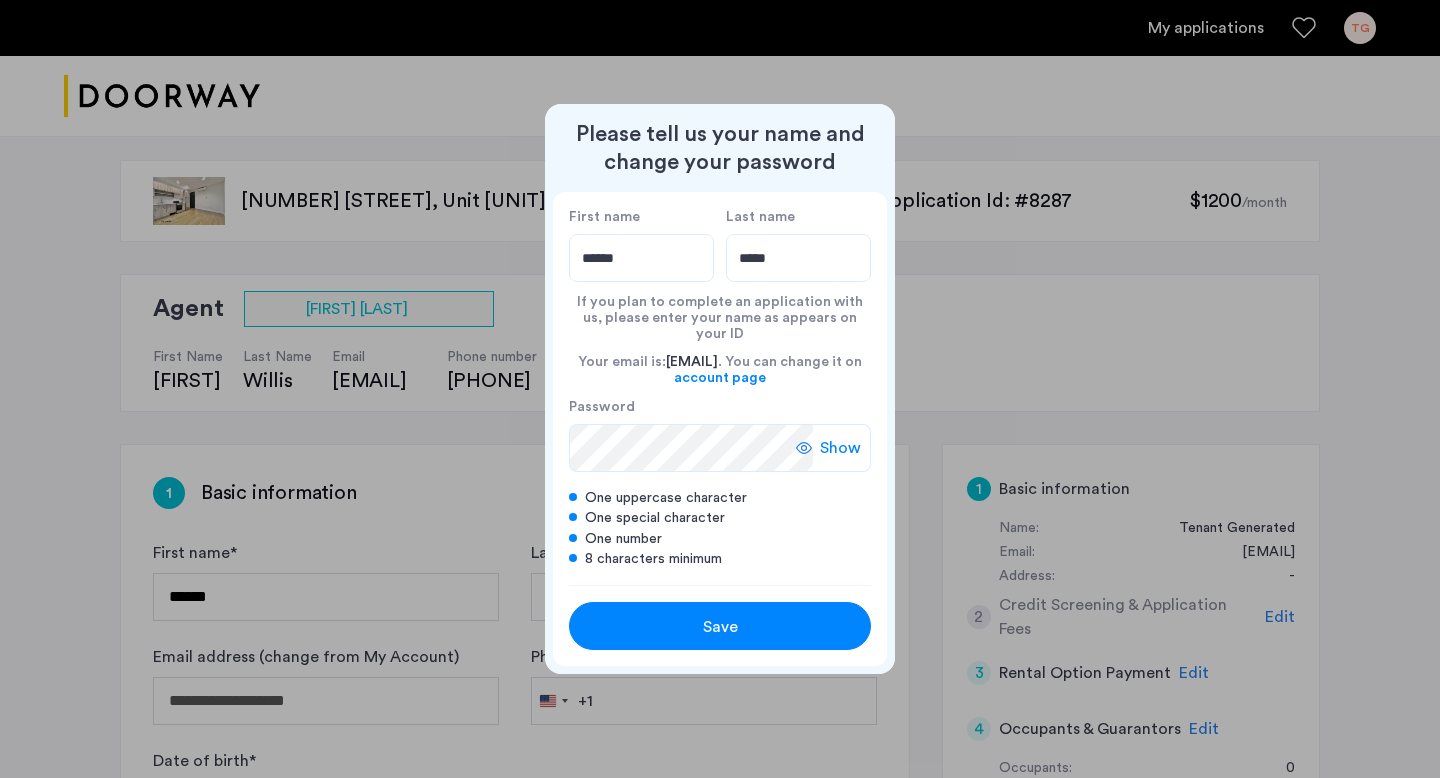type on "*****" 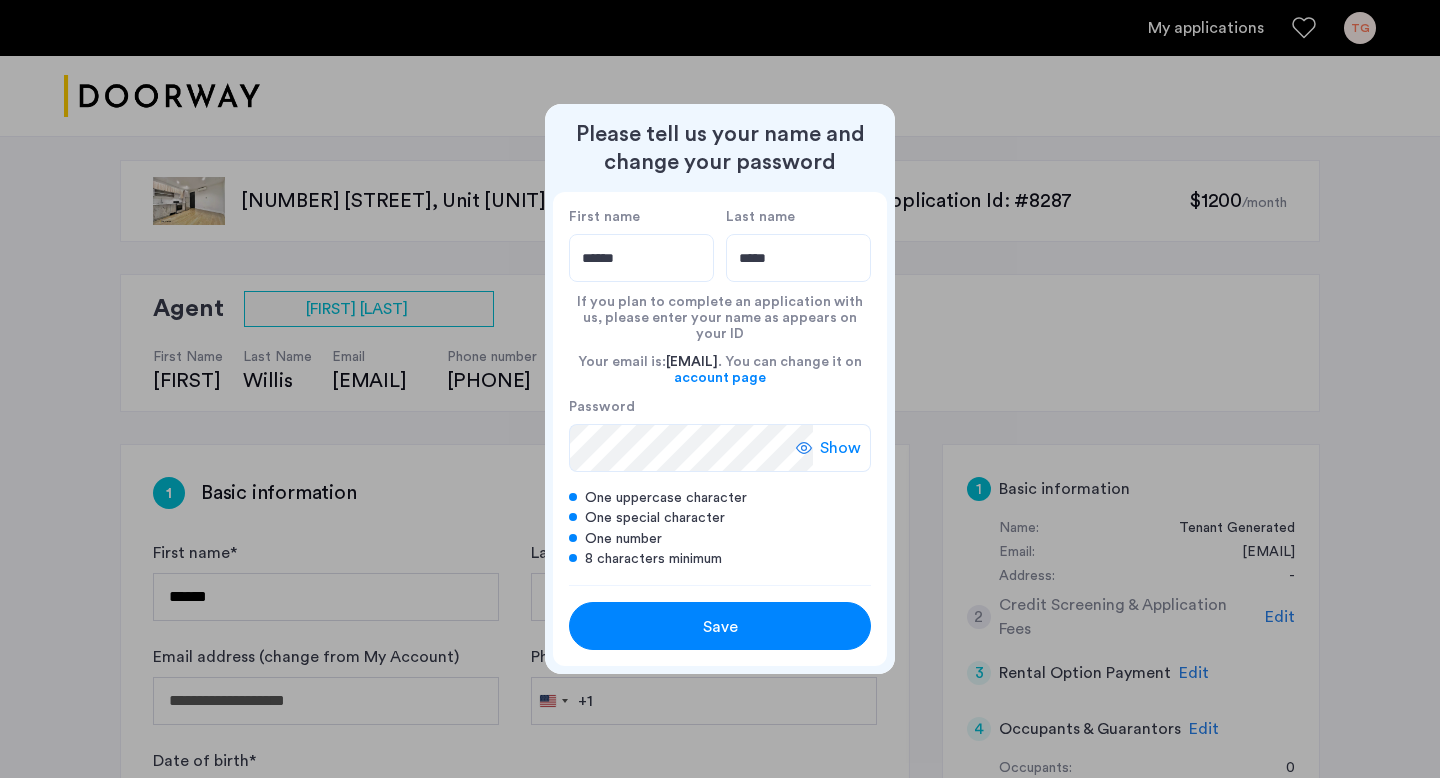 click 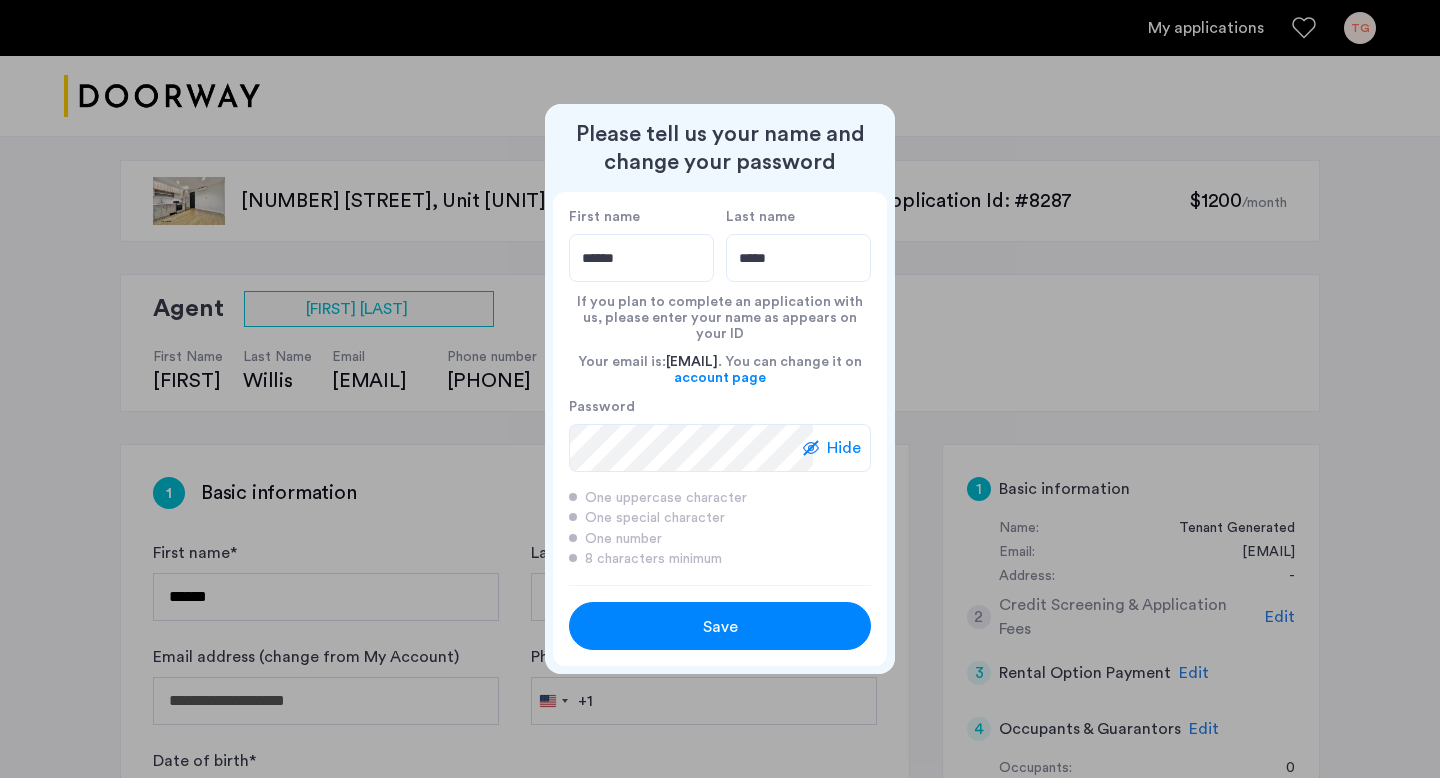 click on "Save" at bounding box center (720, 627) 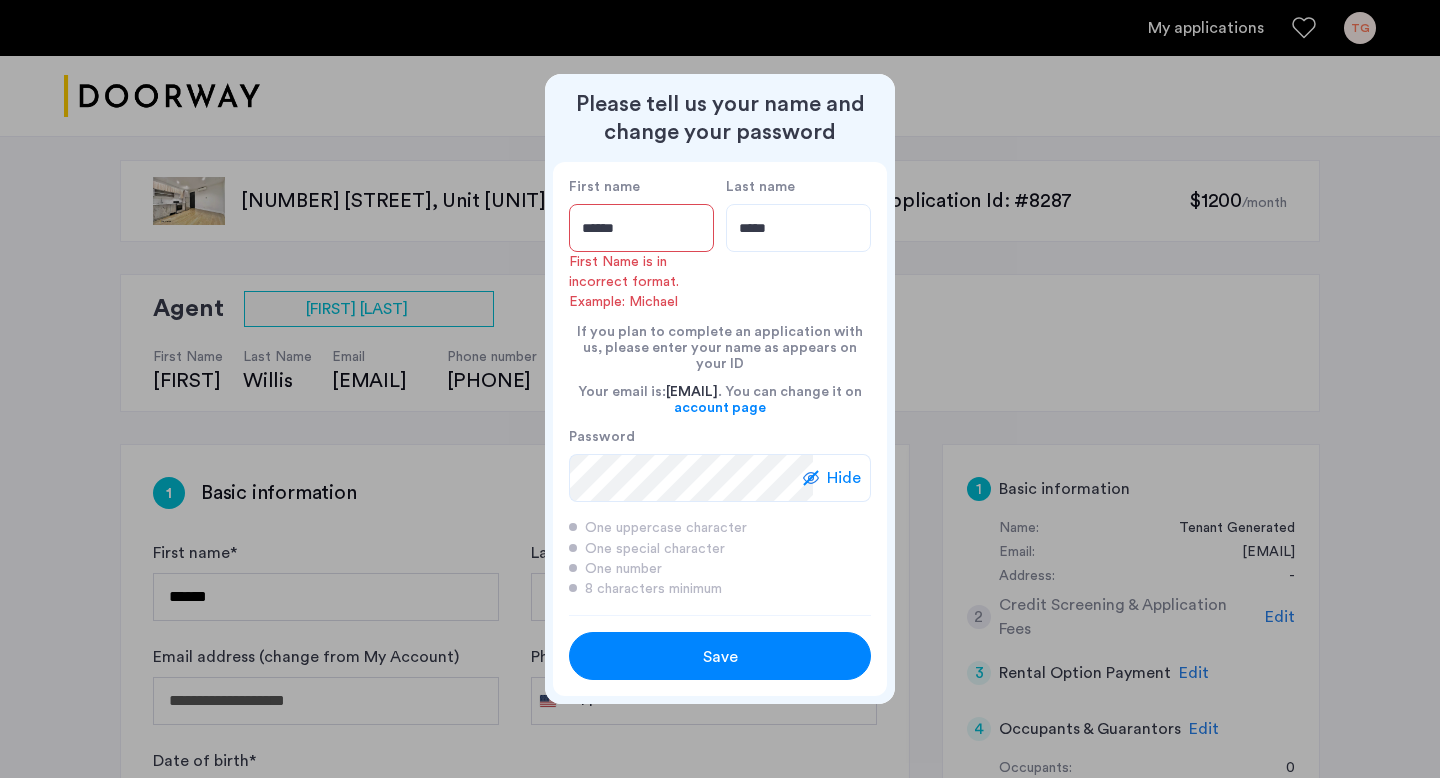 click on "*****" at bounding box center (641, 228) 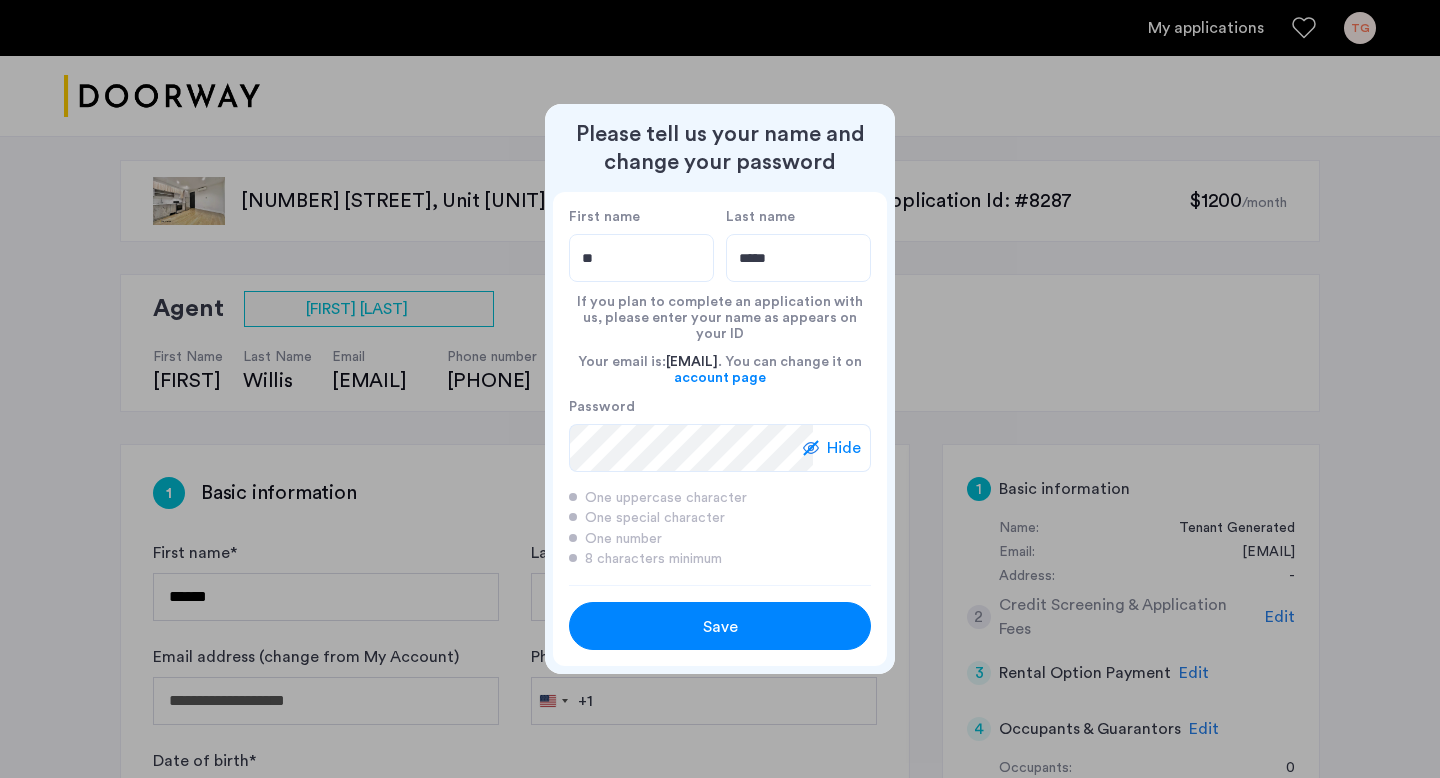 type on "*" 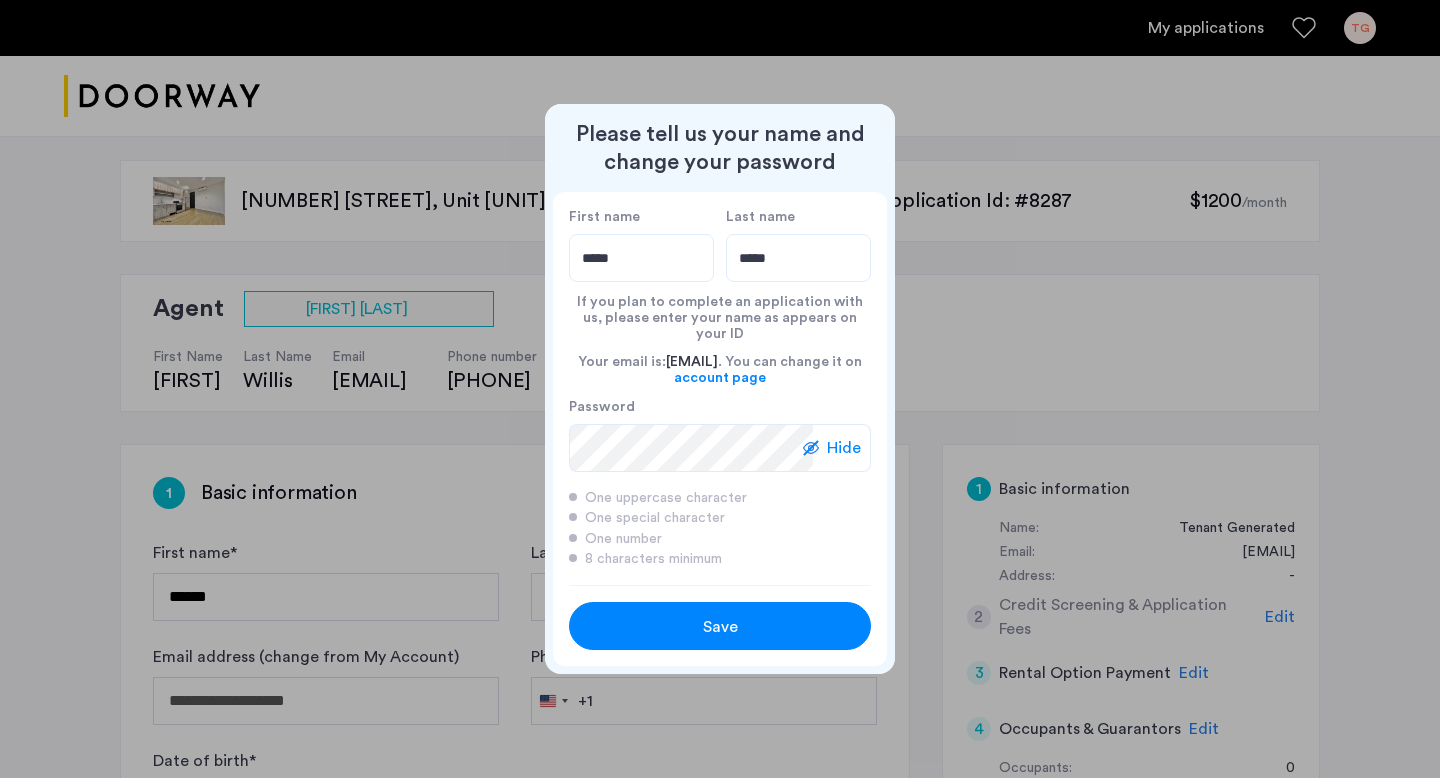 type on "*****" 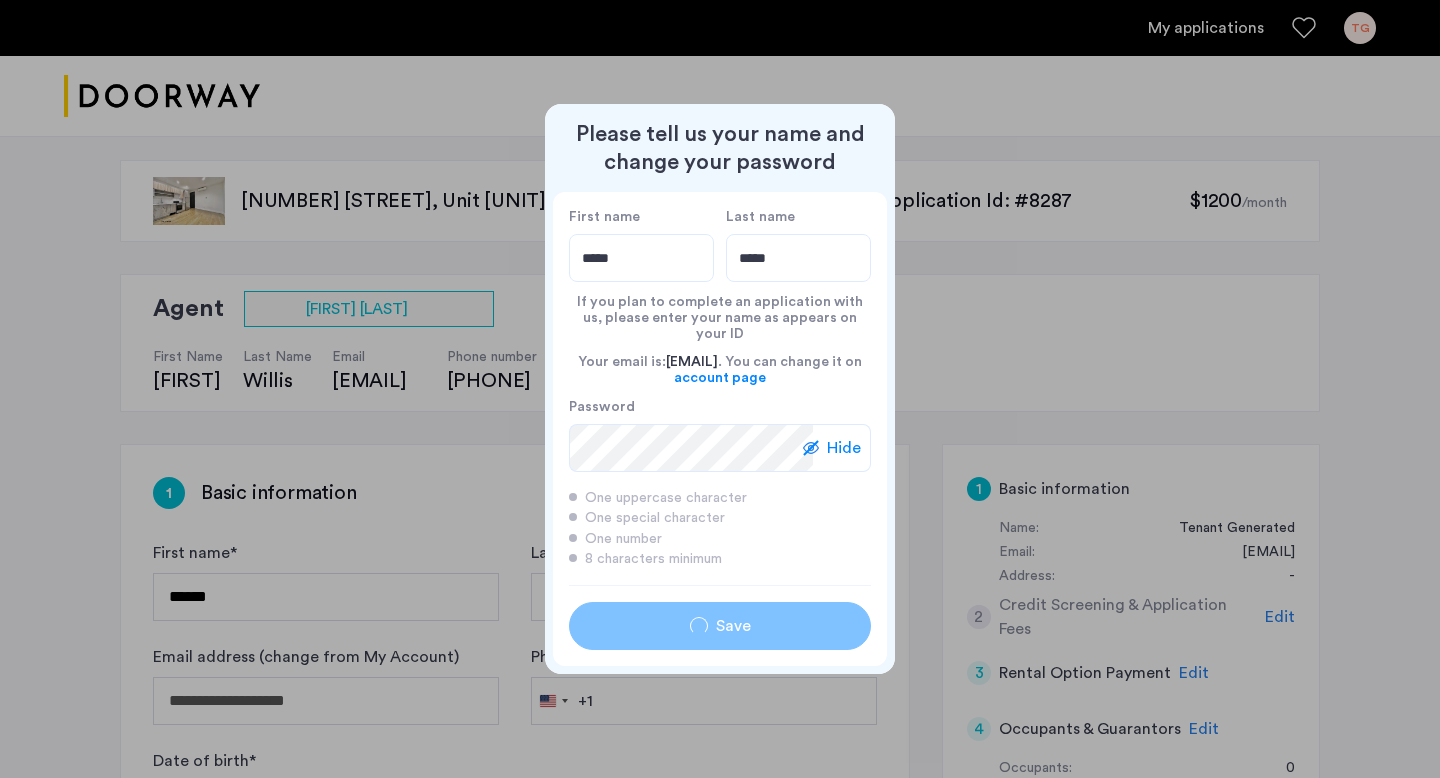 type on "*****" 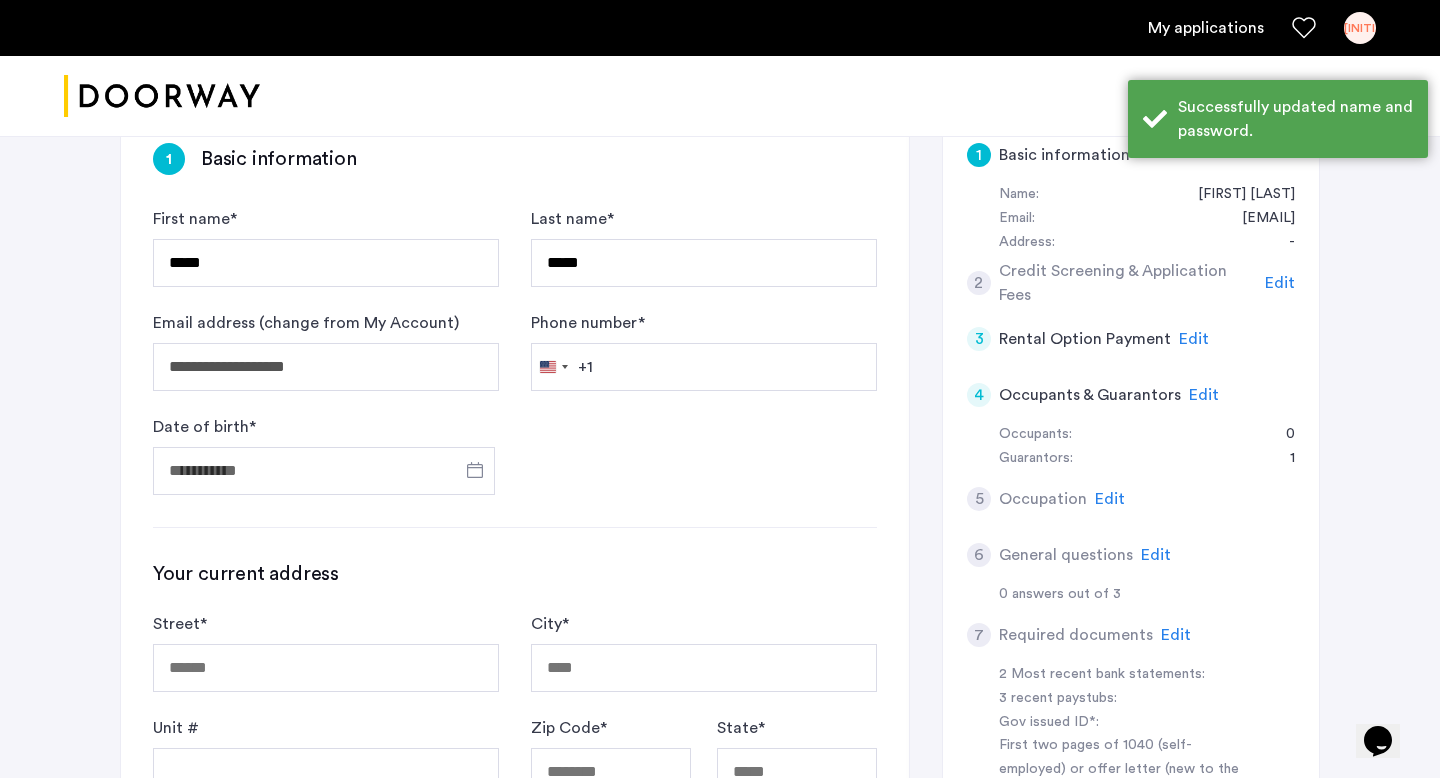 scroll, scrollTop: 335, scrollLeft: 0, axis: vertical 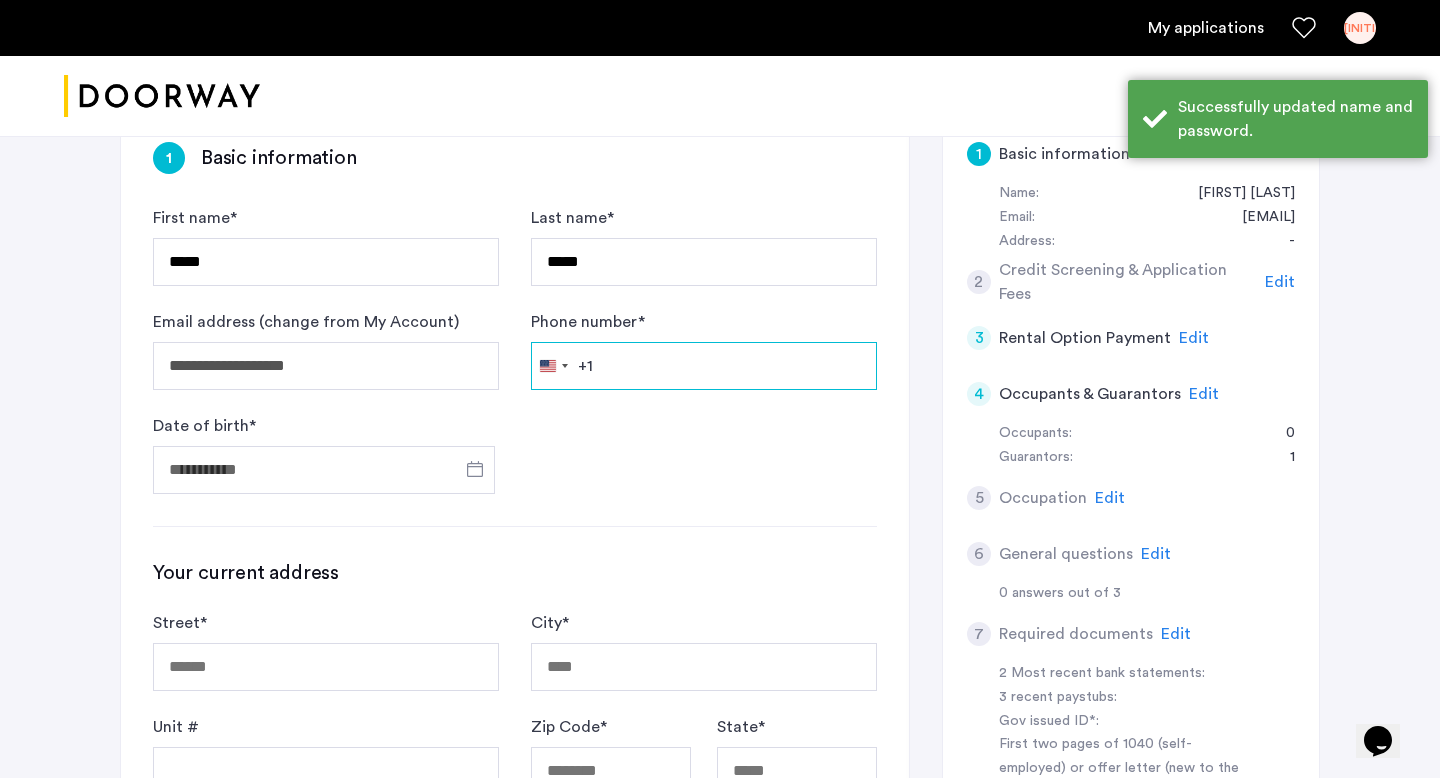 click on "Phone number  *" at bounding box center (704, 366) 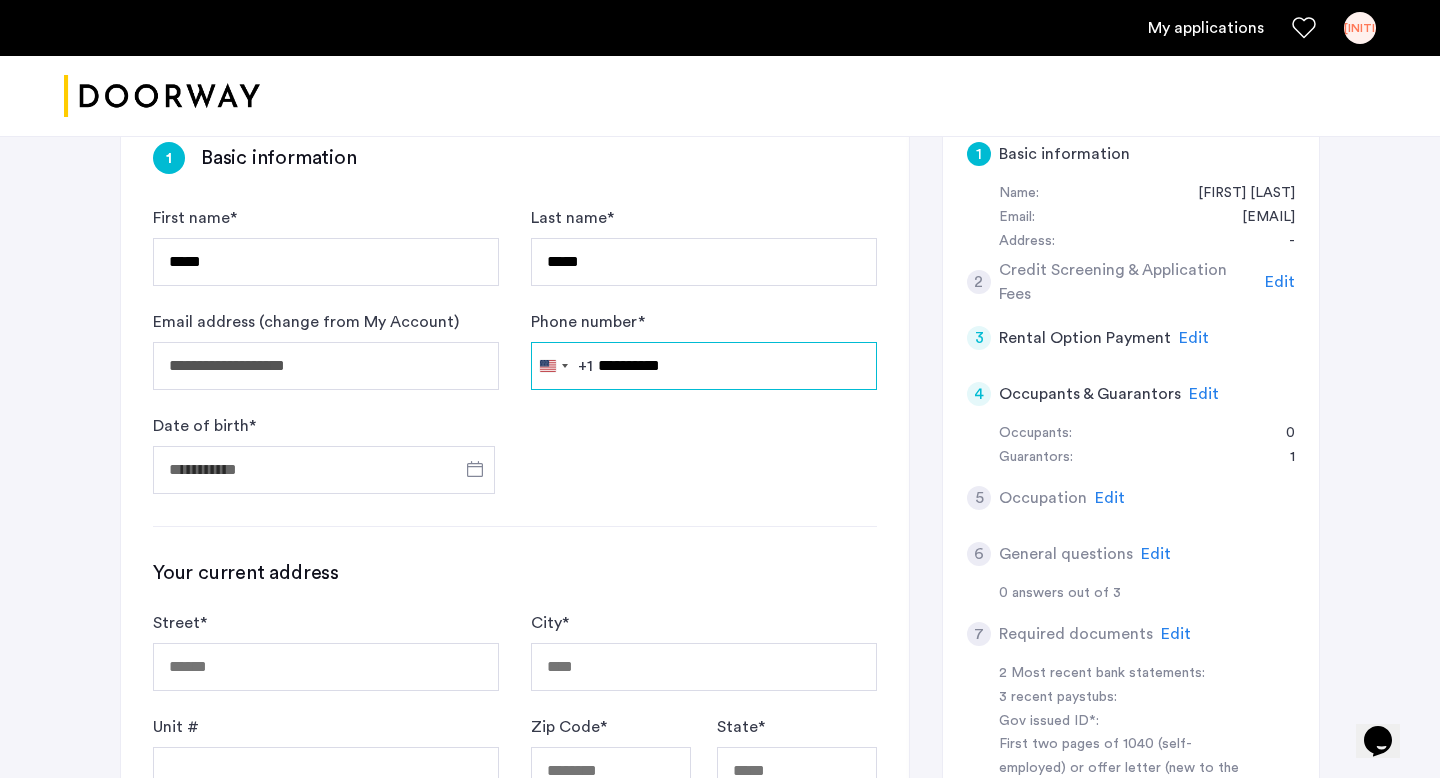 type on "**********" 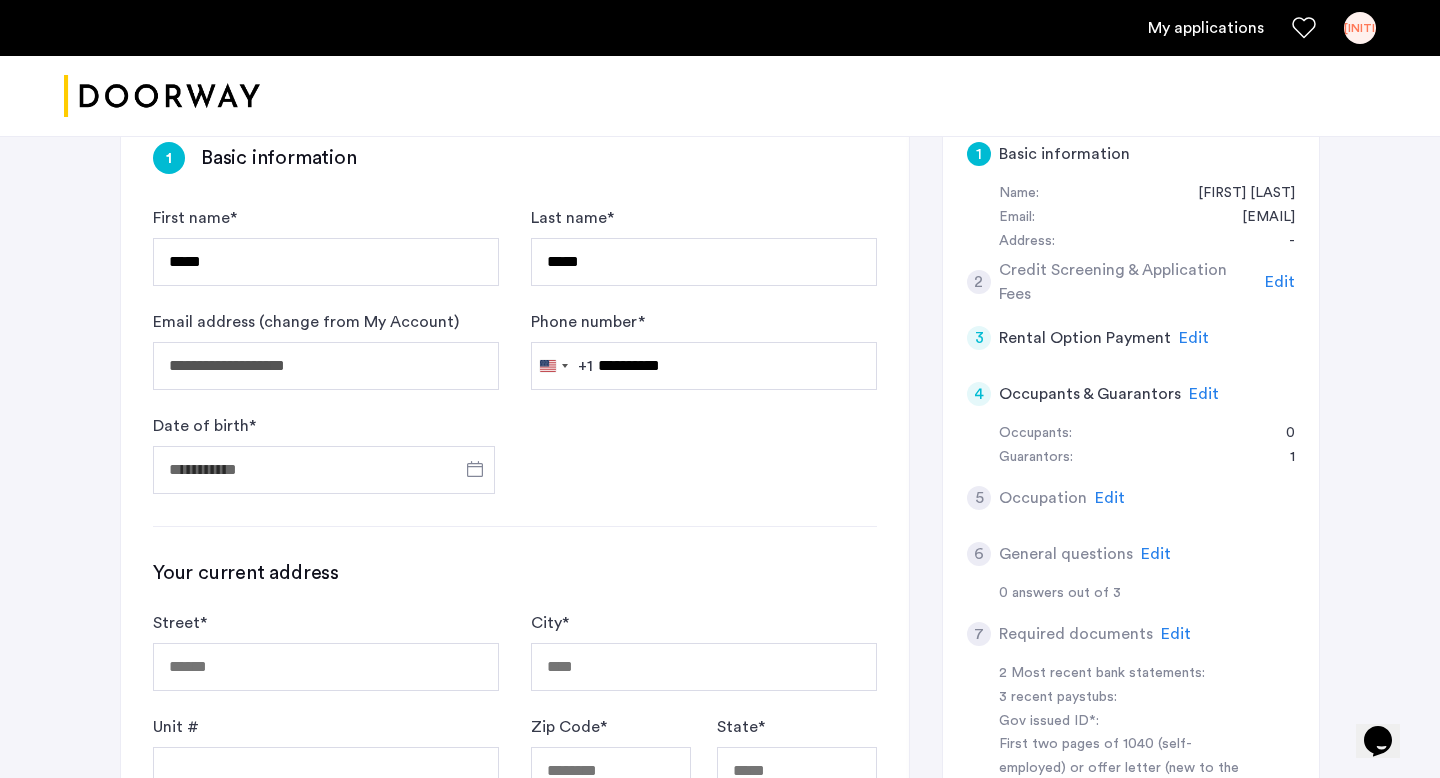 click on "**********" 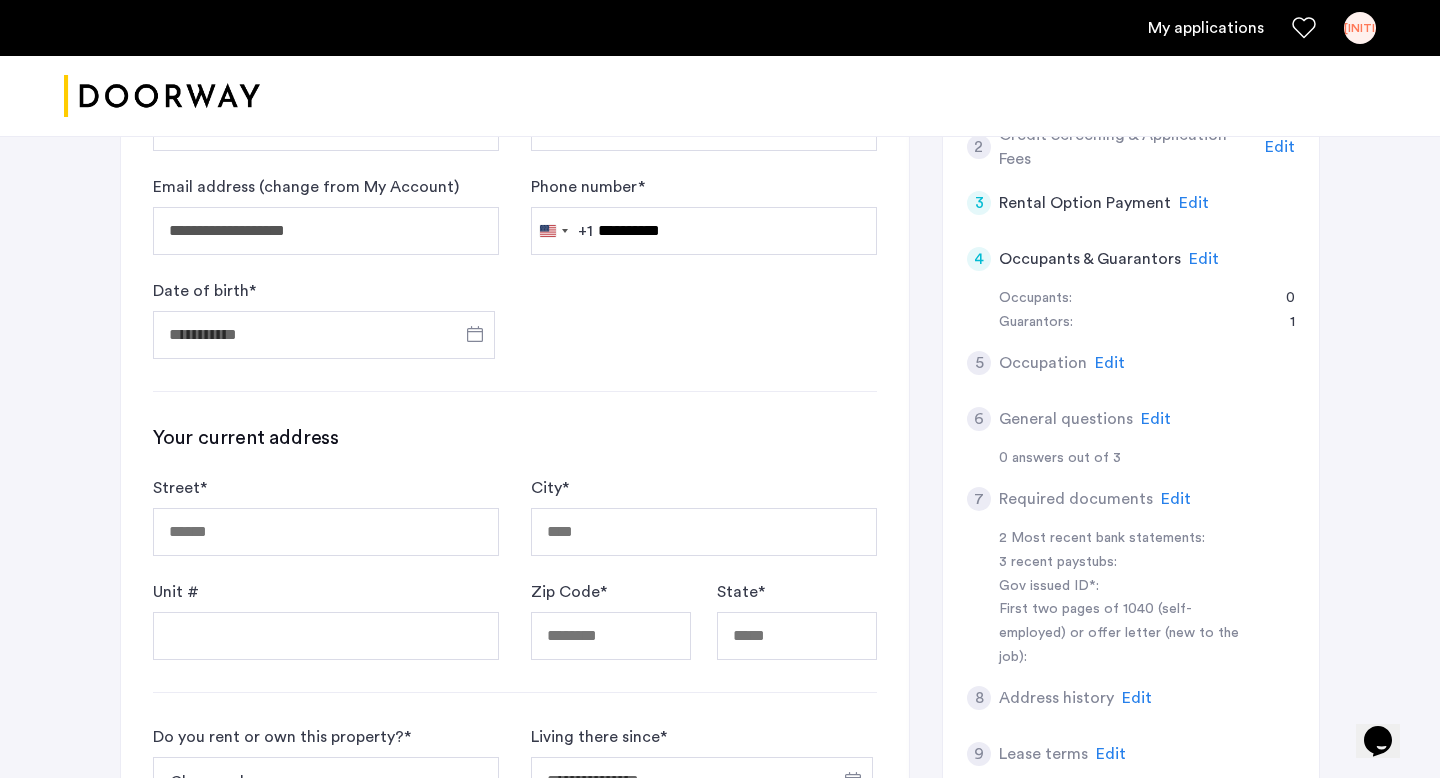scroll, scrollTop: 471, scrollLeft: 0, axis: vertical 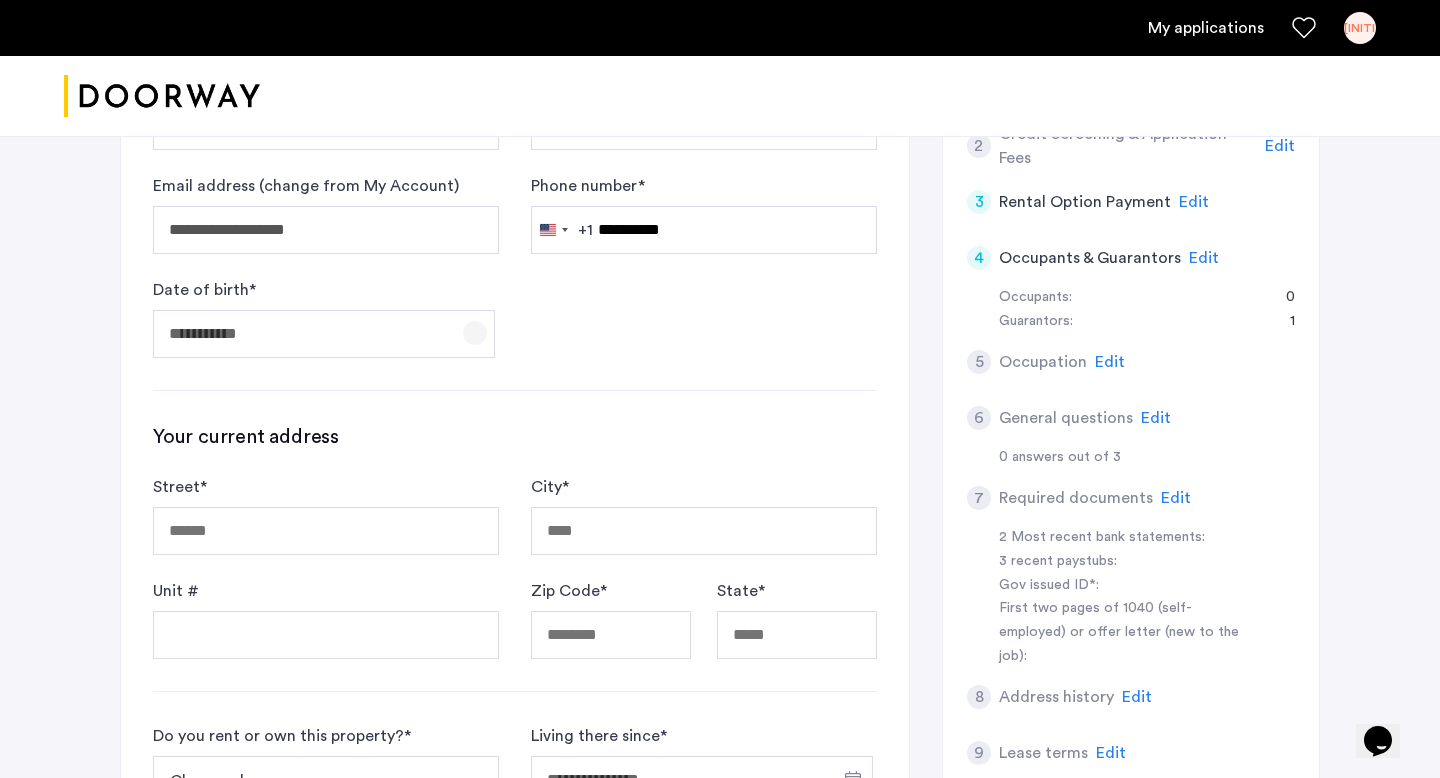 click 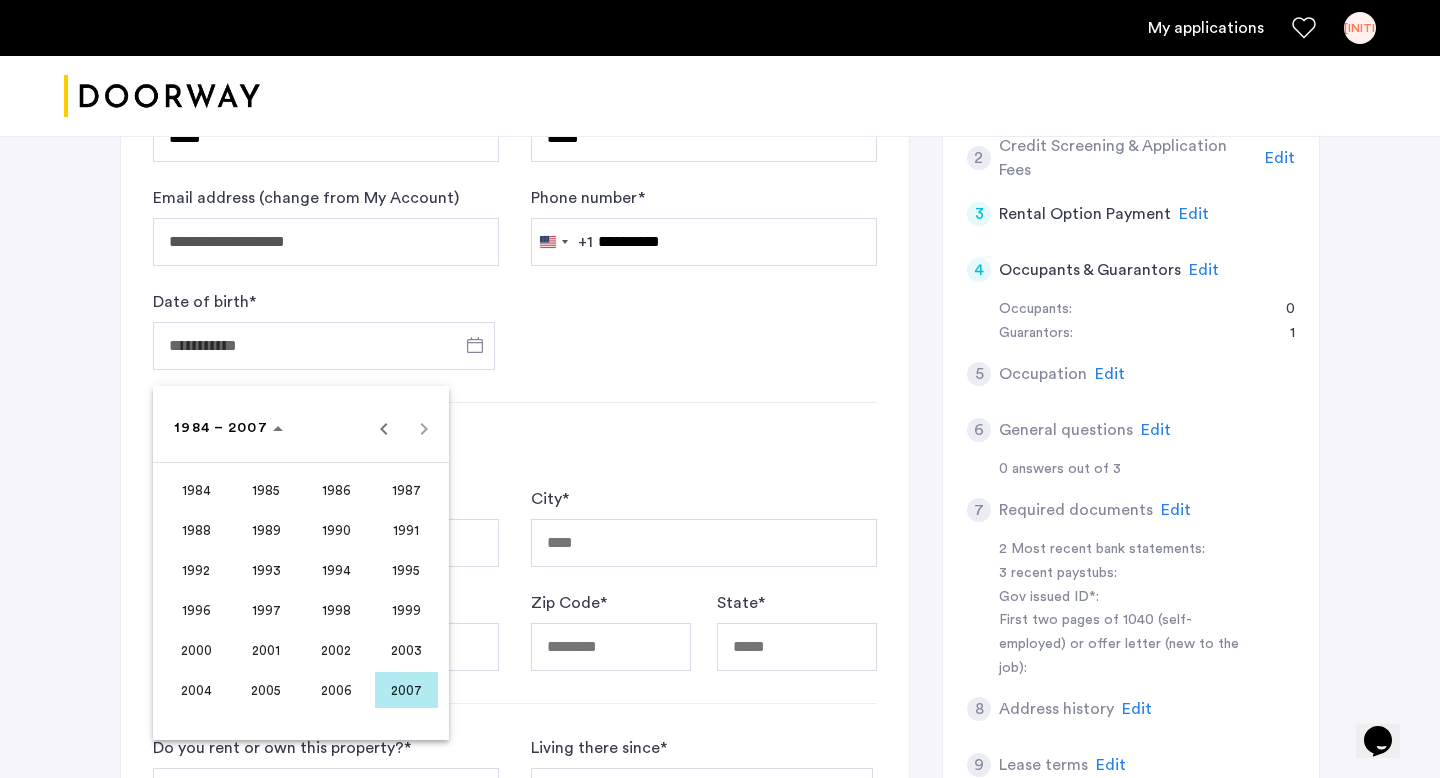scroll, scrollTop: 470, scrollLeft: 0, axis: vertical 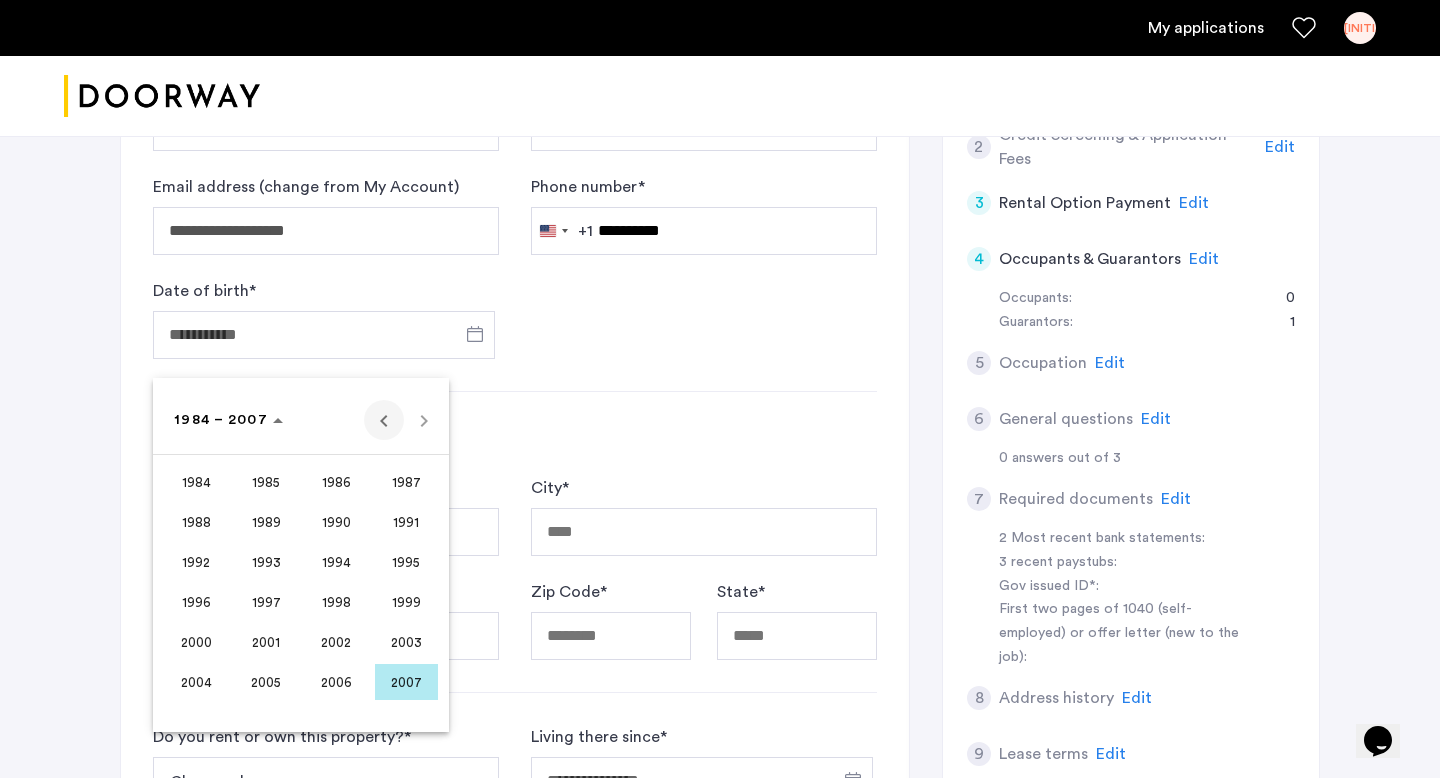 click at bounding box center (384, 420) 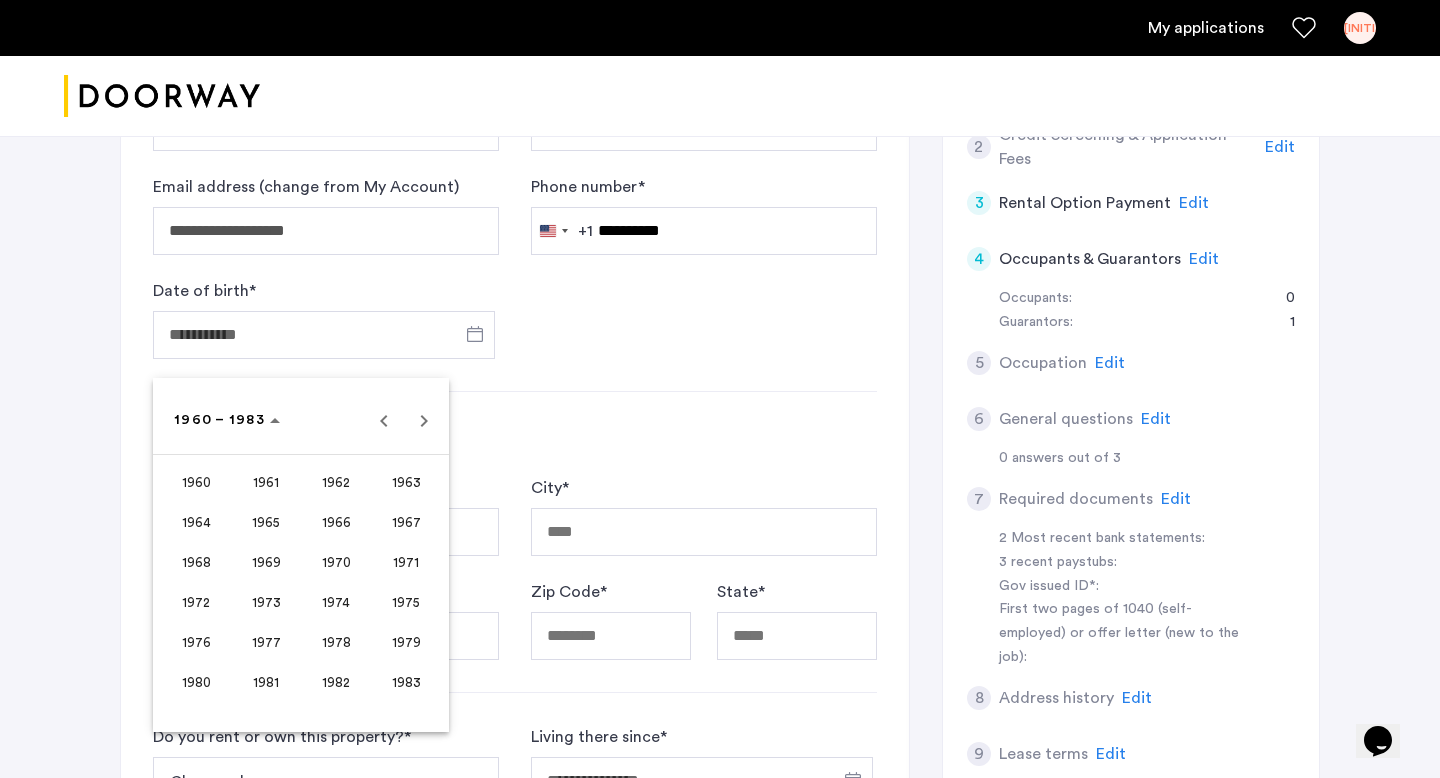click on "1969" at bounding box center [266, 562] 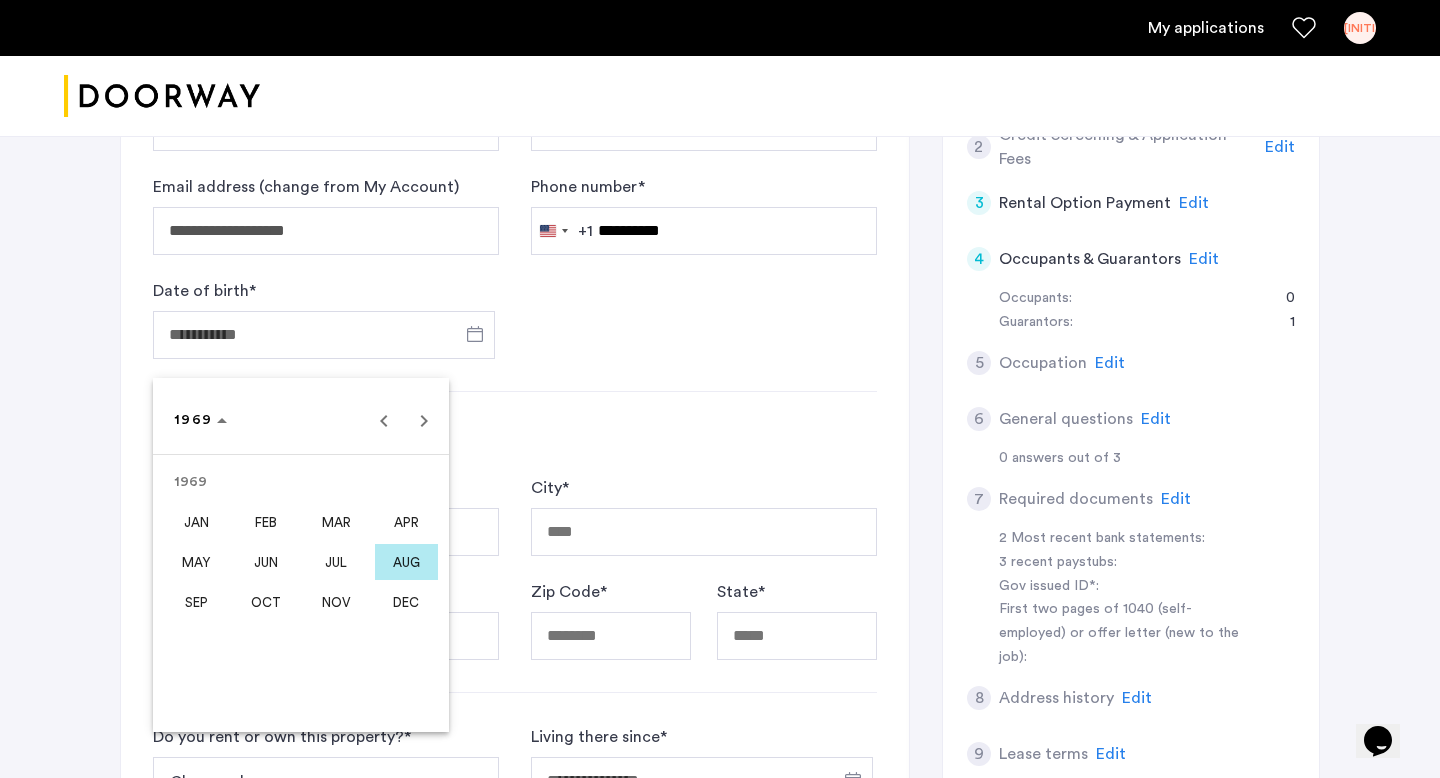 click on "JAN" at bounding box center [196, 522] 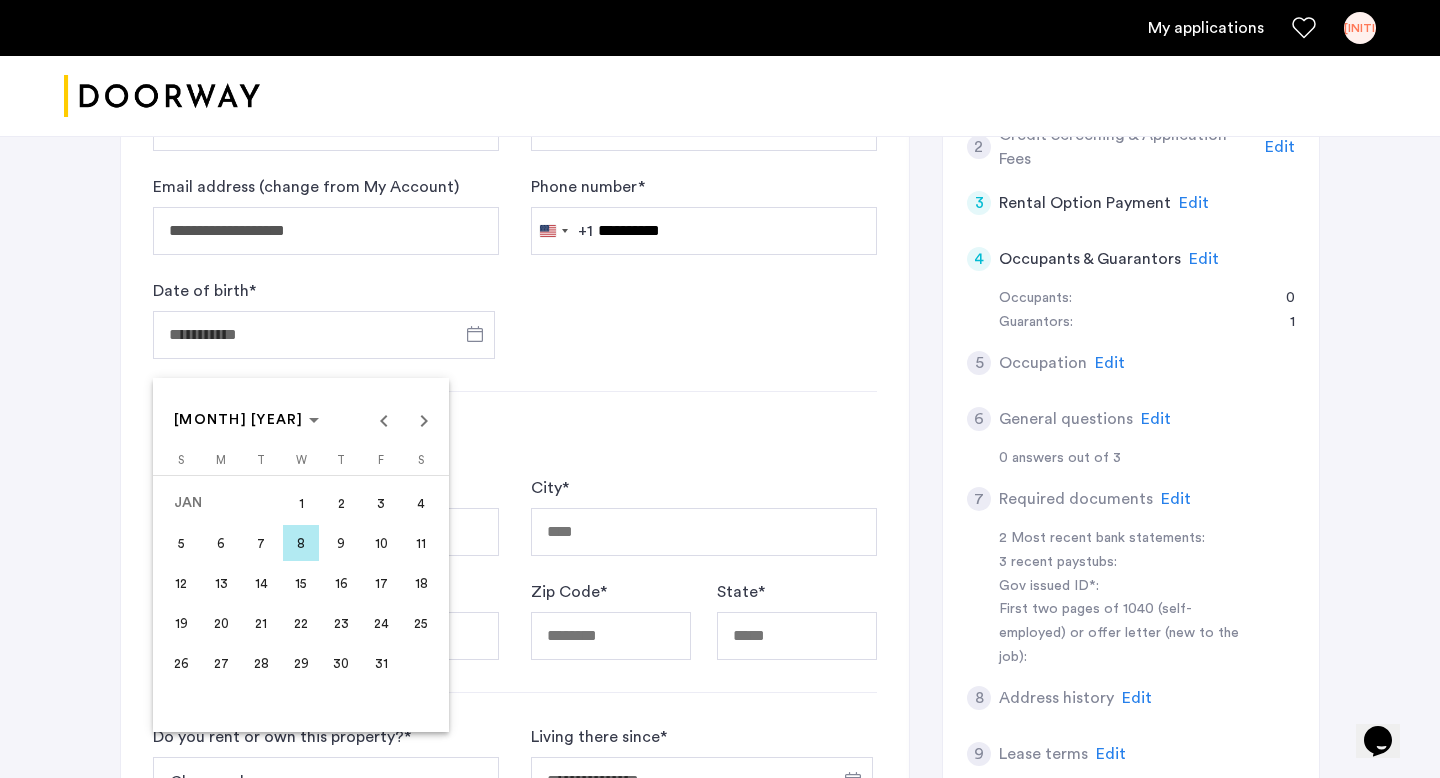 click on "14" at bounding box center (261, 583) 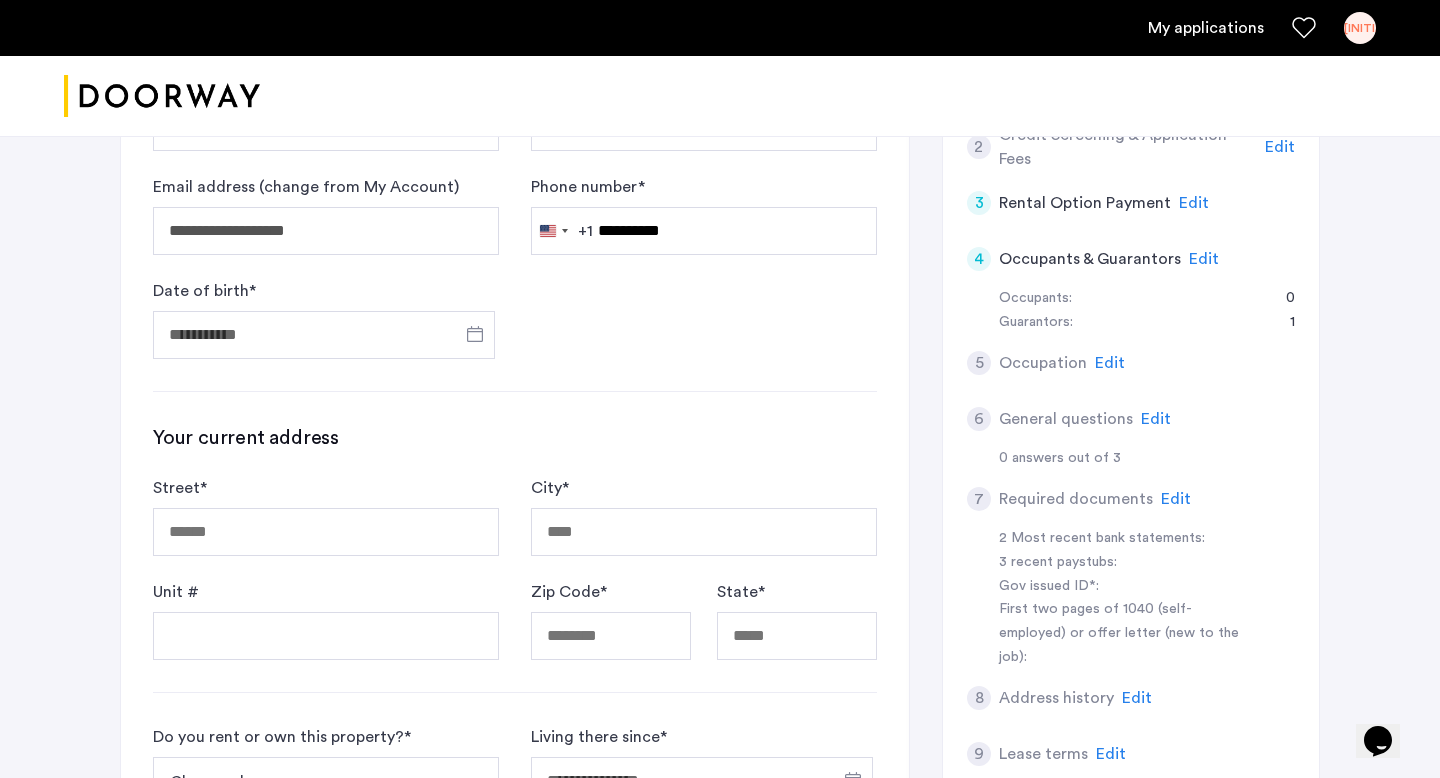 type on "**********" 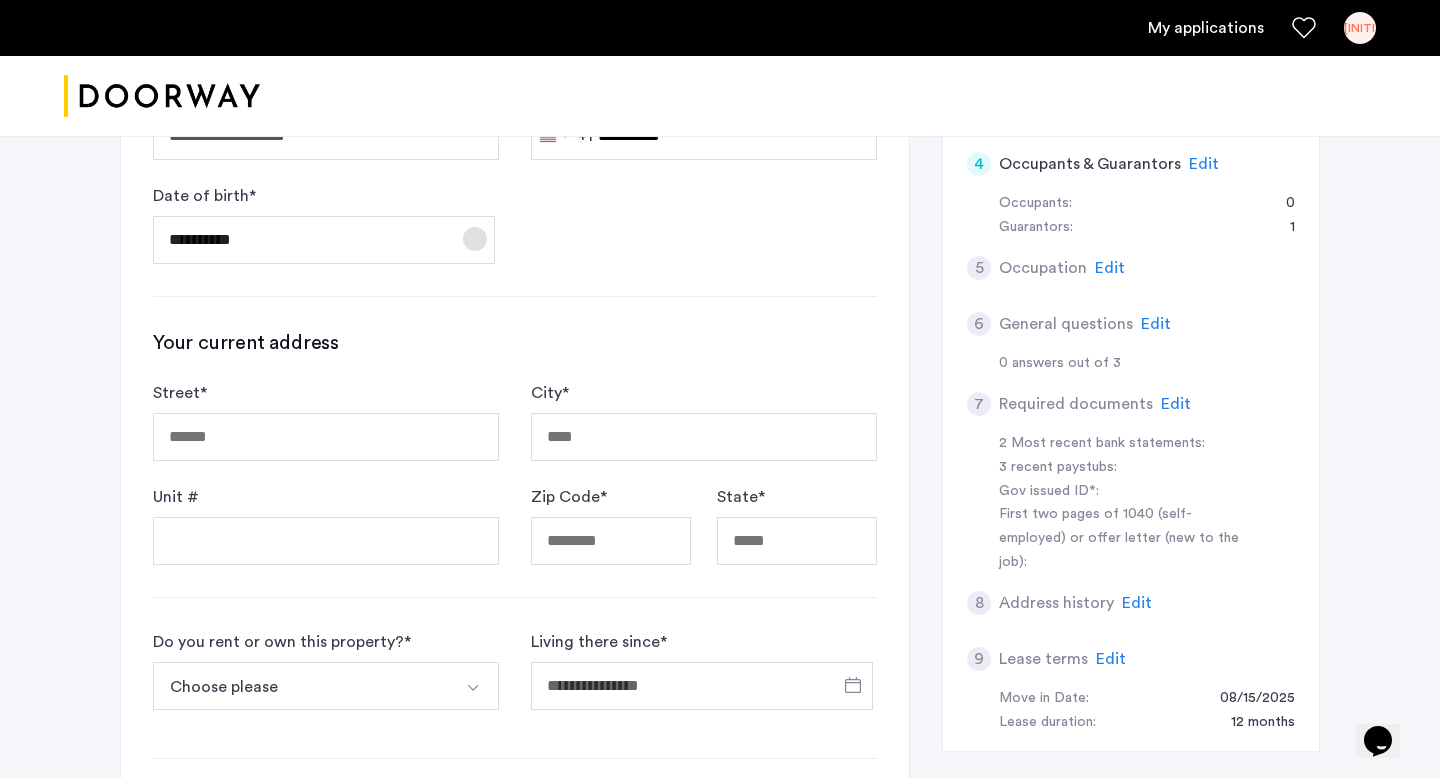 scroll, scrollTop: 572, scrollLeft: 0, axis: vertical 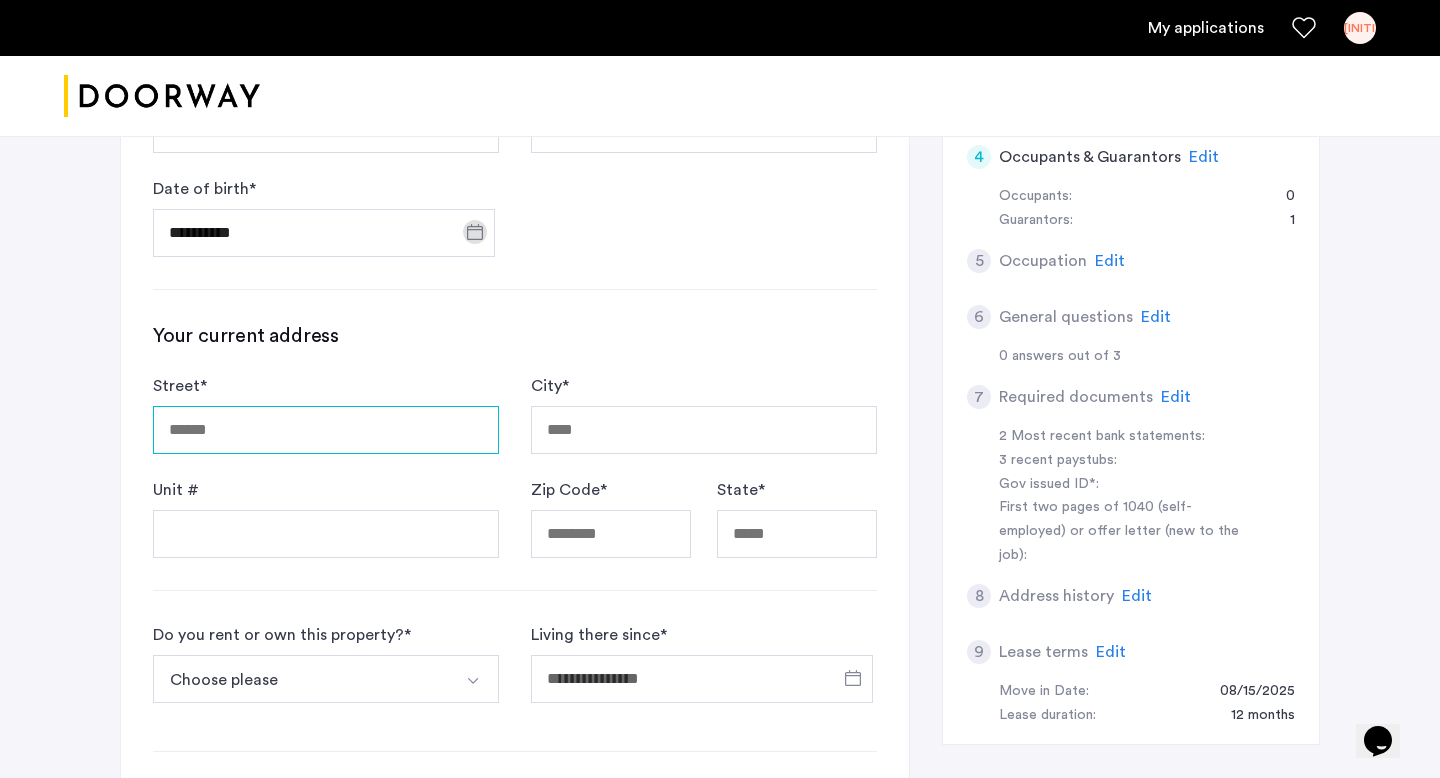 click on "Street  *" at bounding box center [326, 430] 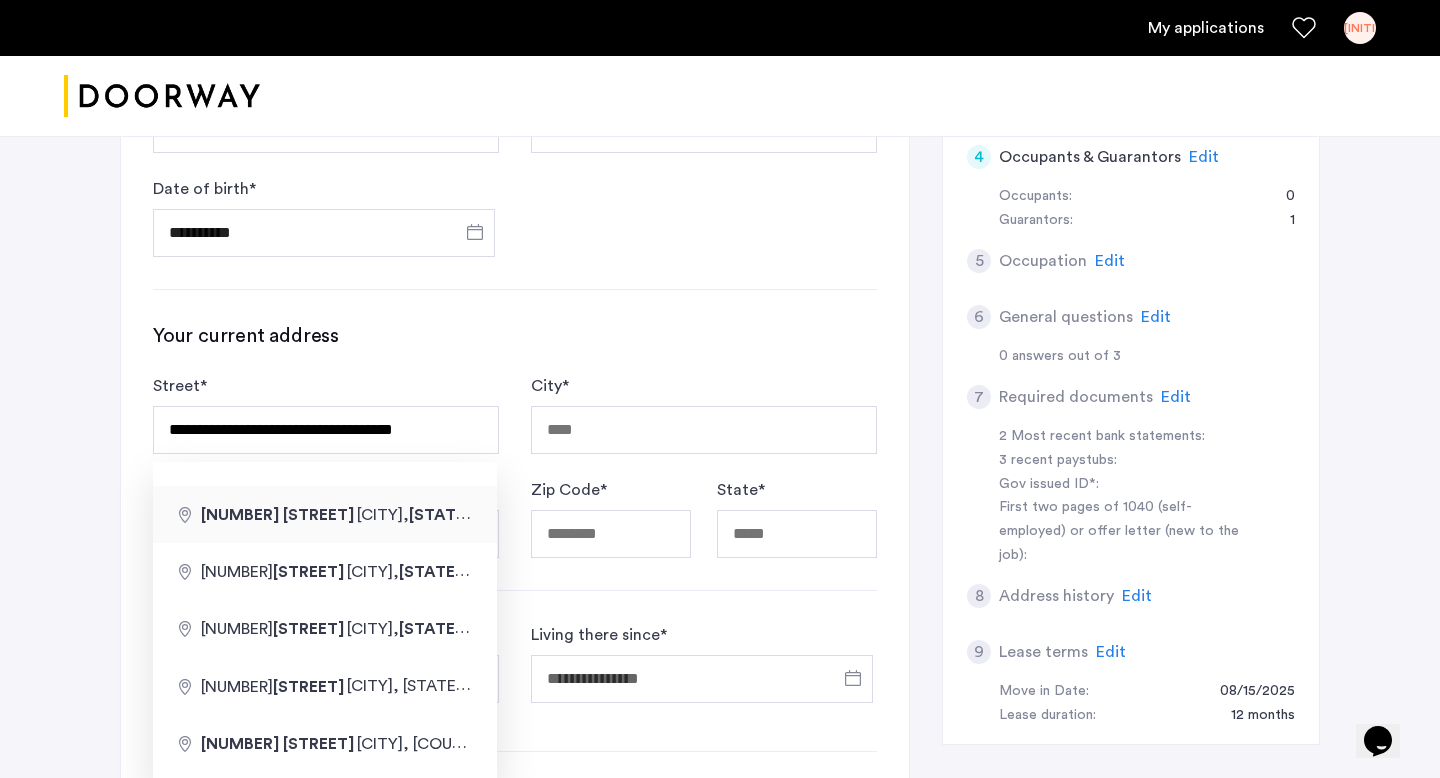 type on "**********" 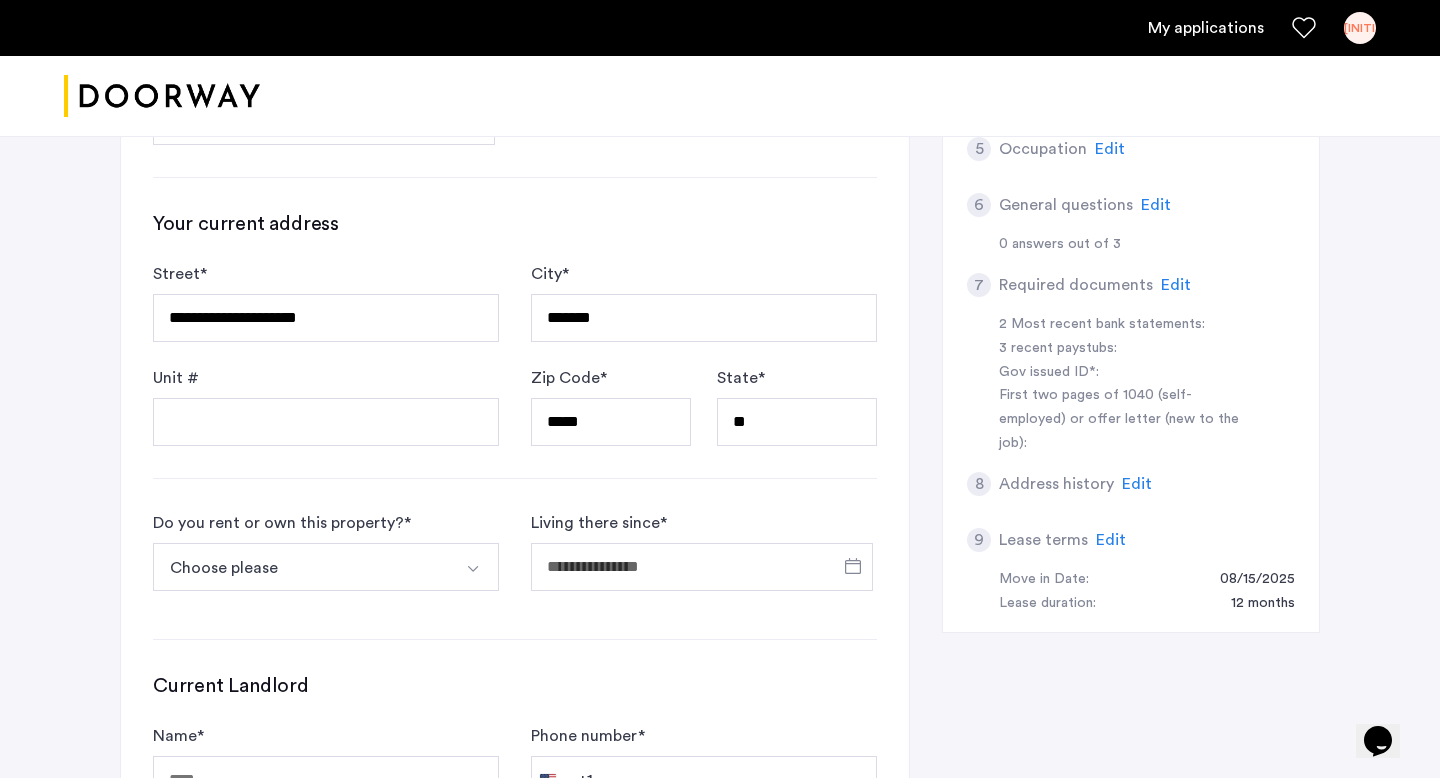 scroll, scrollTop: 700, scrollLeft: 0, axis: vertical 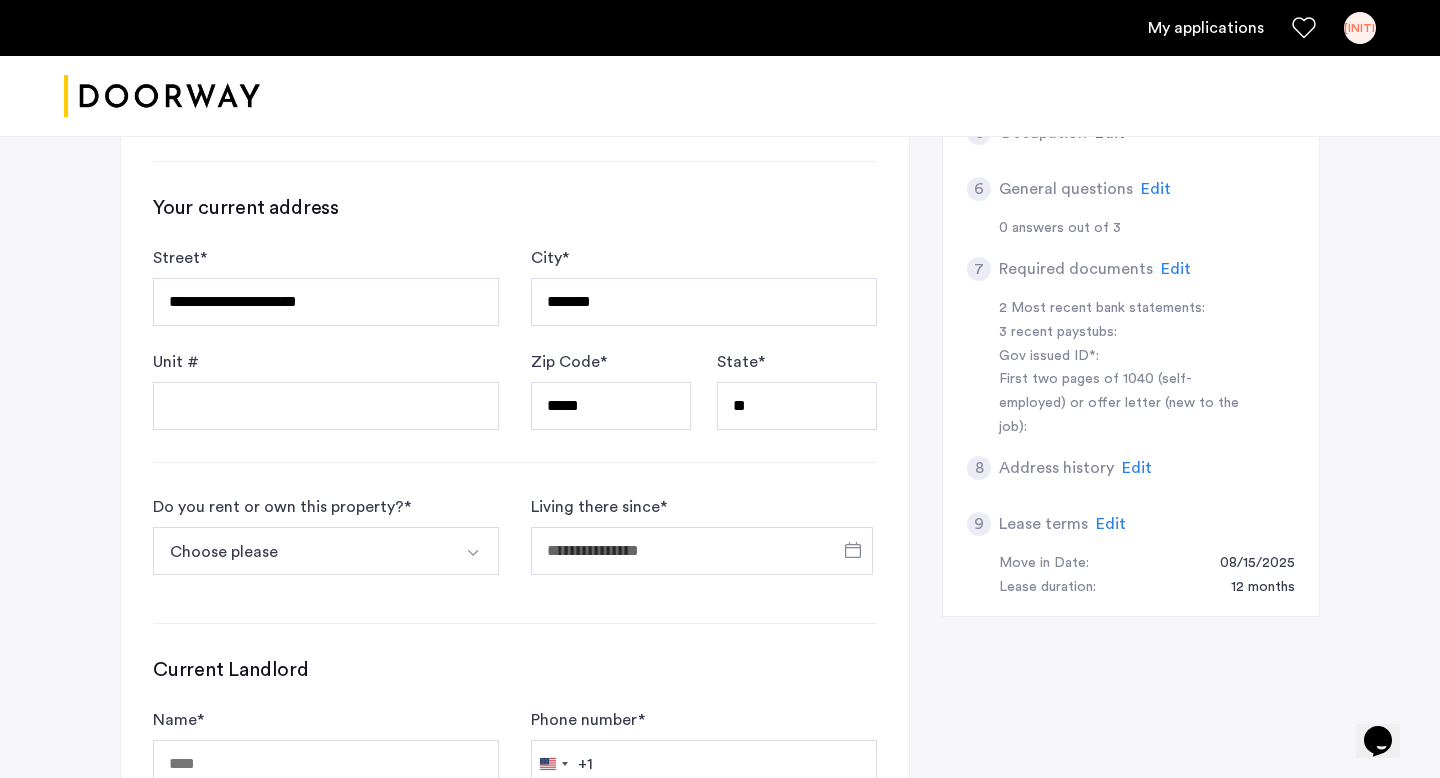 click on "Choose please" at bounding box center (302, 551) 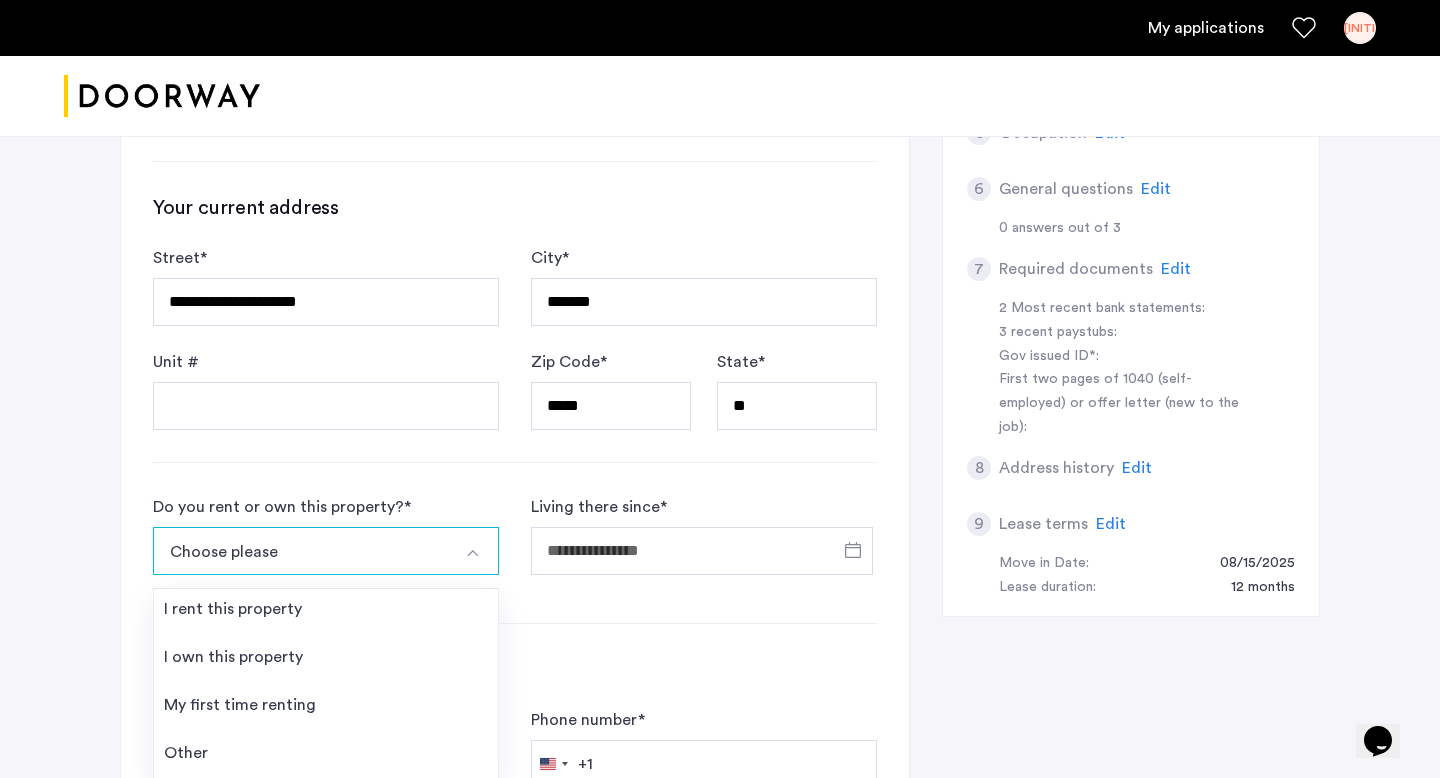 click at bounding box center [475, 551] 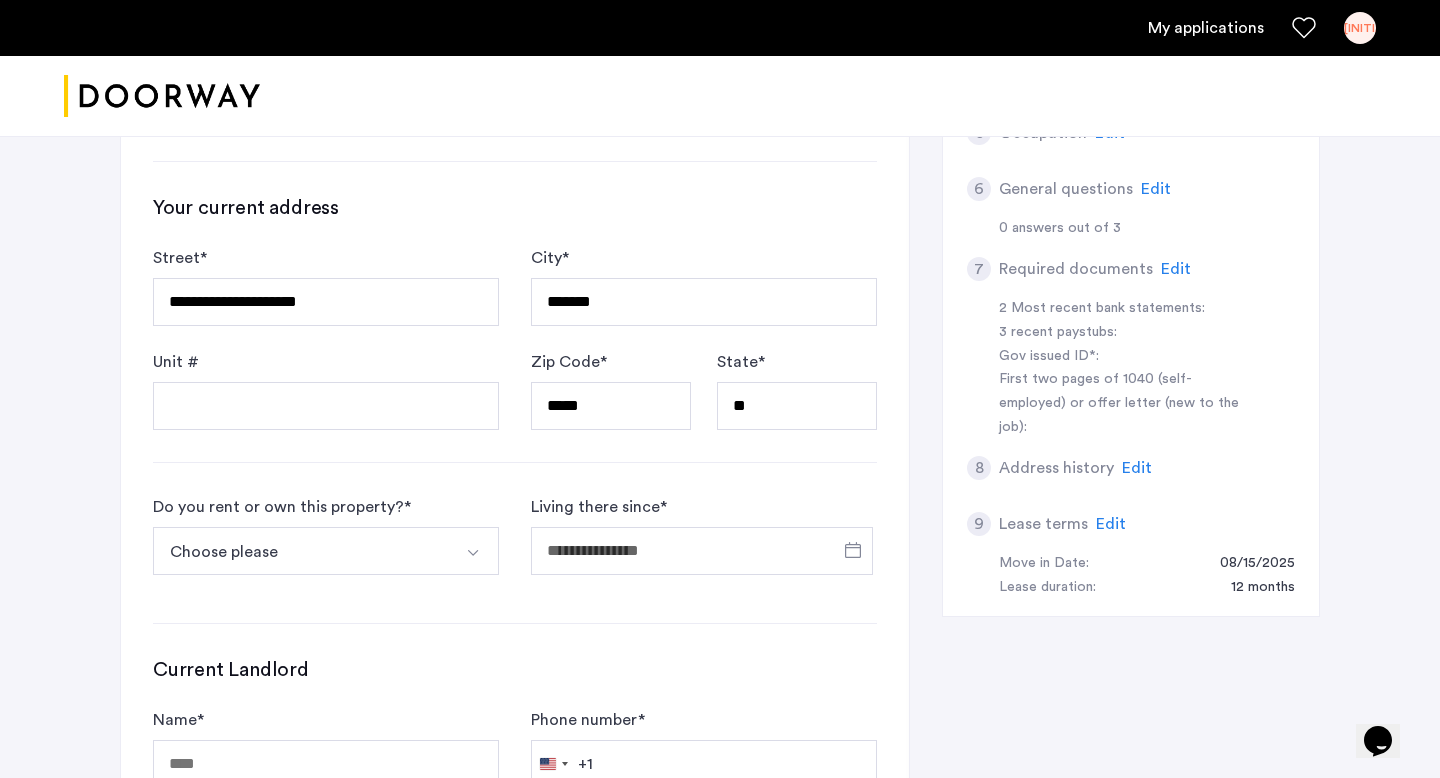 click at bounding box center [475, 551] 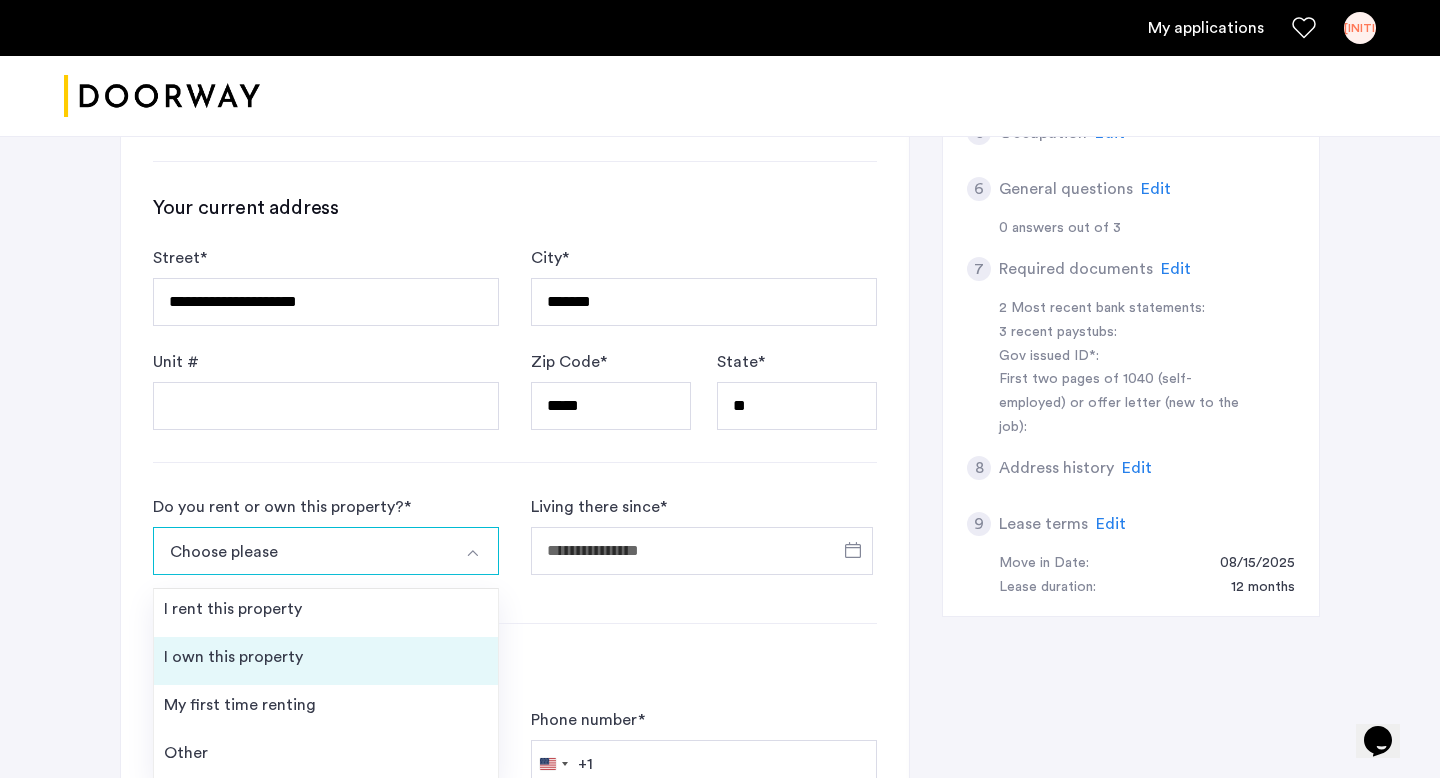click on "I own this property" at bounding box center (326, 661) 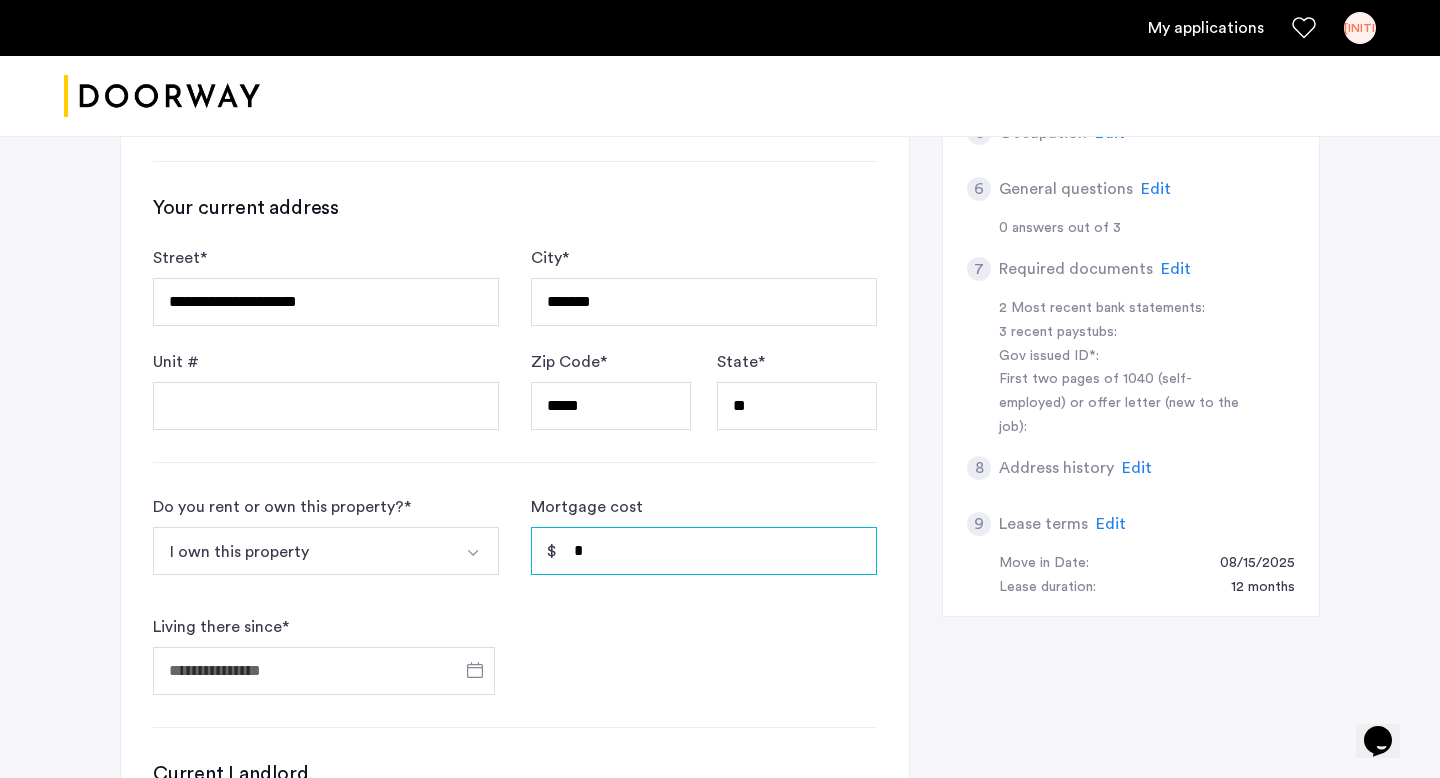 click on "*" at bounding box center [704, 551] 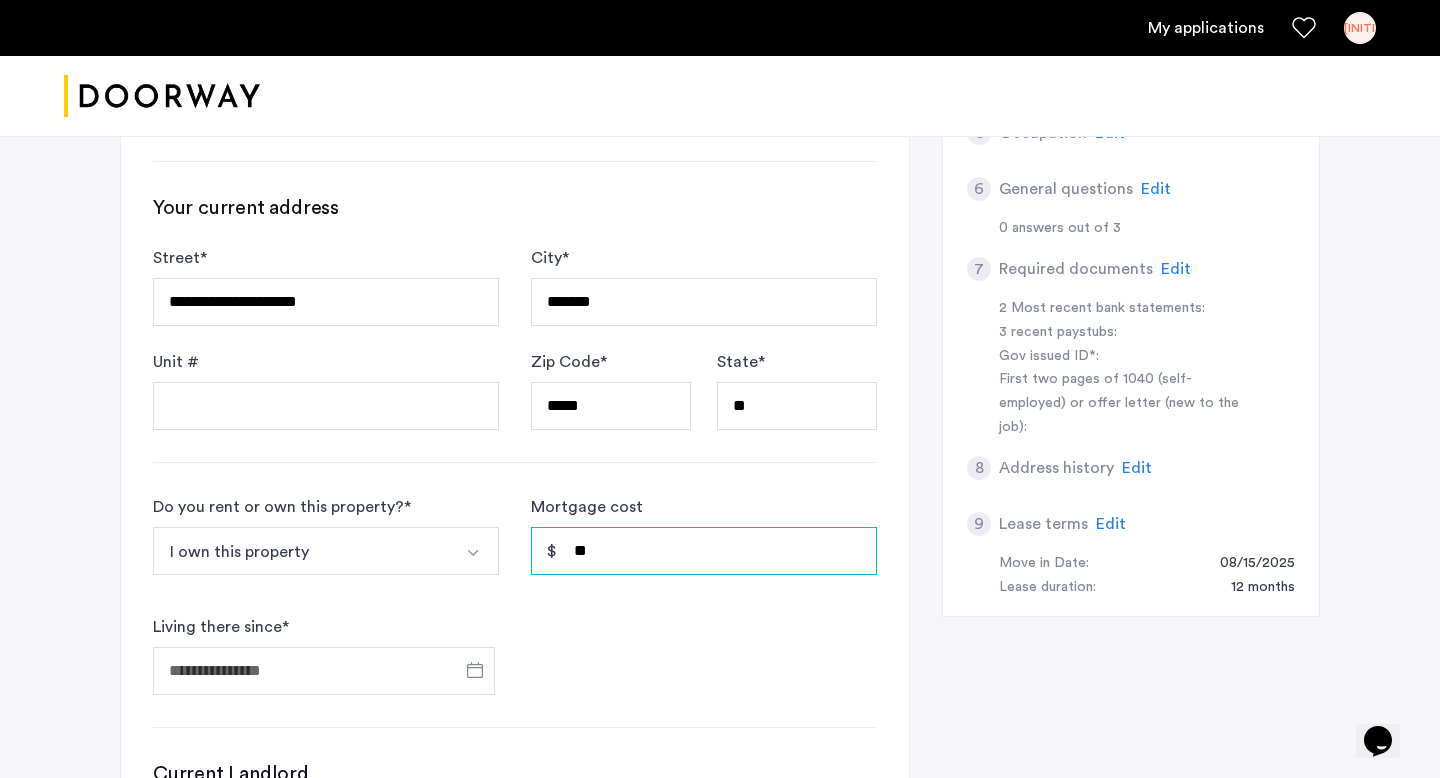 type on "*" 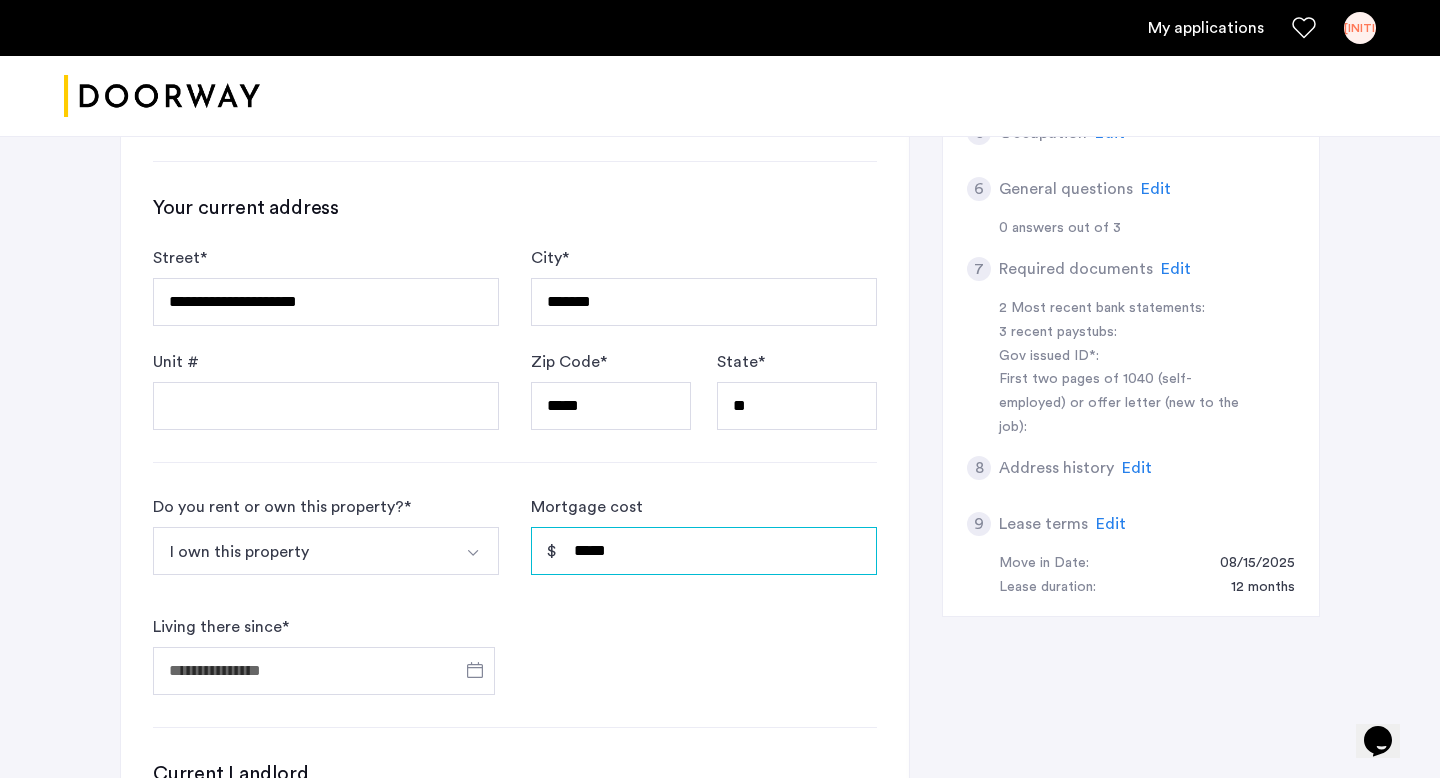 type on "*****" 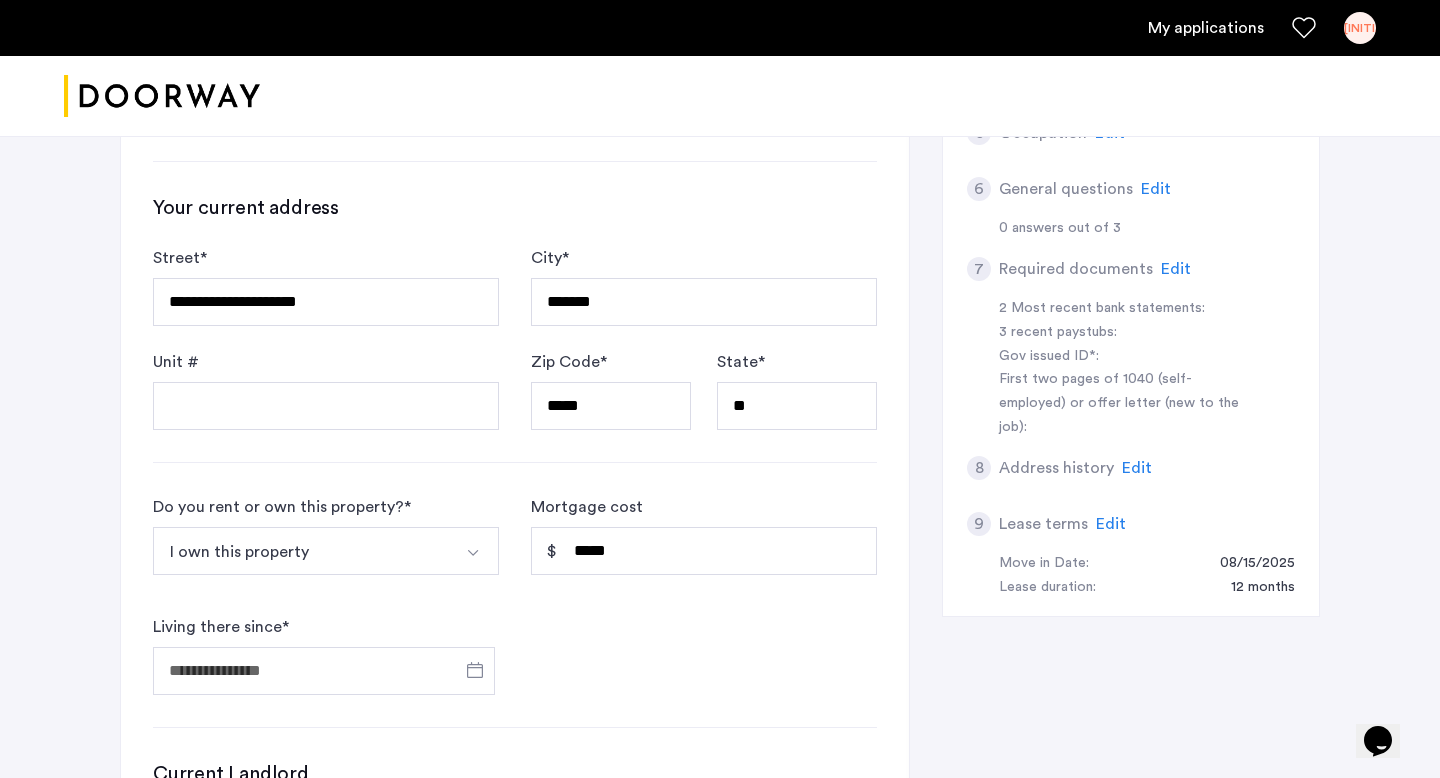 click on "Do you rent or own this property?  * I own this property I rent this property I own this property My first time renting Other Mortgage cost ***** Living there since  *" 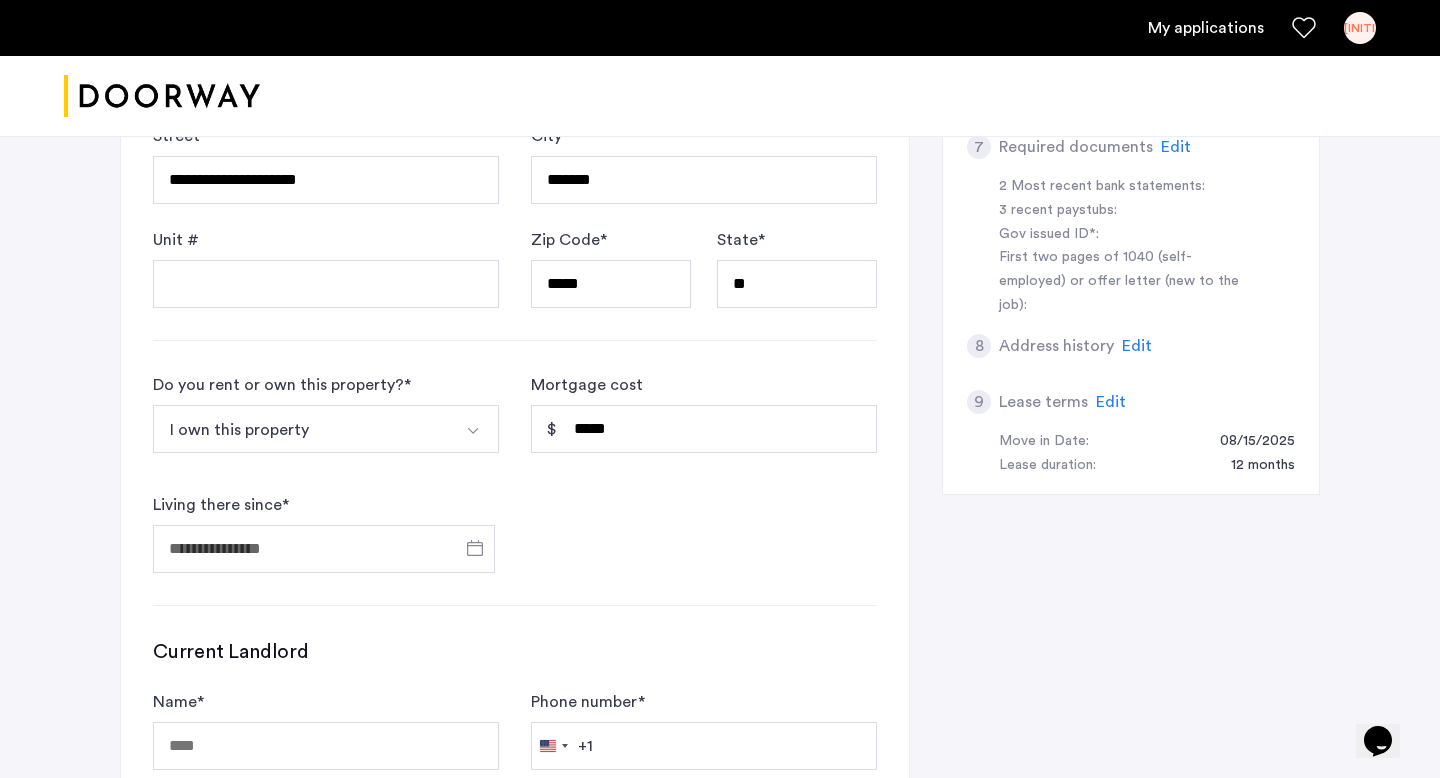 scroll, scrollTop: 830, scrollLeft: 0, axis: vertical 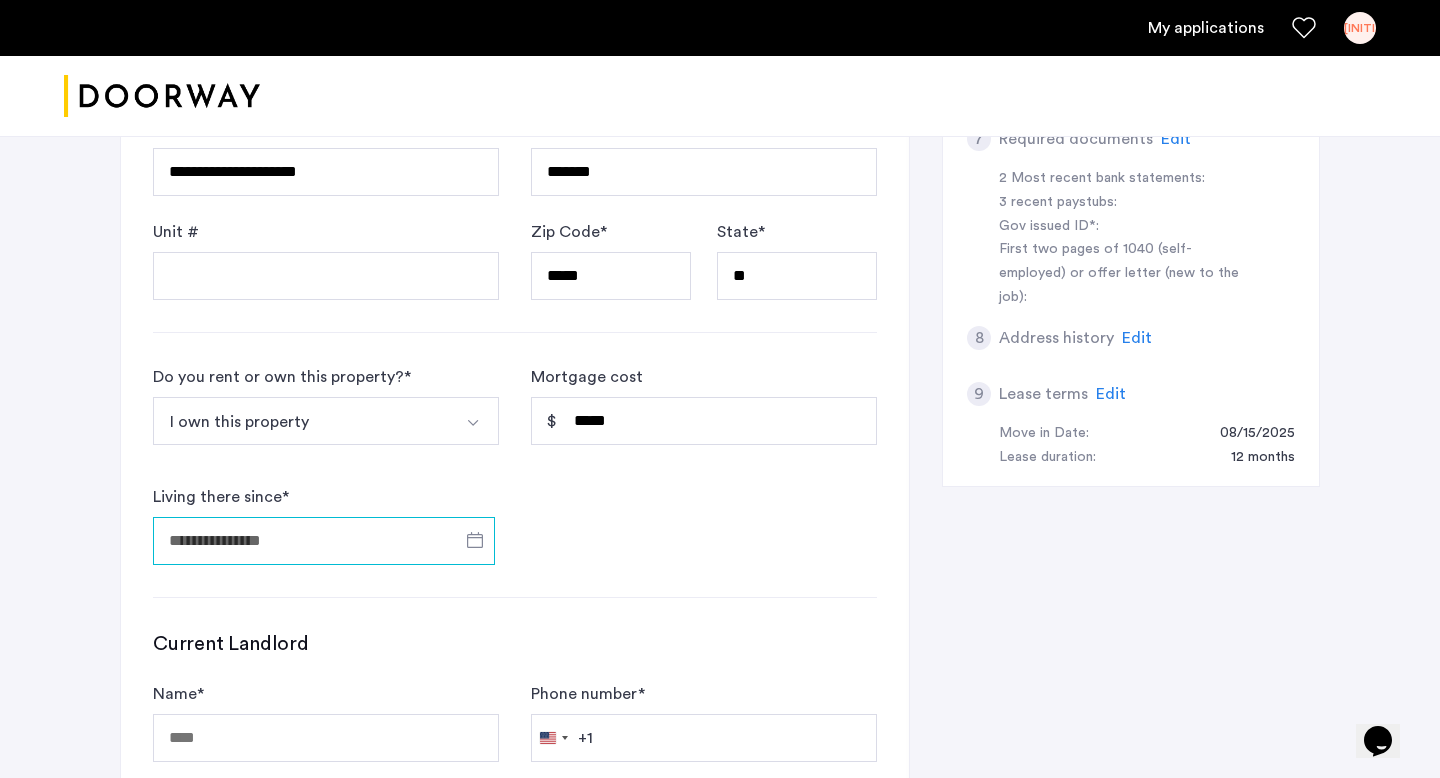 click on "Living there since  *" at bounding box center [324, 541] 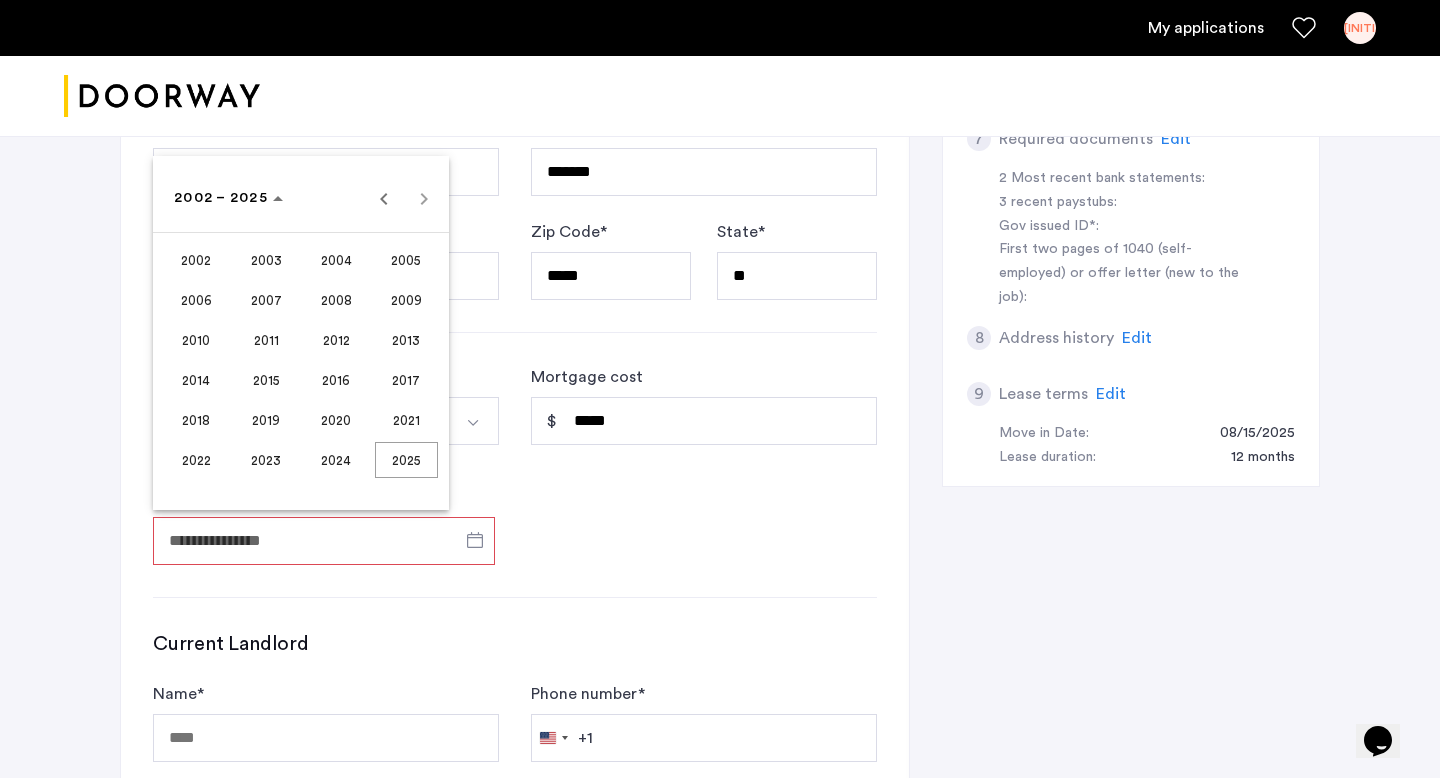 click on "2023" at bounding box center (266, 460) 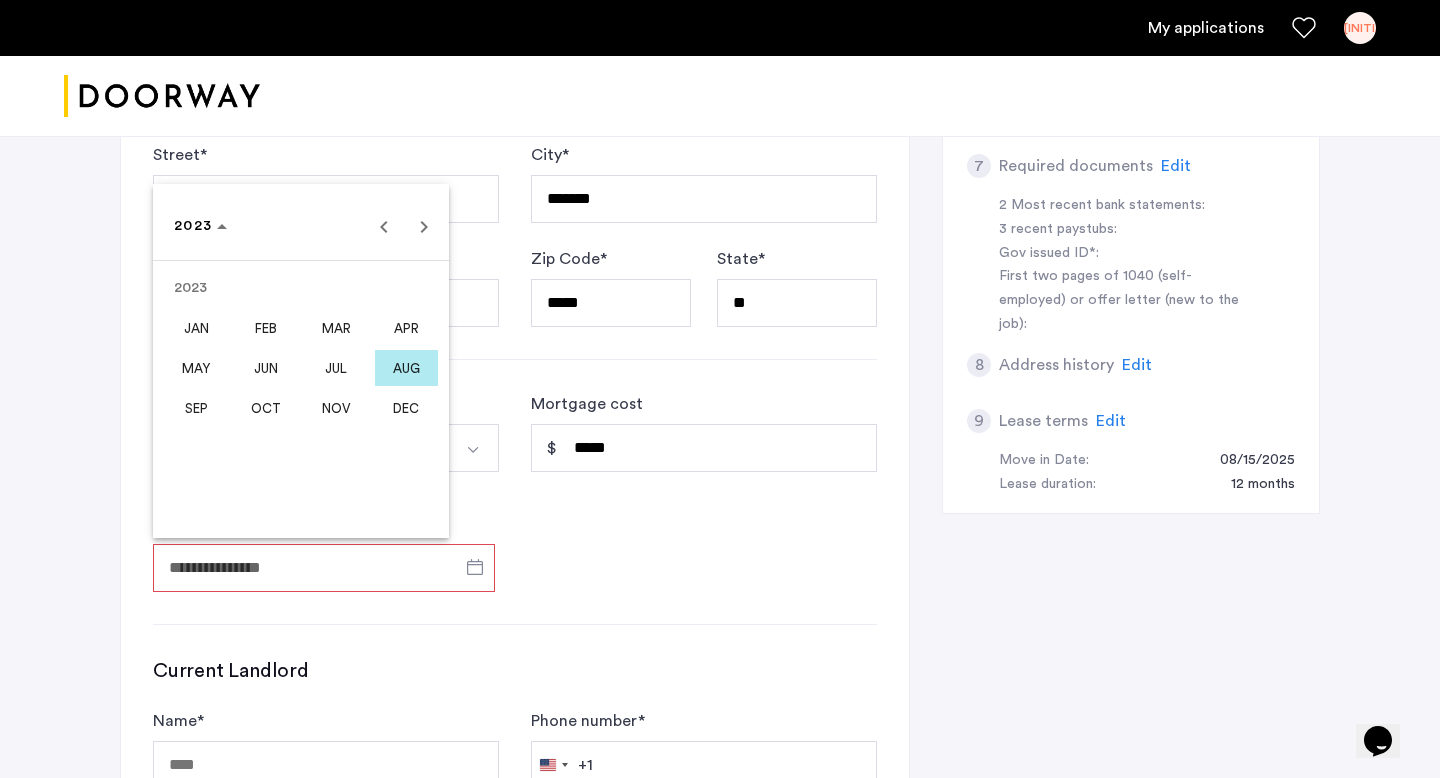 scroll, scrollTop: 797, scrollLeft: 0, axis: vertical 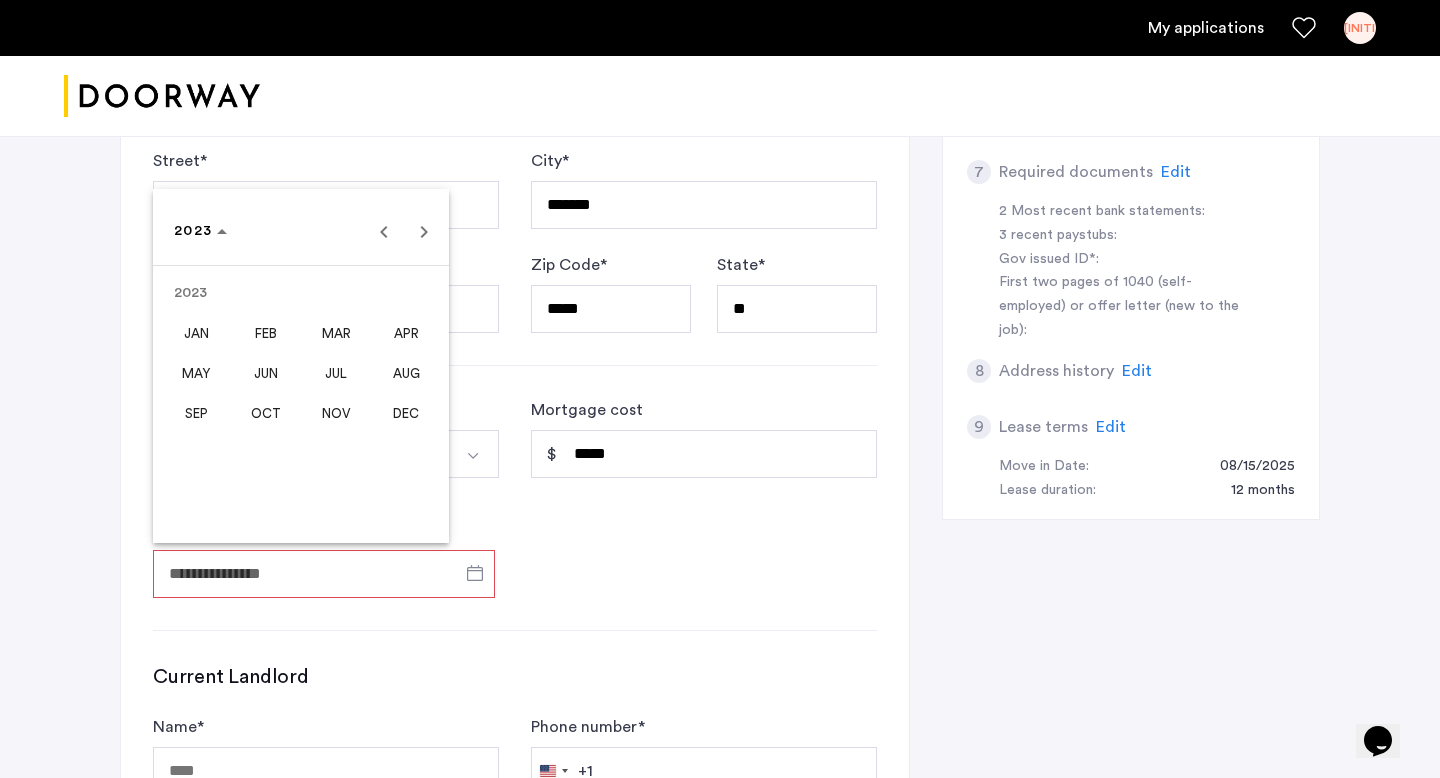 click on "MAY" at bounding box center [196, 373] 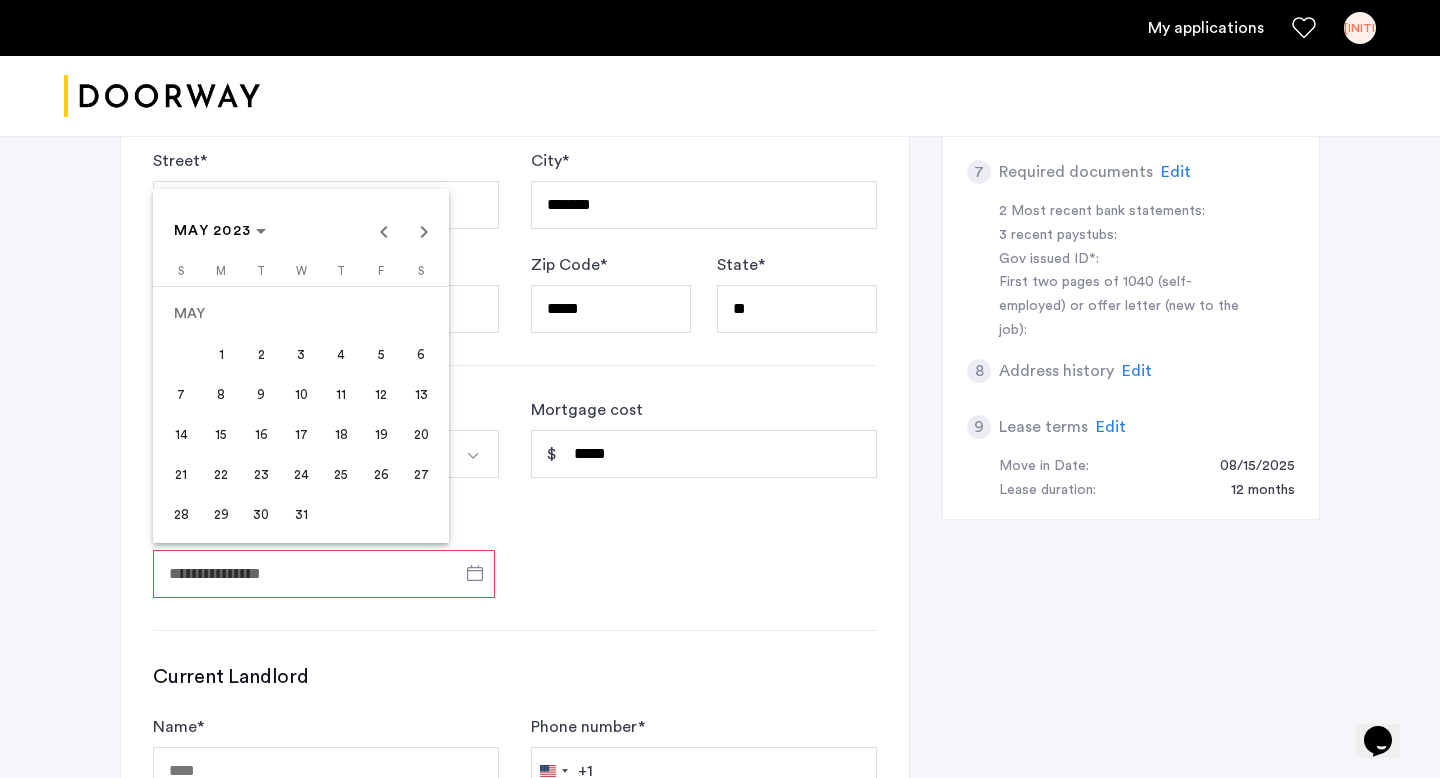 click on "1" at bounding box center (221, 354) 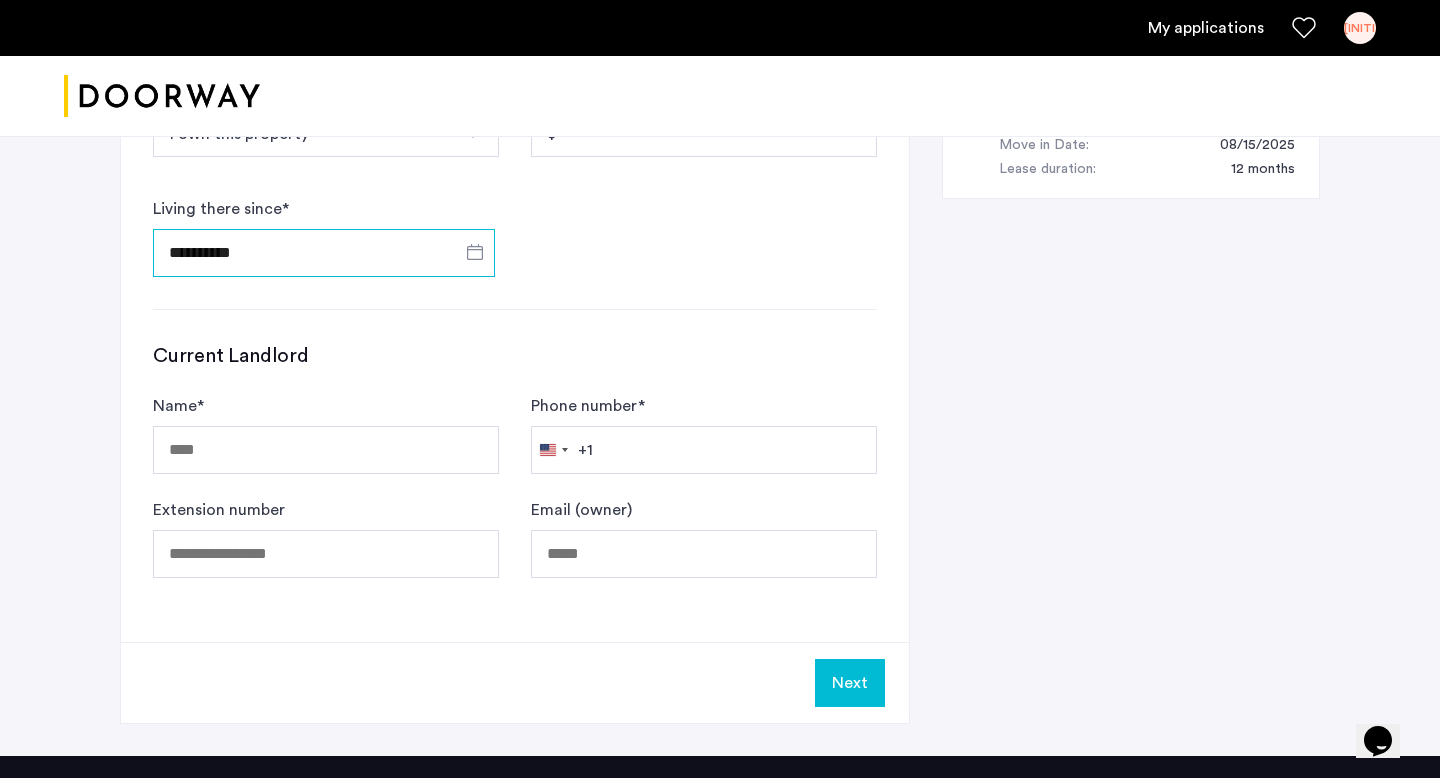 scroll, scrollTop: 1148, scrollLeft: 0, axis: vertical 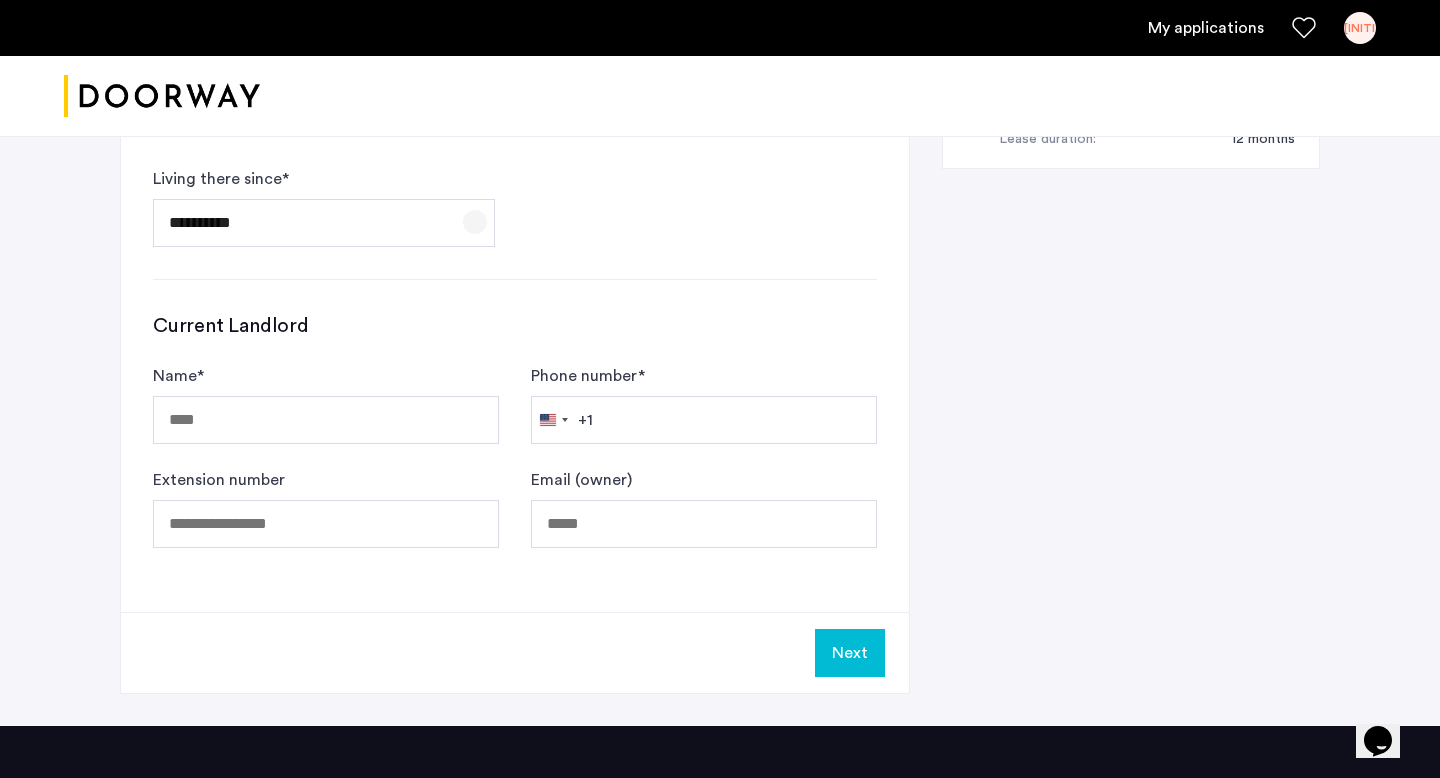 click 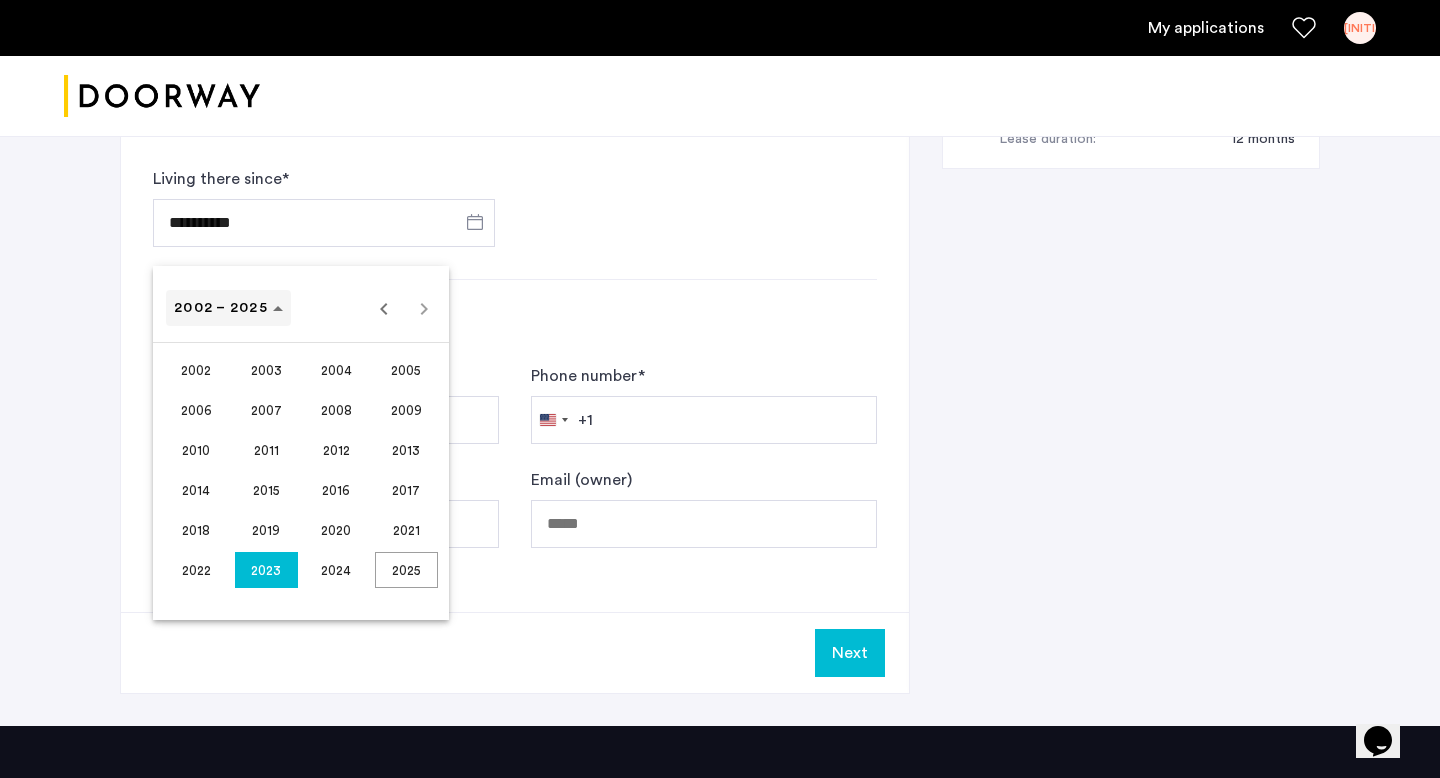 click on "2002 – 2025" at bounding box center [228, 308] 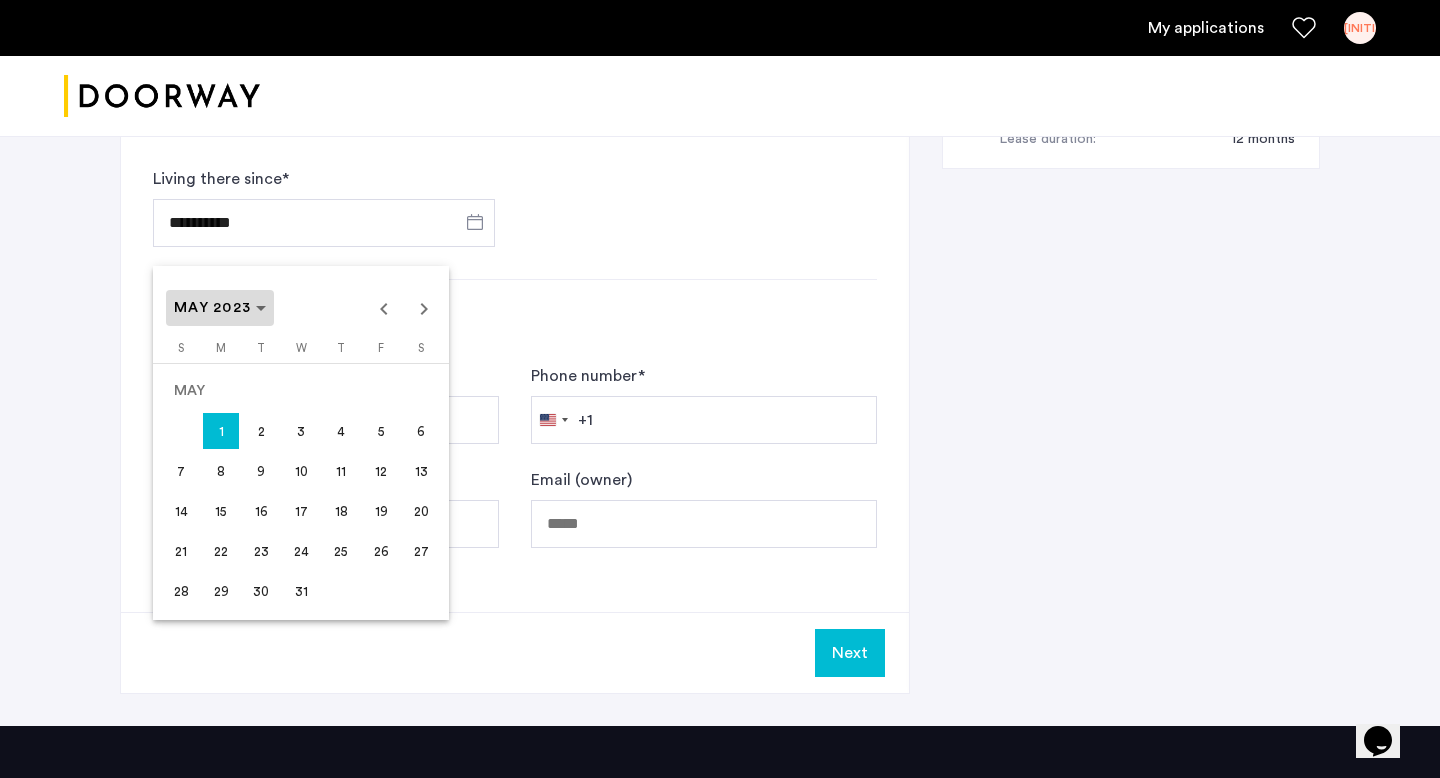 click at bounding box center [220, 308] 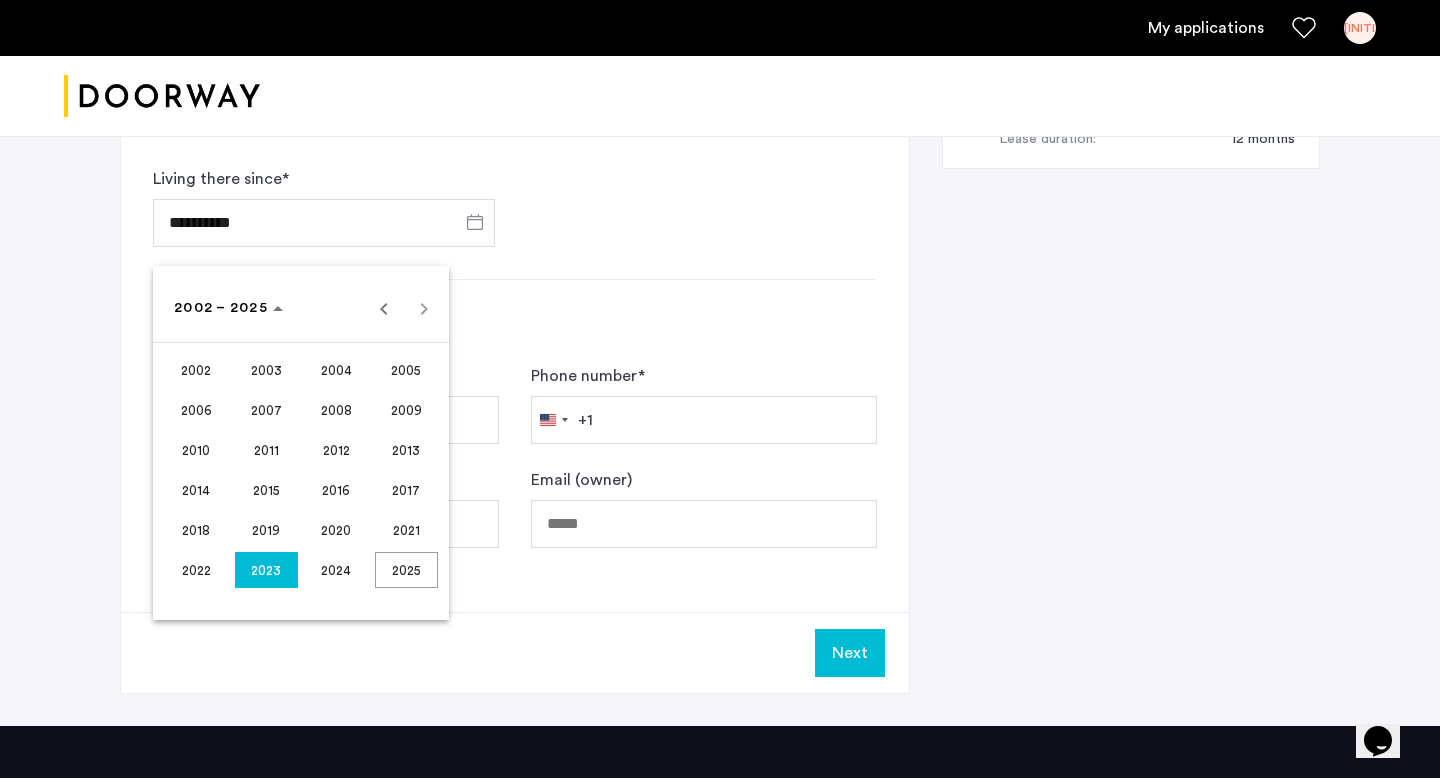 click on "2024" at bounding box center [336, 570] 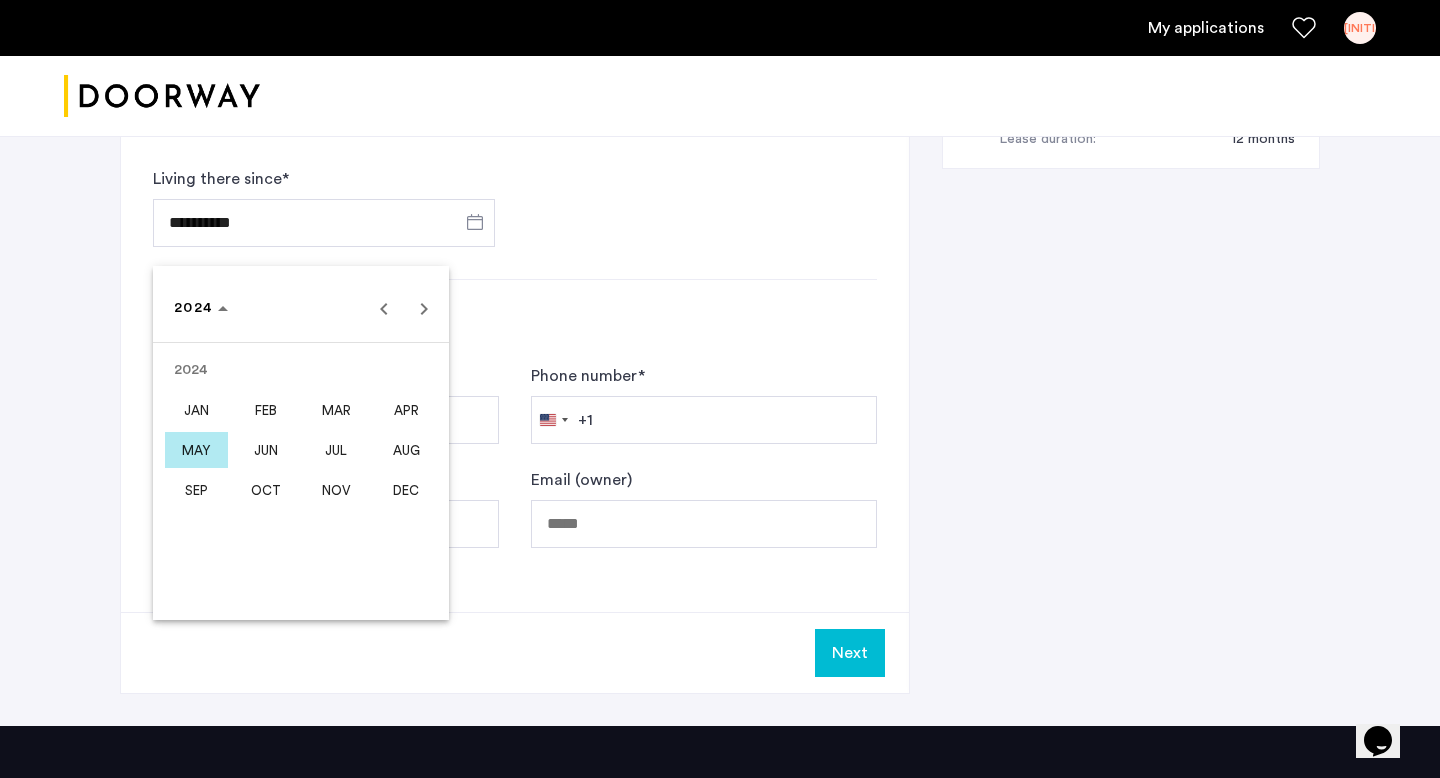 click on "JUL" at bounding box center [336, 450] 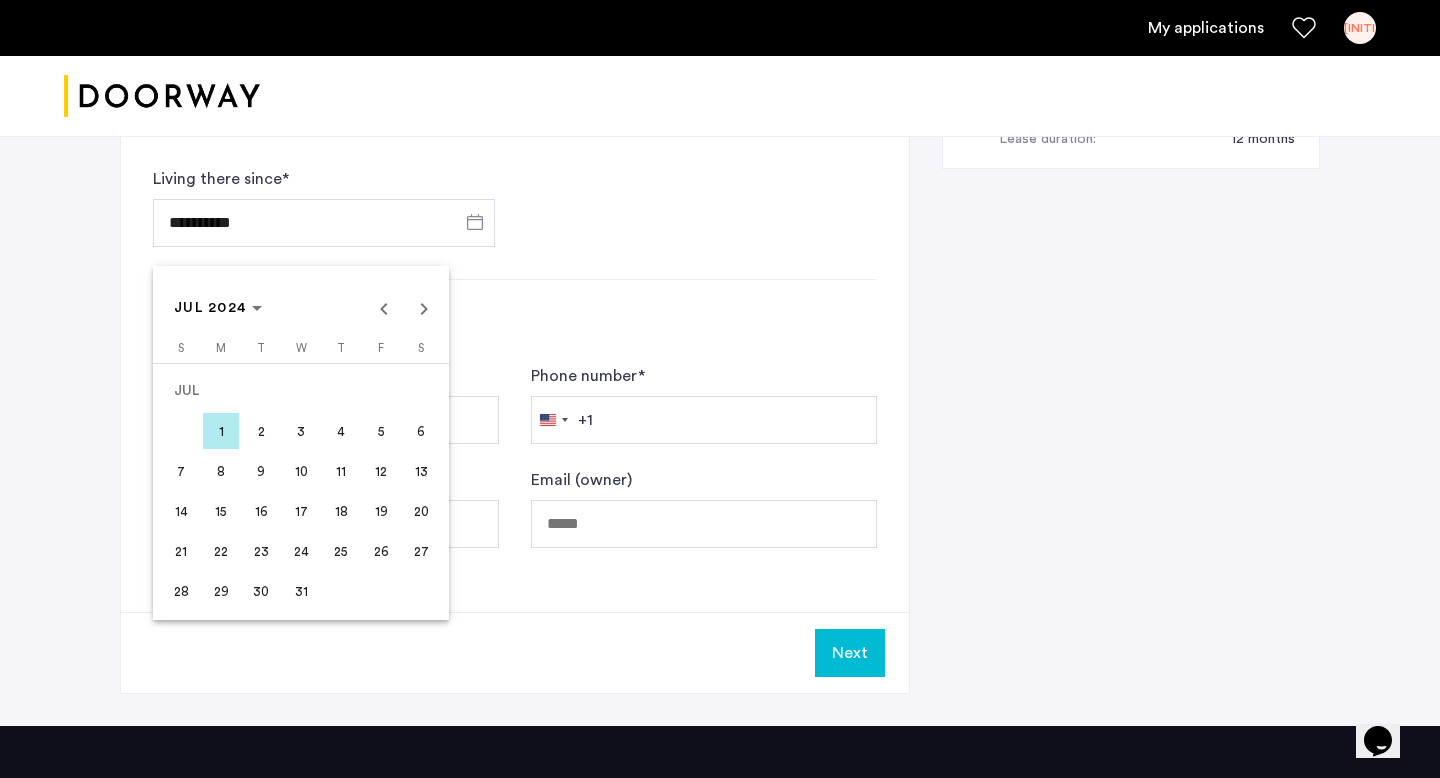 click on "1" at bounding box center (221, 431) 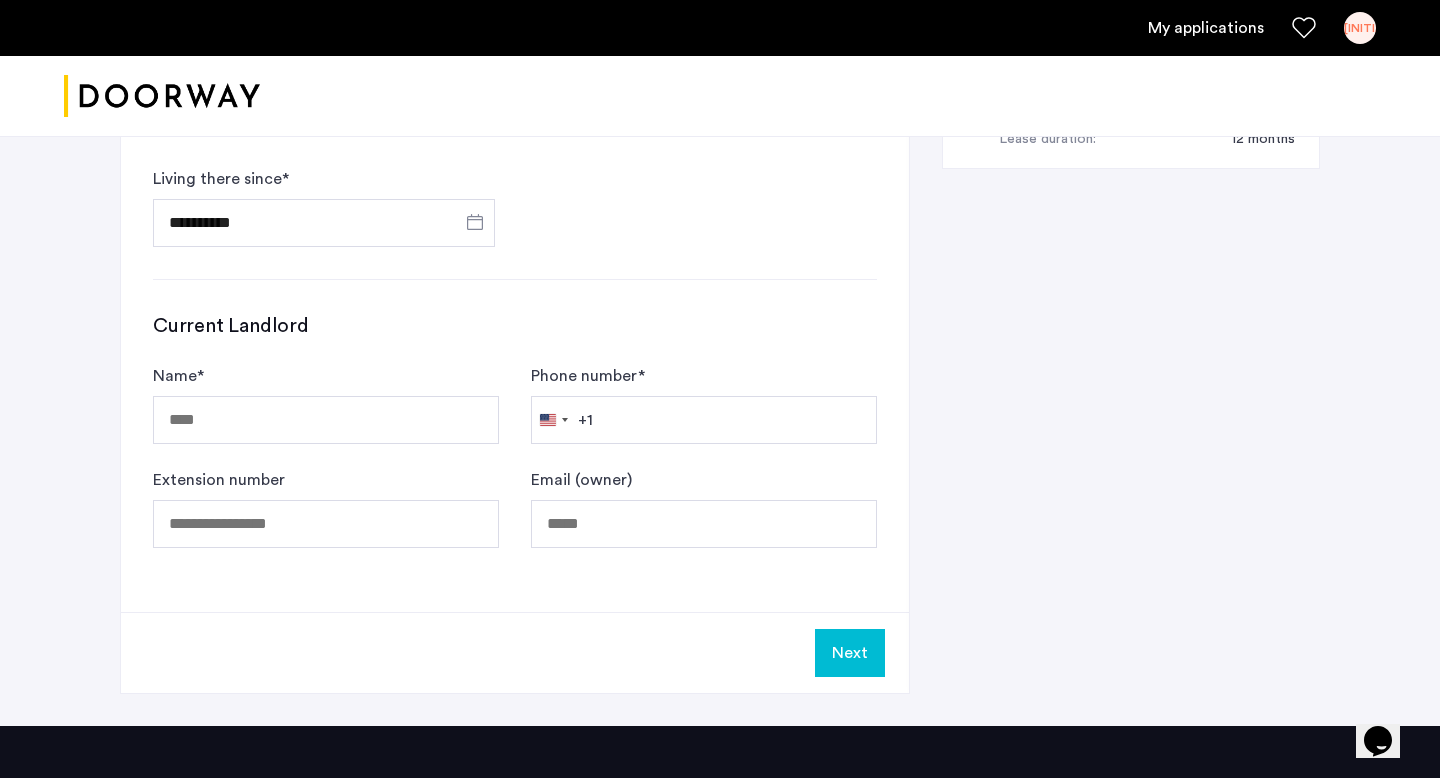 type on "**********" 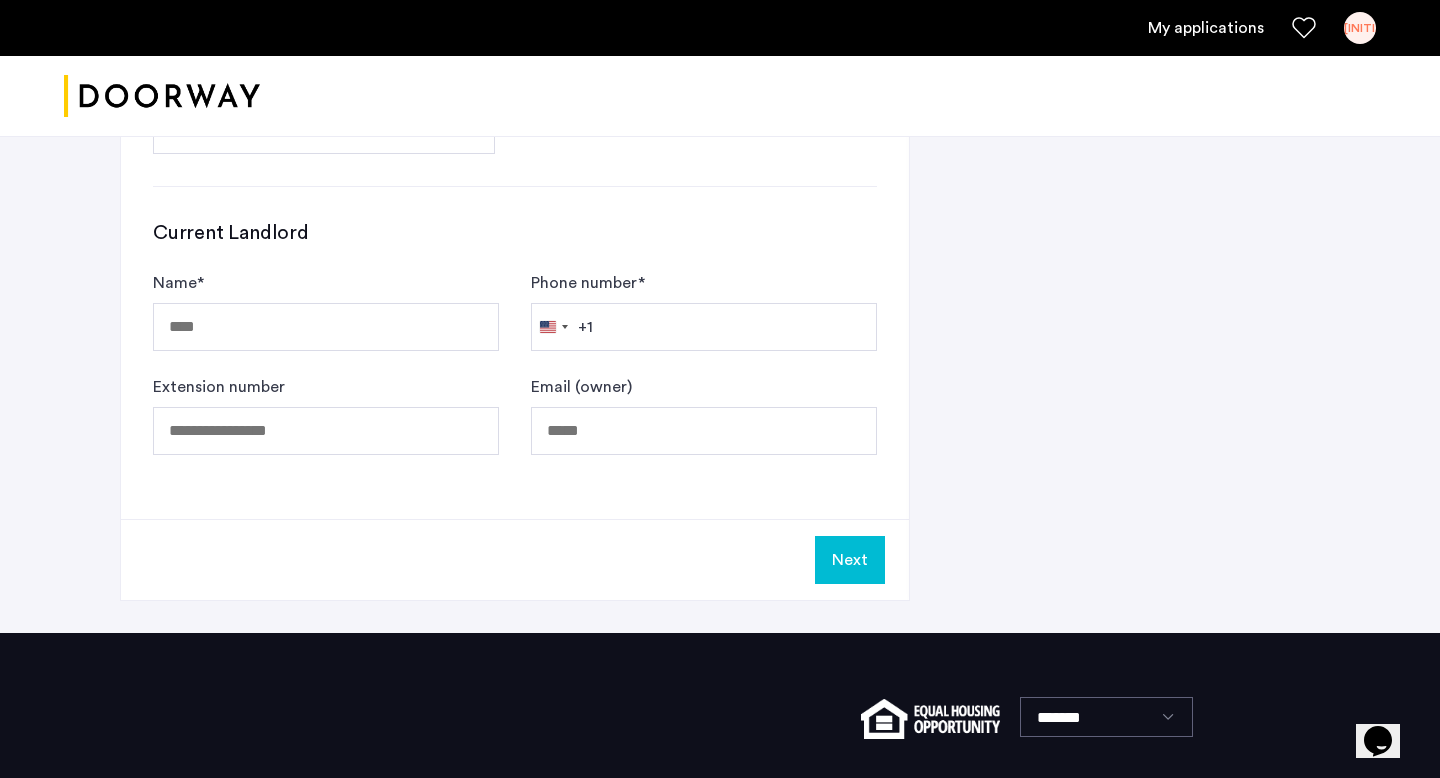 scroll, scrollTop: 1236, scrollLeft: 0, axis: vertical 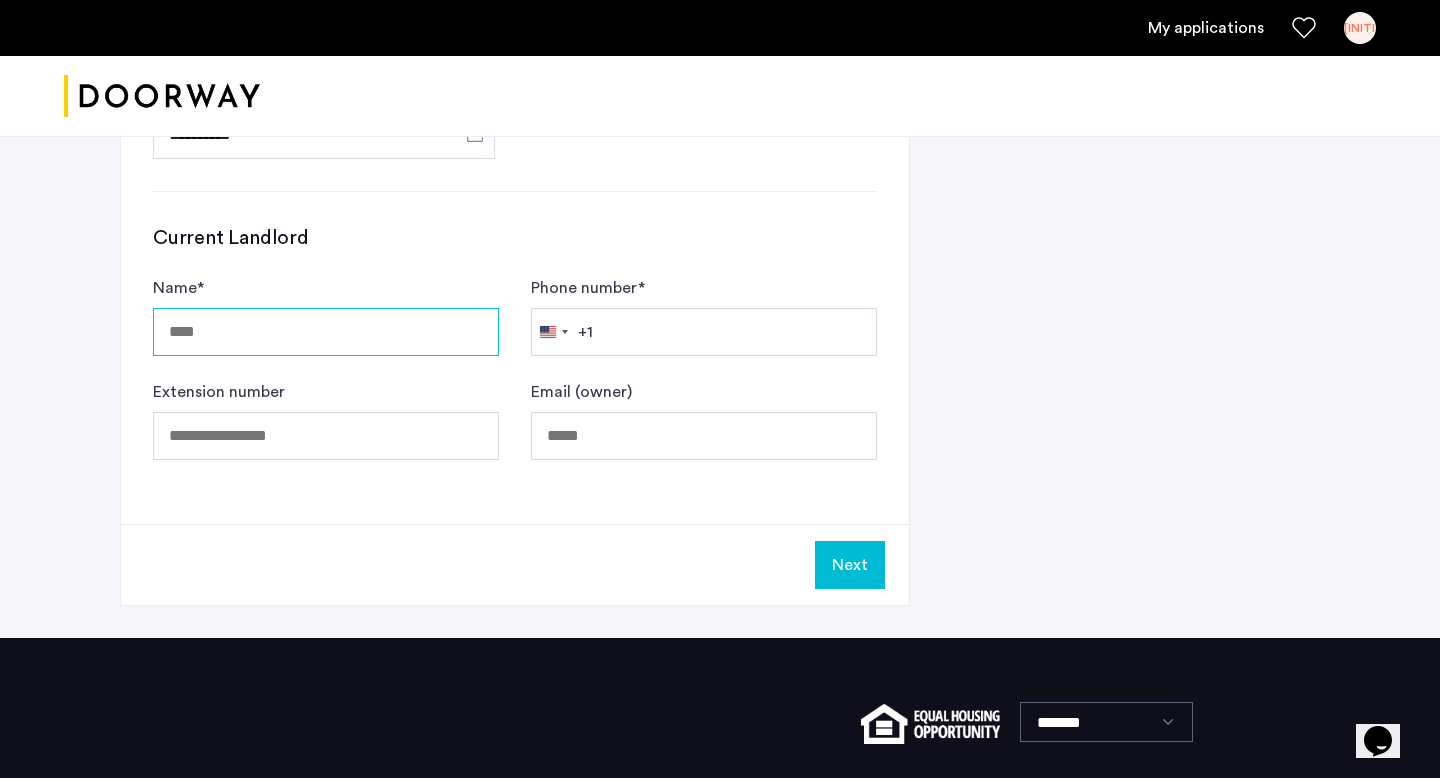 click on "Name  *" at bounding box center [326, 332] 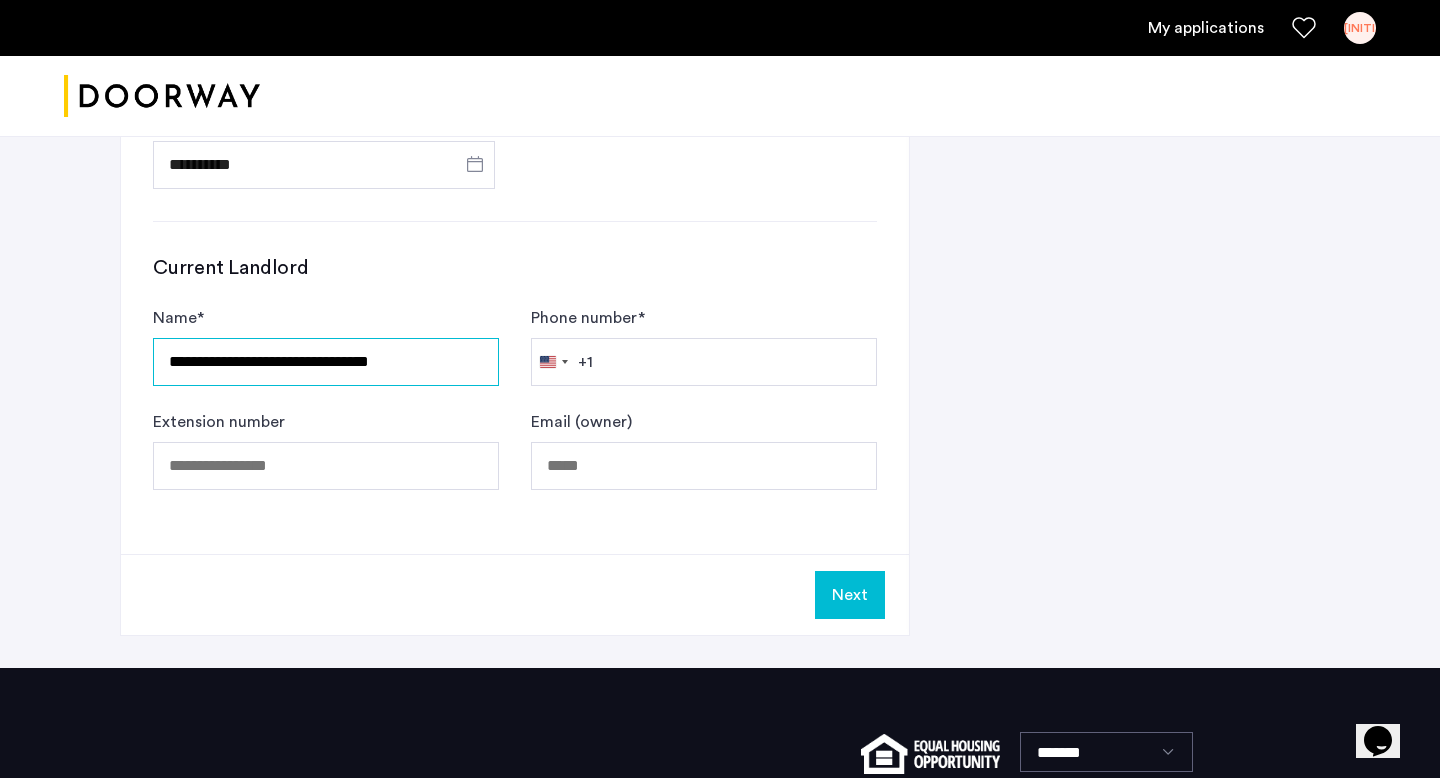 scroll, scrollTop: 1334, scrollLeft: 0, axis: vertical 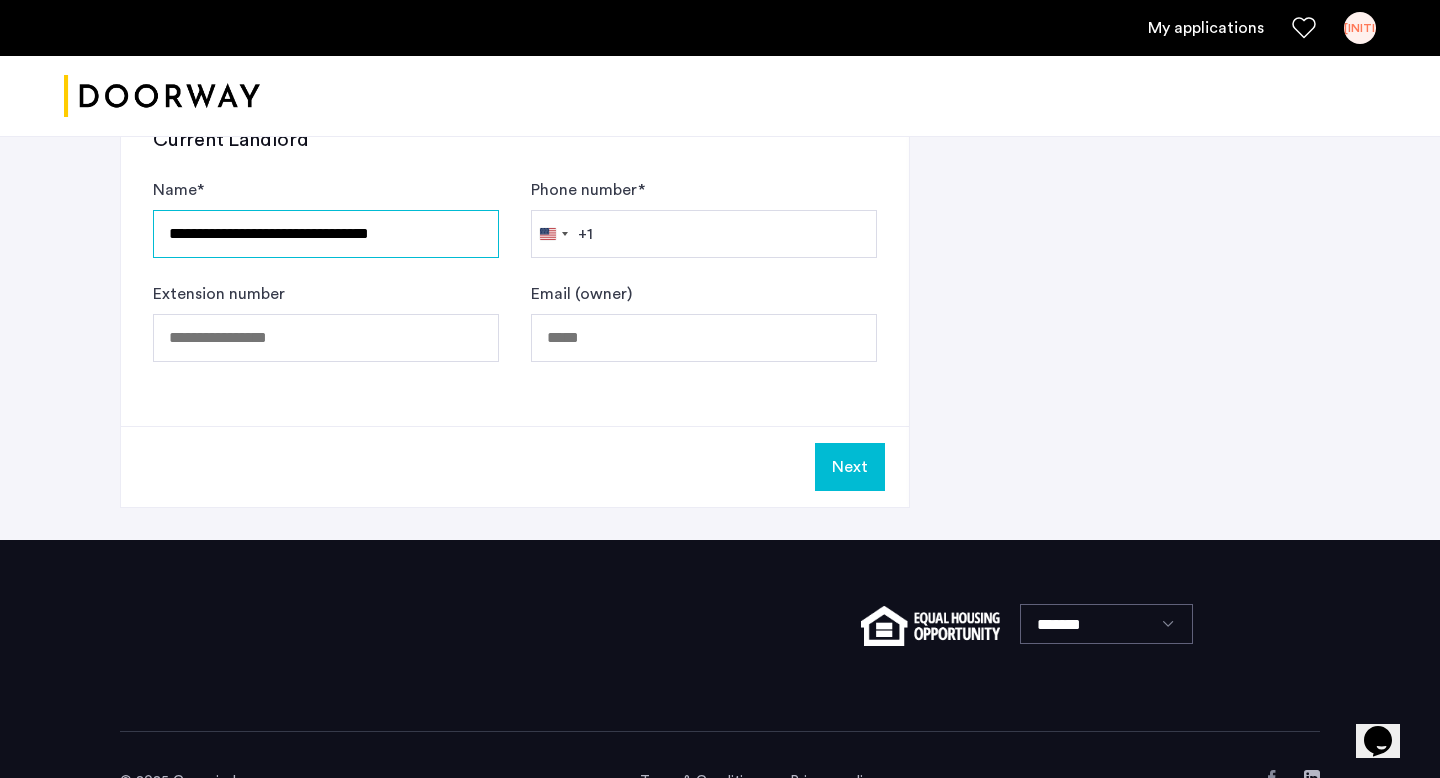 type on "**********" 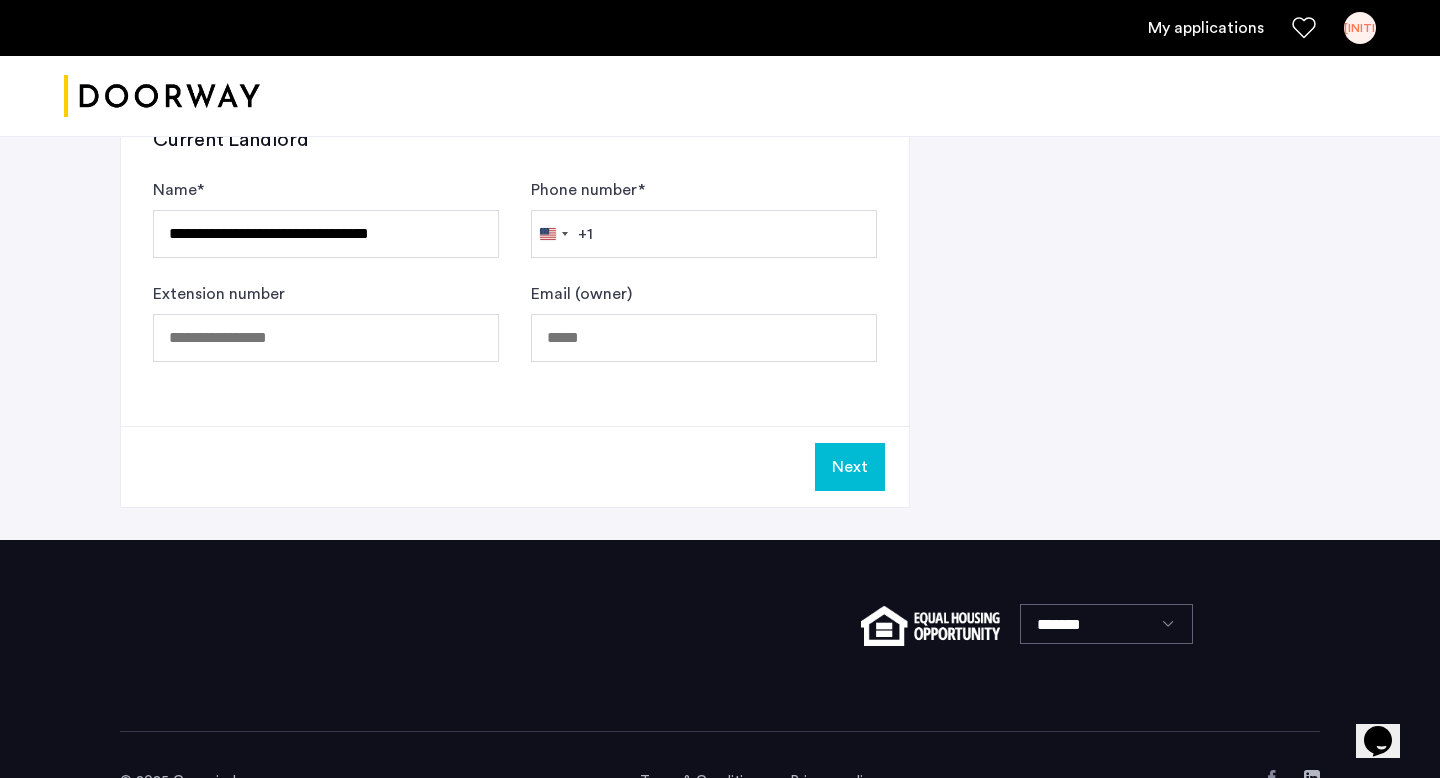 click on "Next" 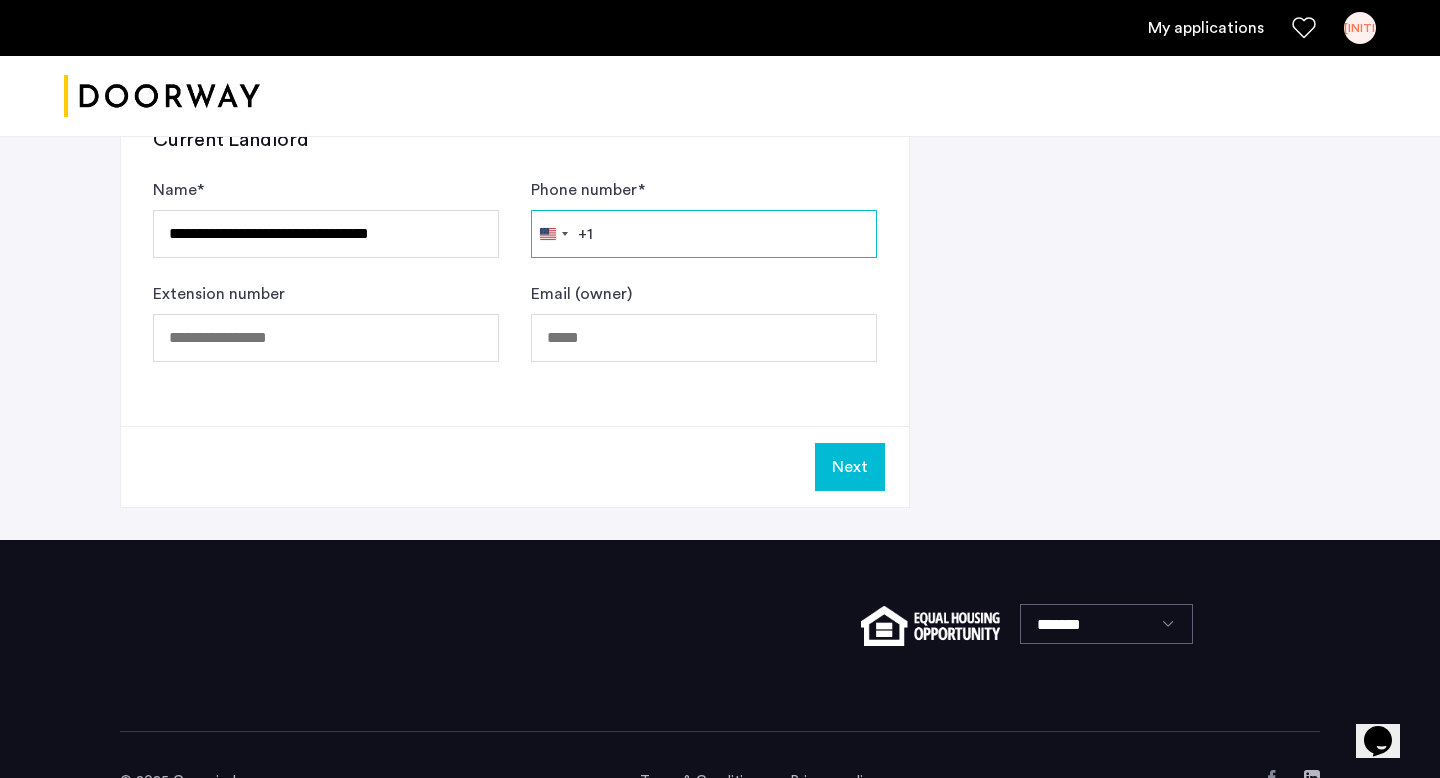 click on "Phone number  *" at bounding box center [704, 234] 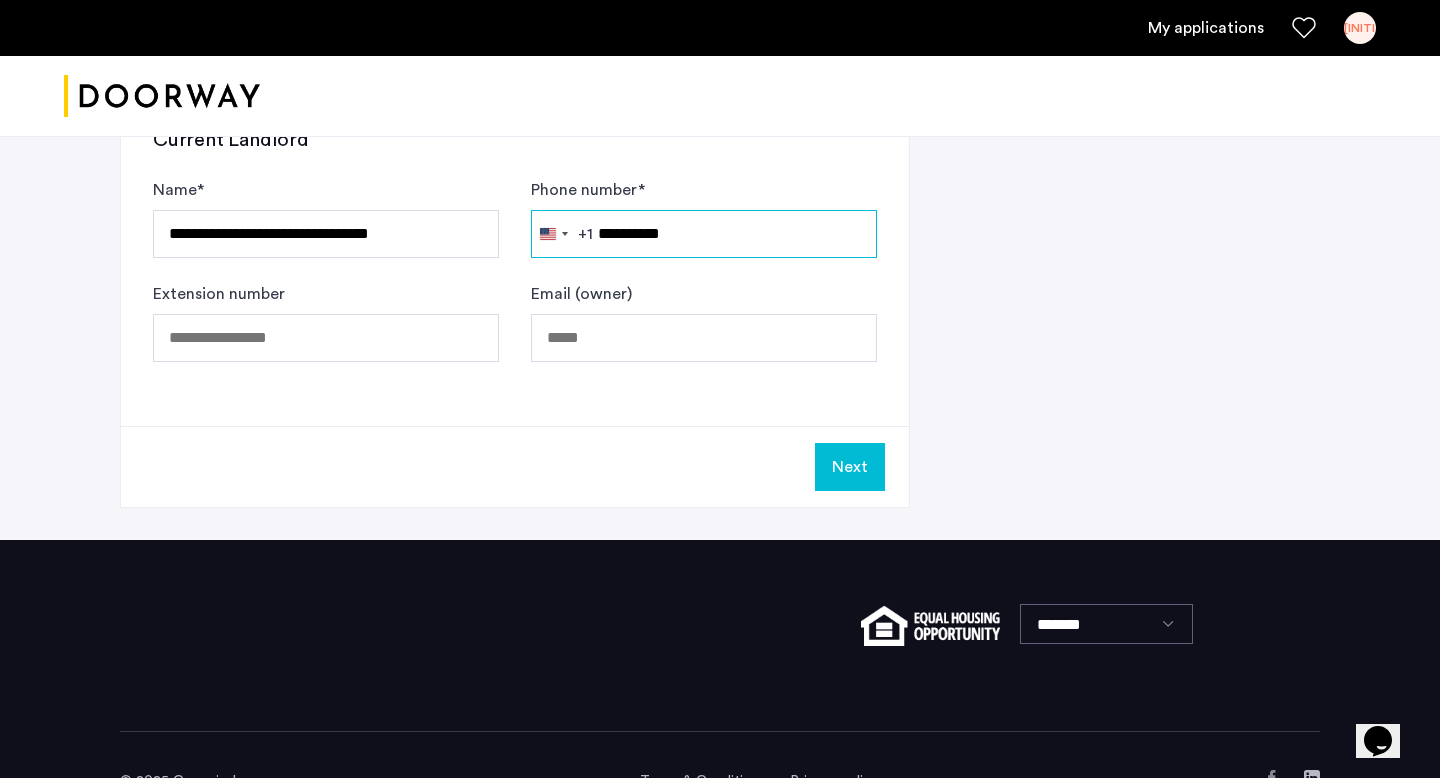 type on "**********" 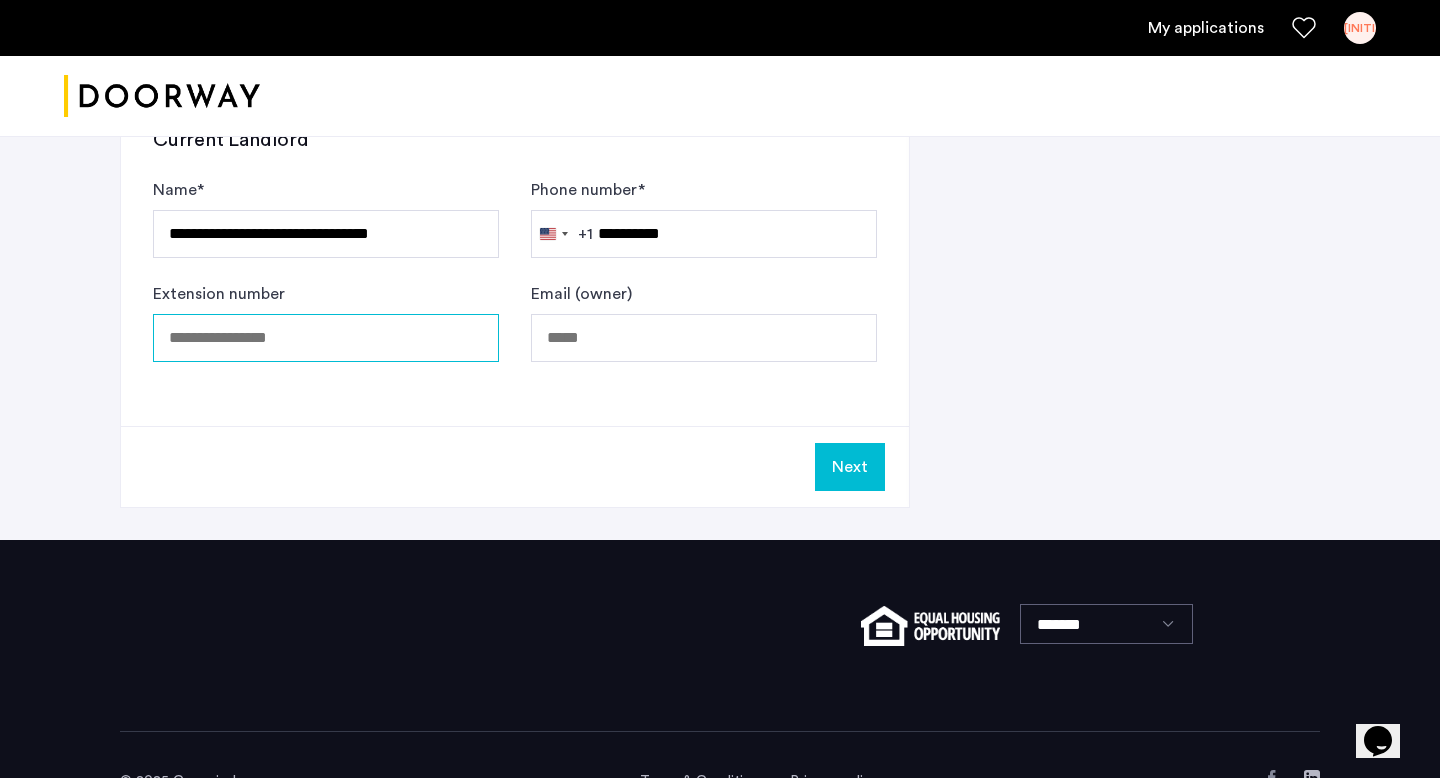 click on "Extension number" at bounding box center [326, 338] 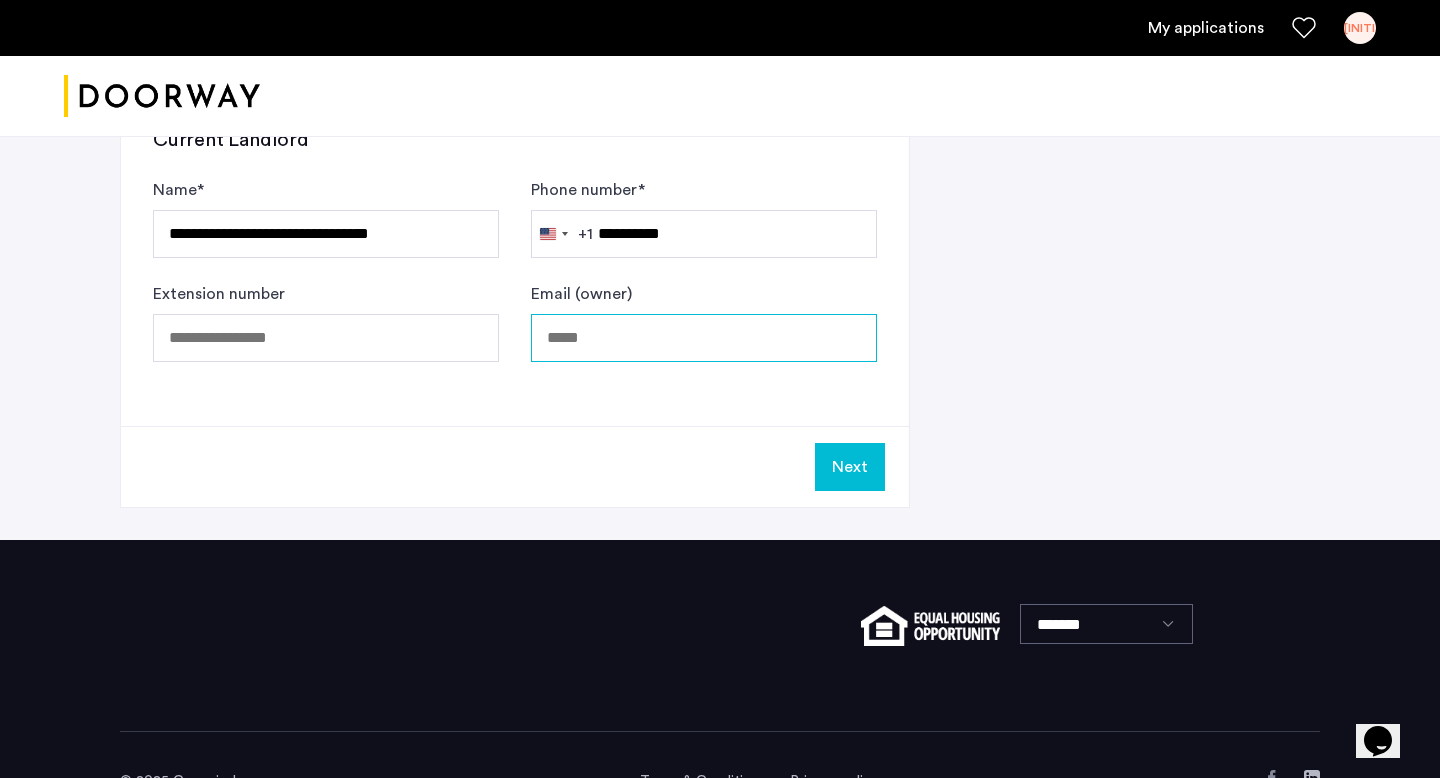 click on "Email (owner)" at bounding box center (704, 338) 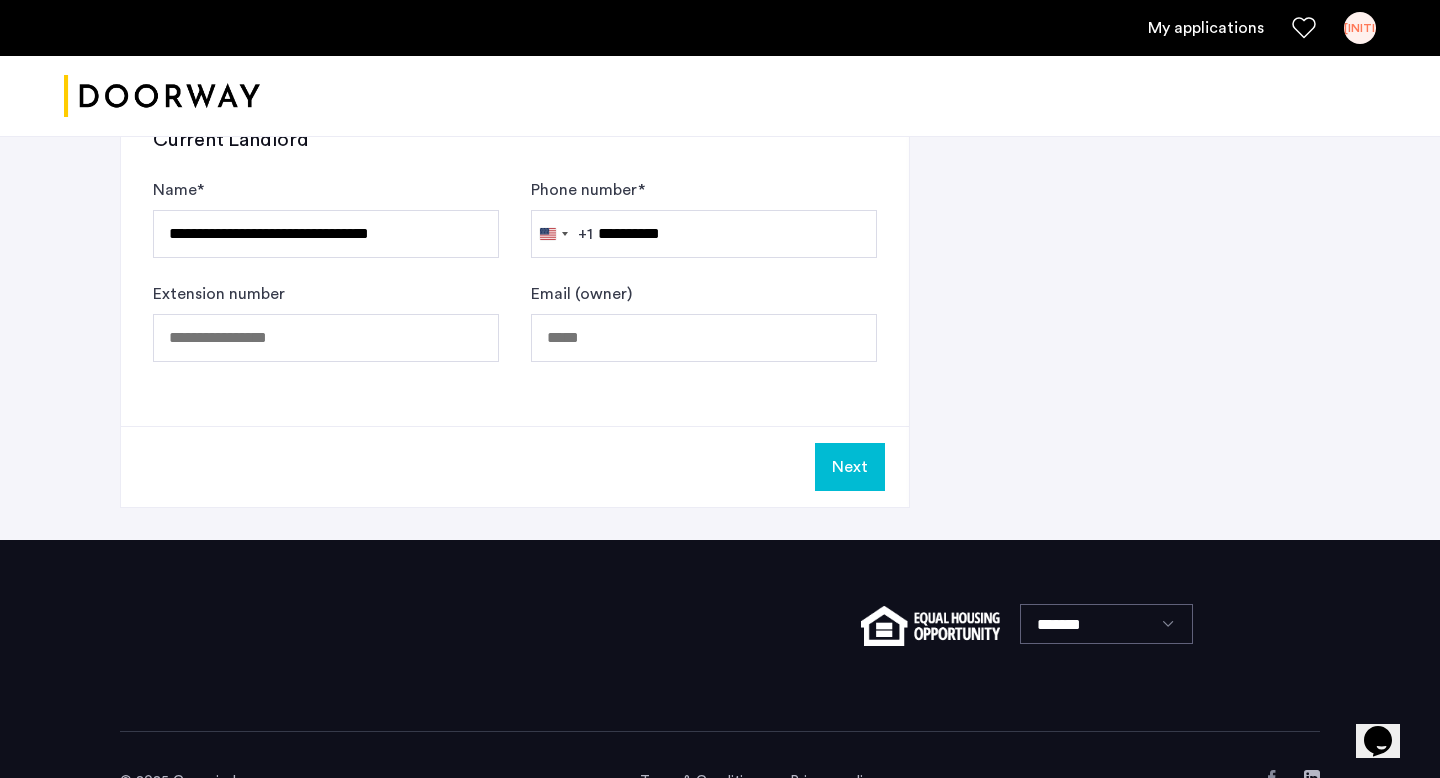 click on "**********" 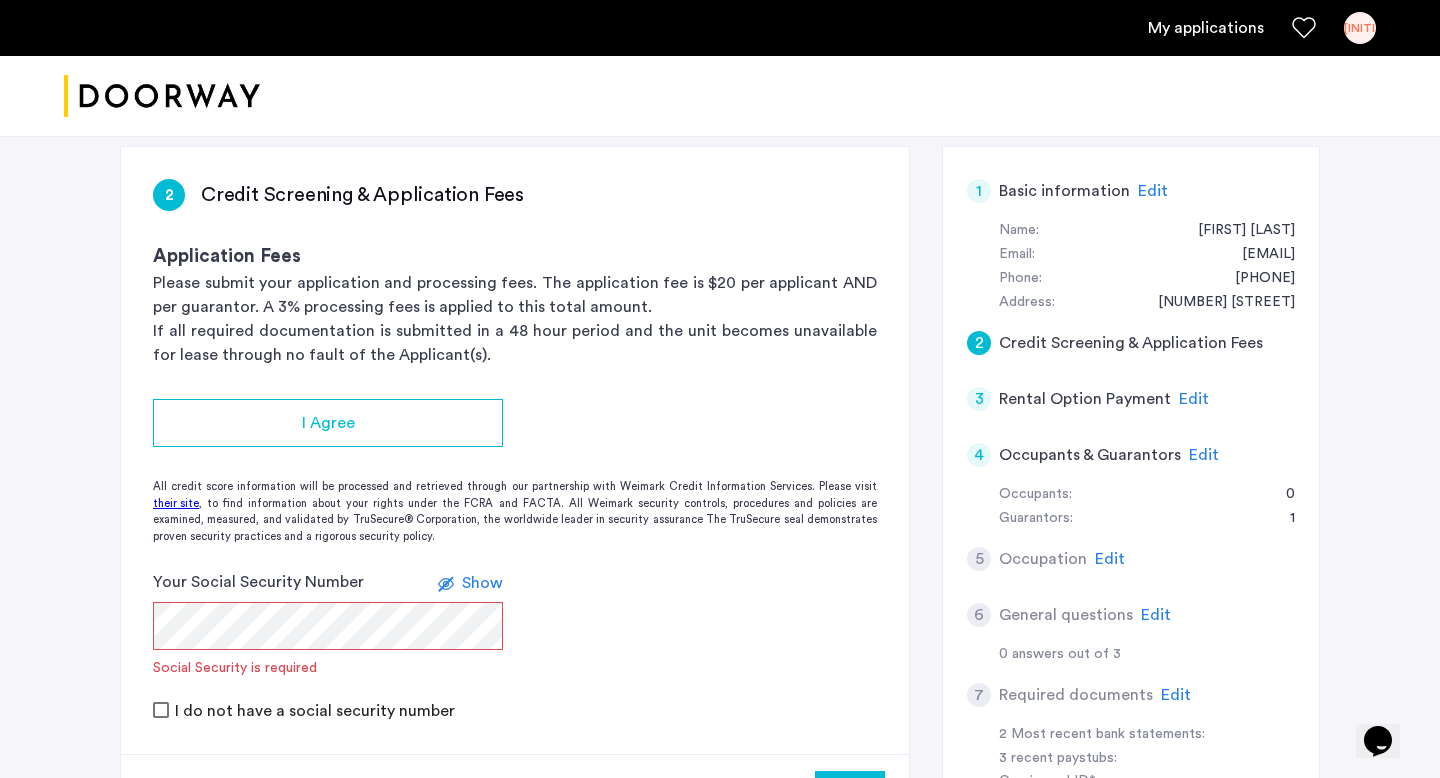 scroll, scrollTop: 287, scrollLeft: 0, axis: vertical 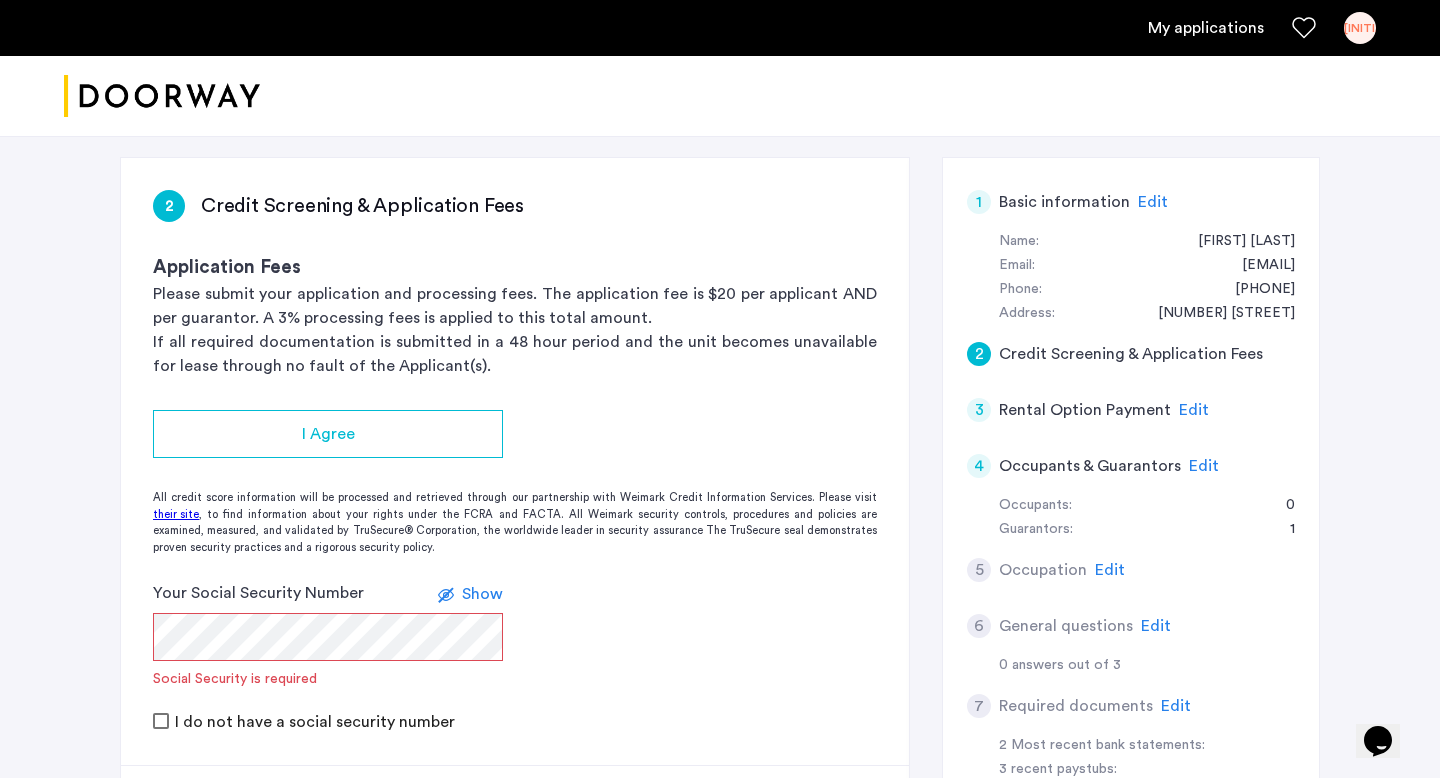 click on "Show" 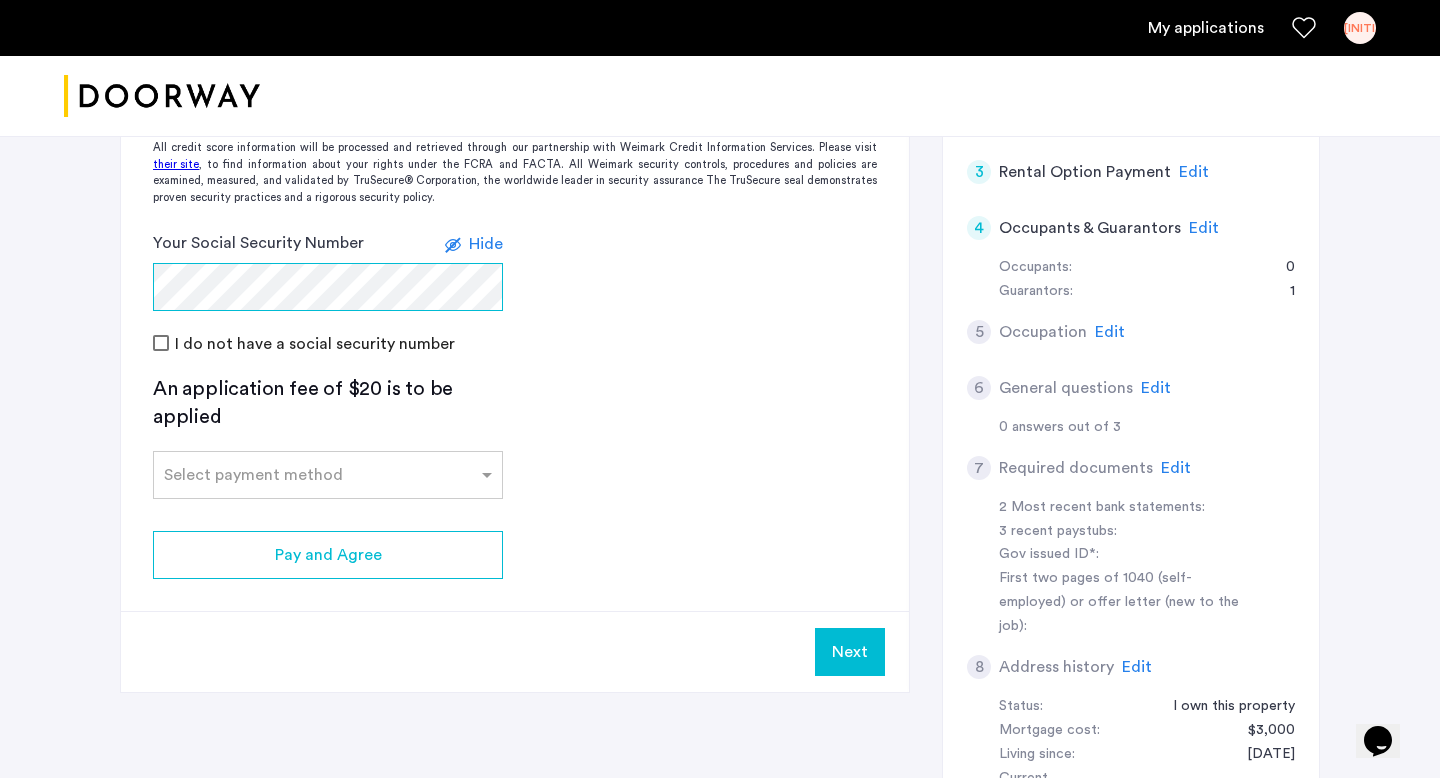 scroll, scrollTop: 559, scrollLeft: 0, axis: vertical 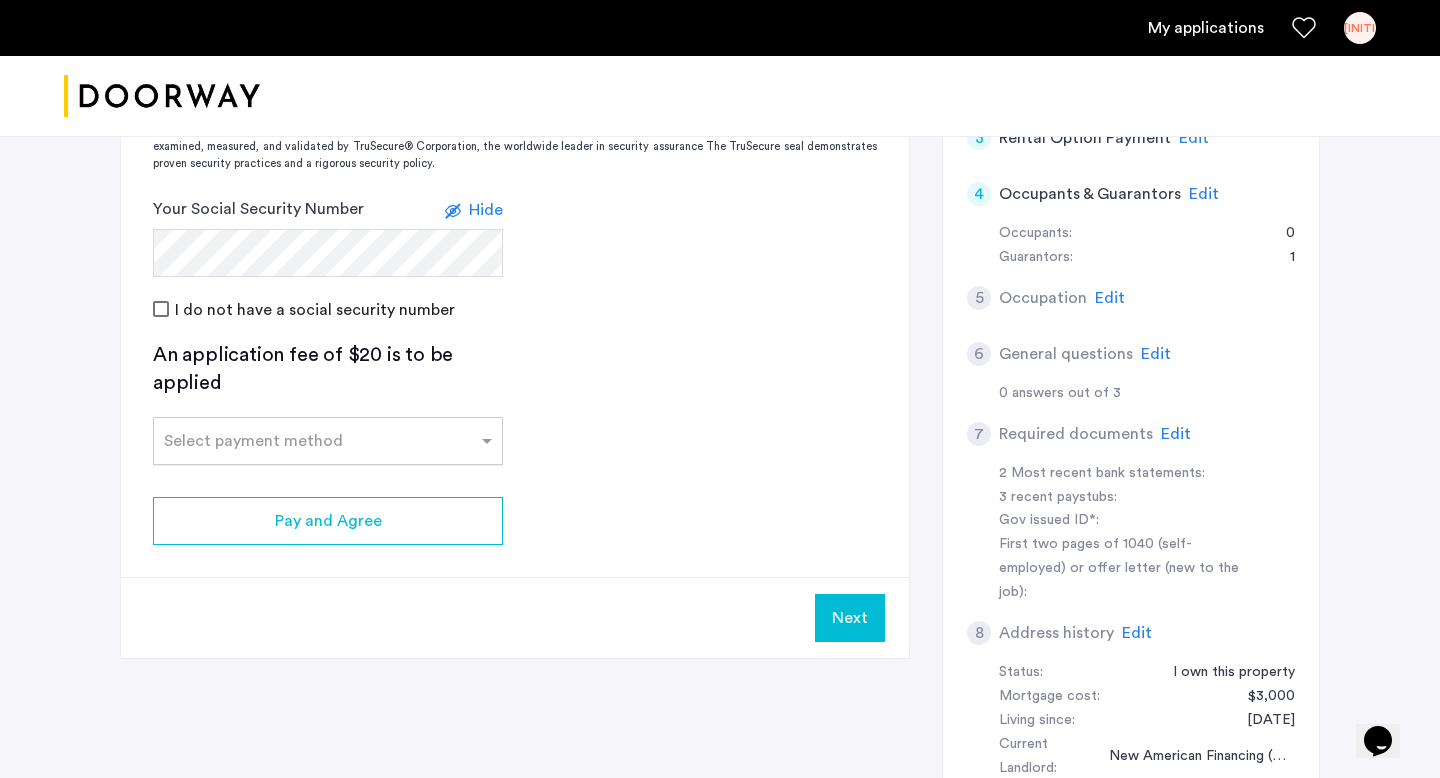 click on "Select payment method" 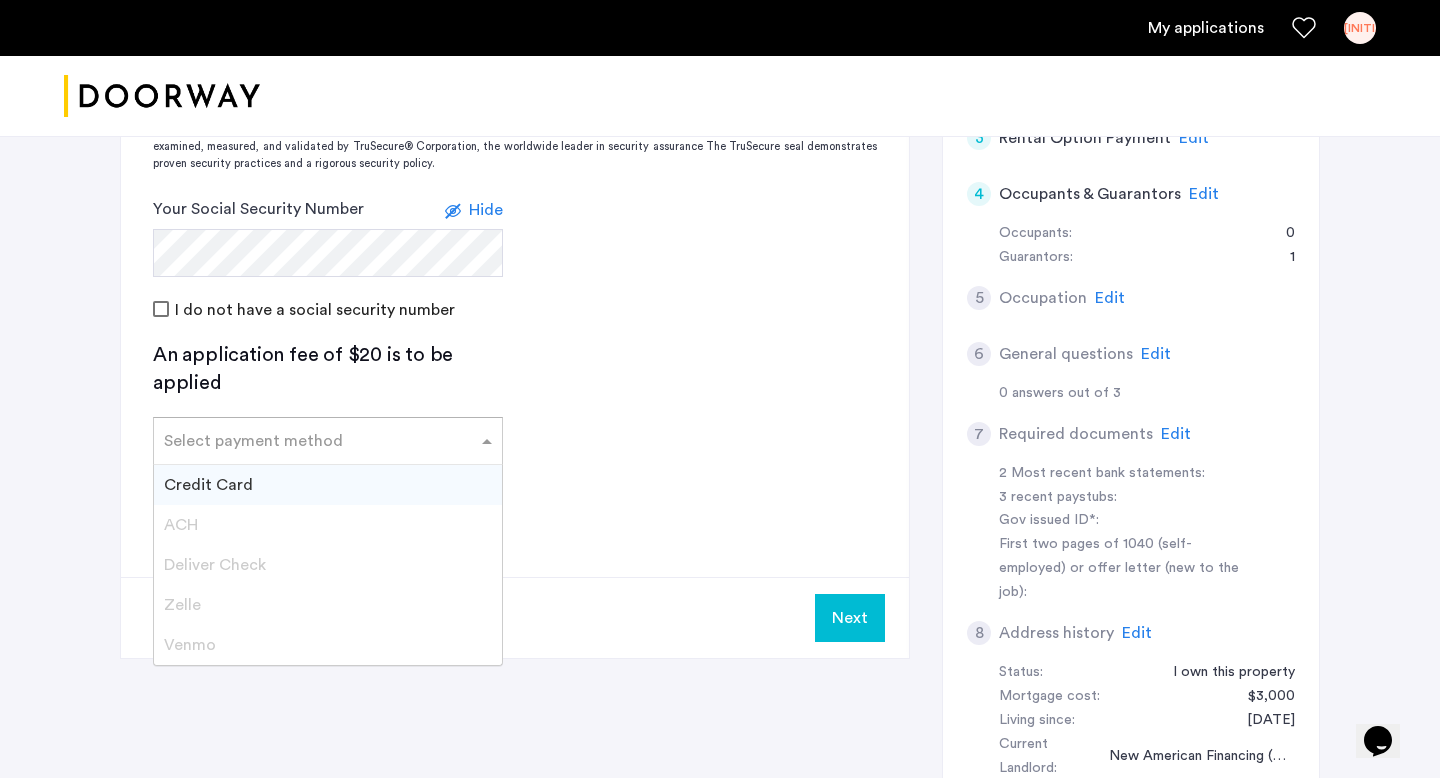 click on "Credit Card" at bounding box center [328, 485] 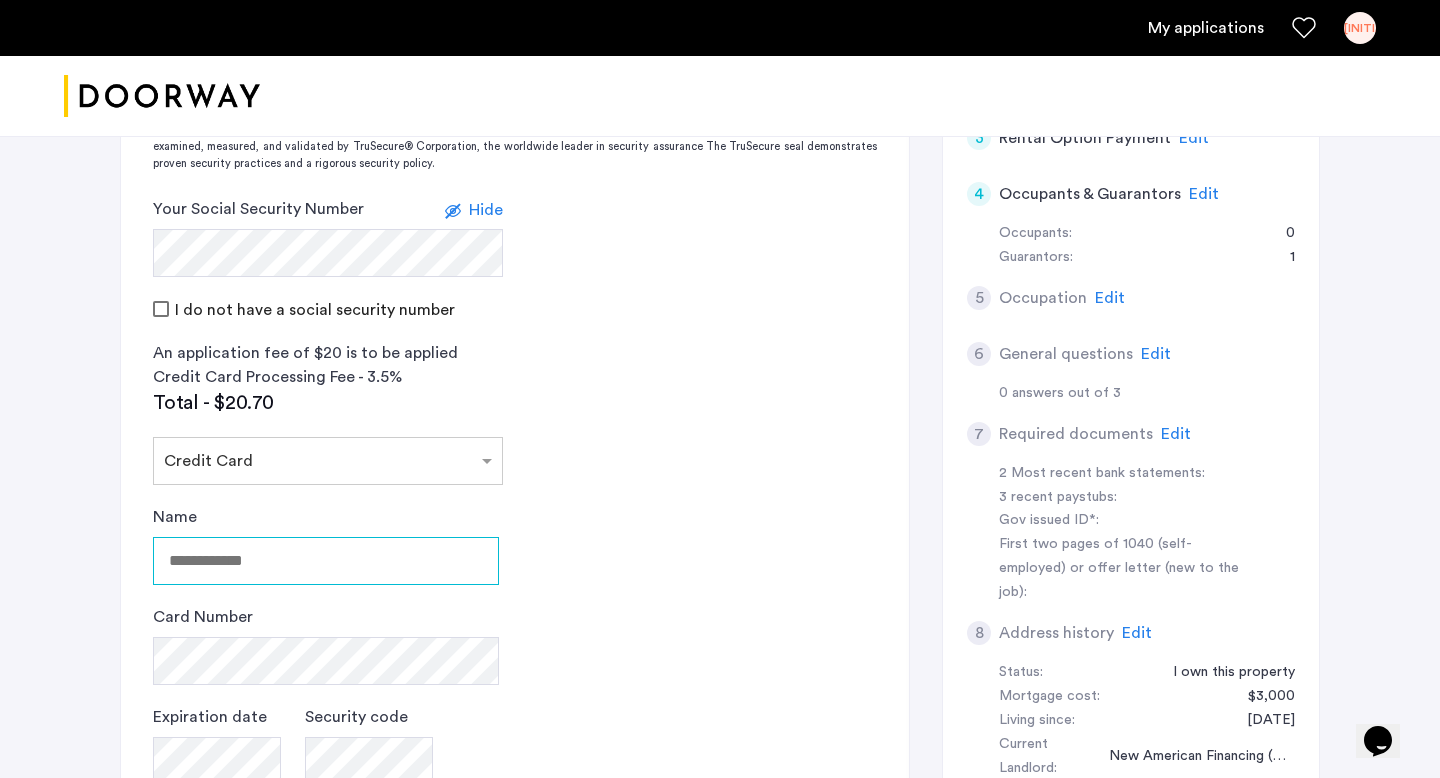 click on "Name" at bounding box center (326, 561) 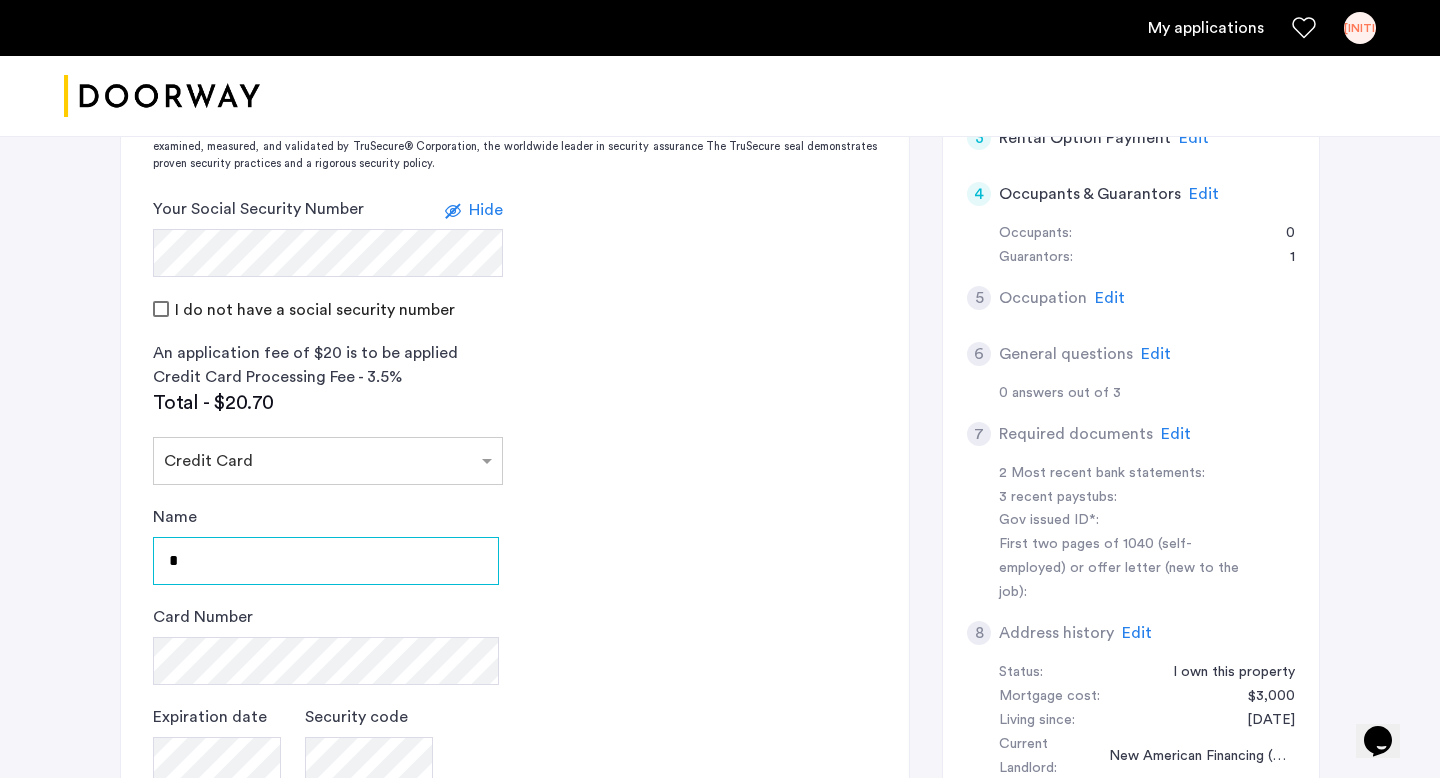 type on "**********" 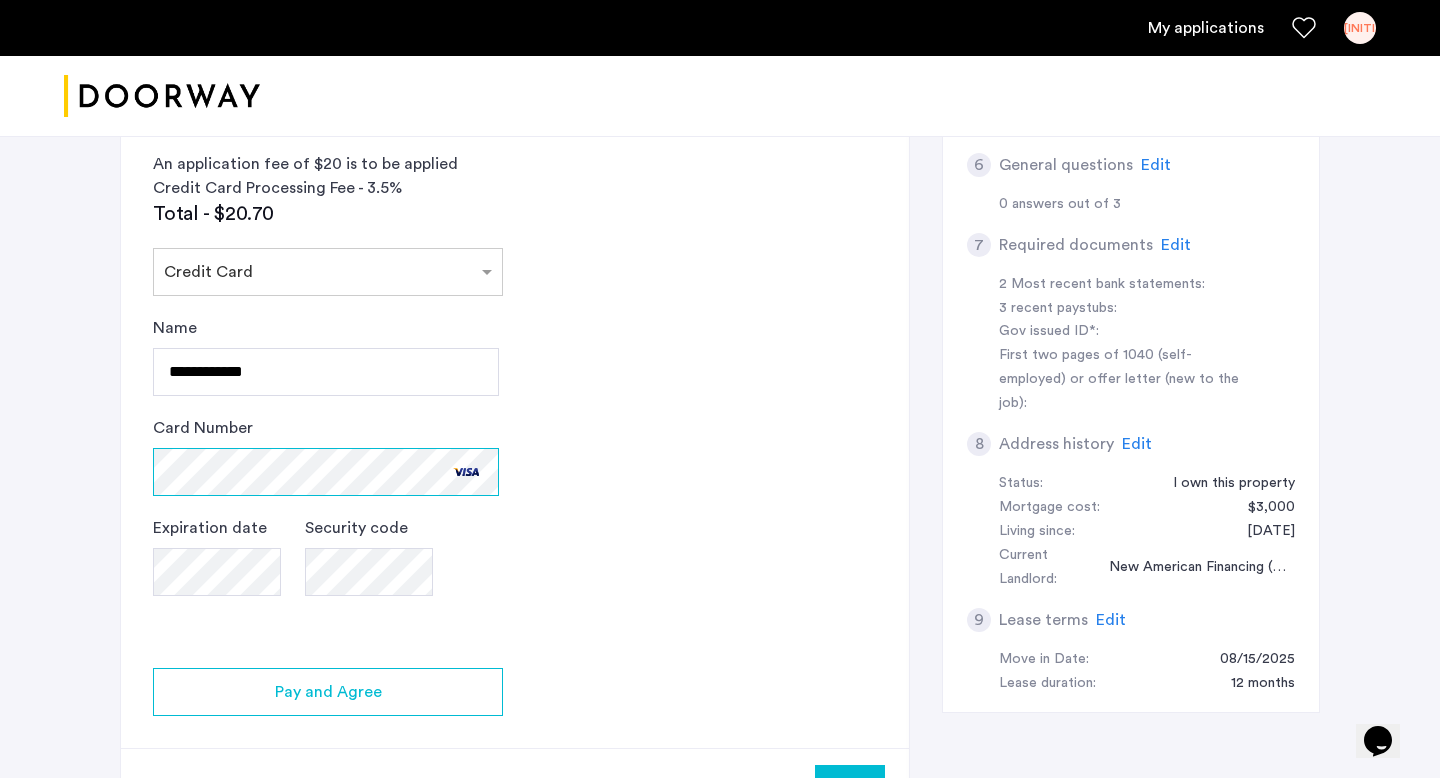 scroll, scrollTop: 750, scrollLeft: 0, axis: vertical 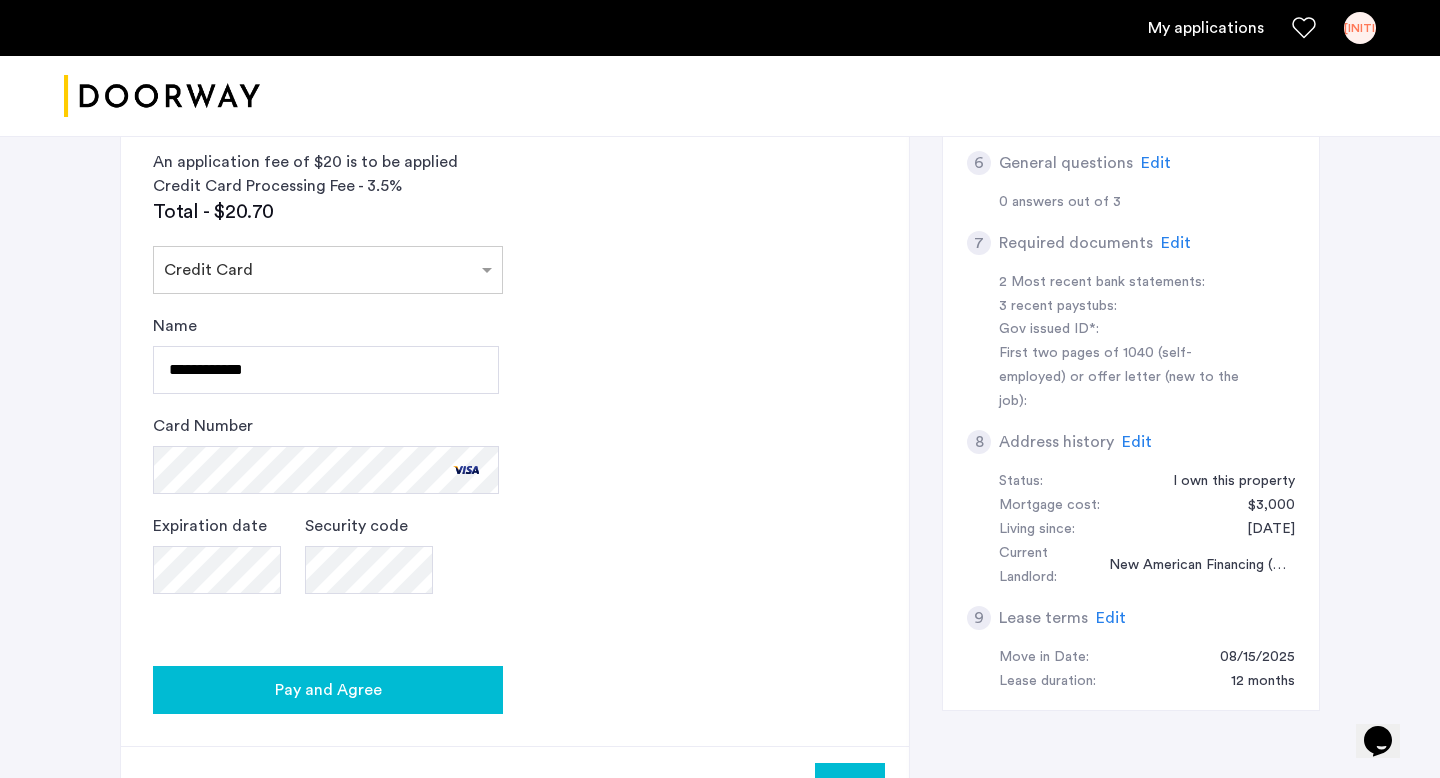 click on "Pay and Agree" 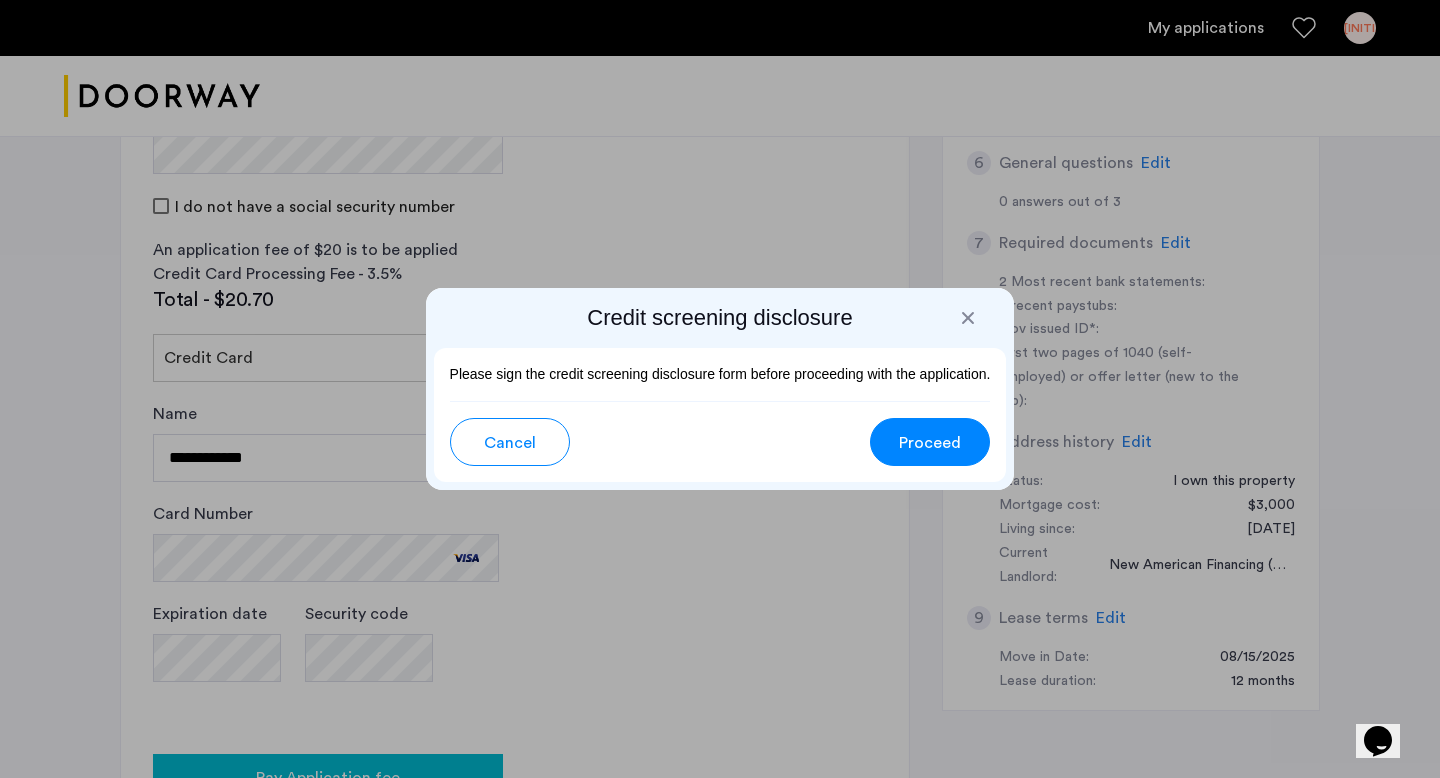scroll, scrollTop: 0, scrollLeft: 0, axis: both 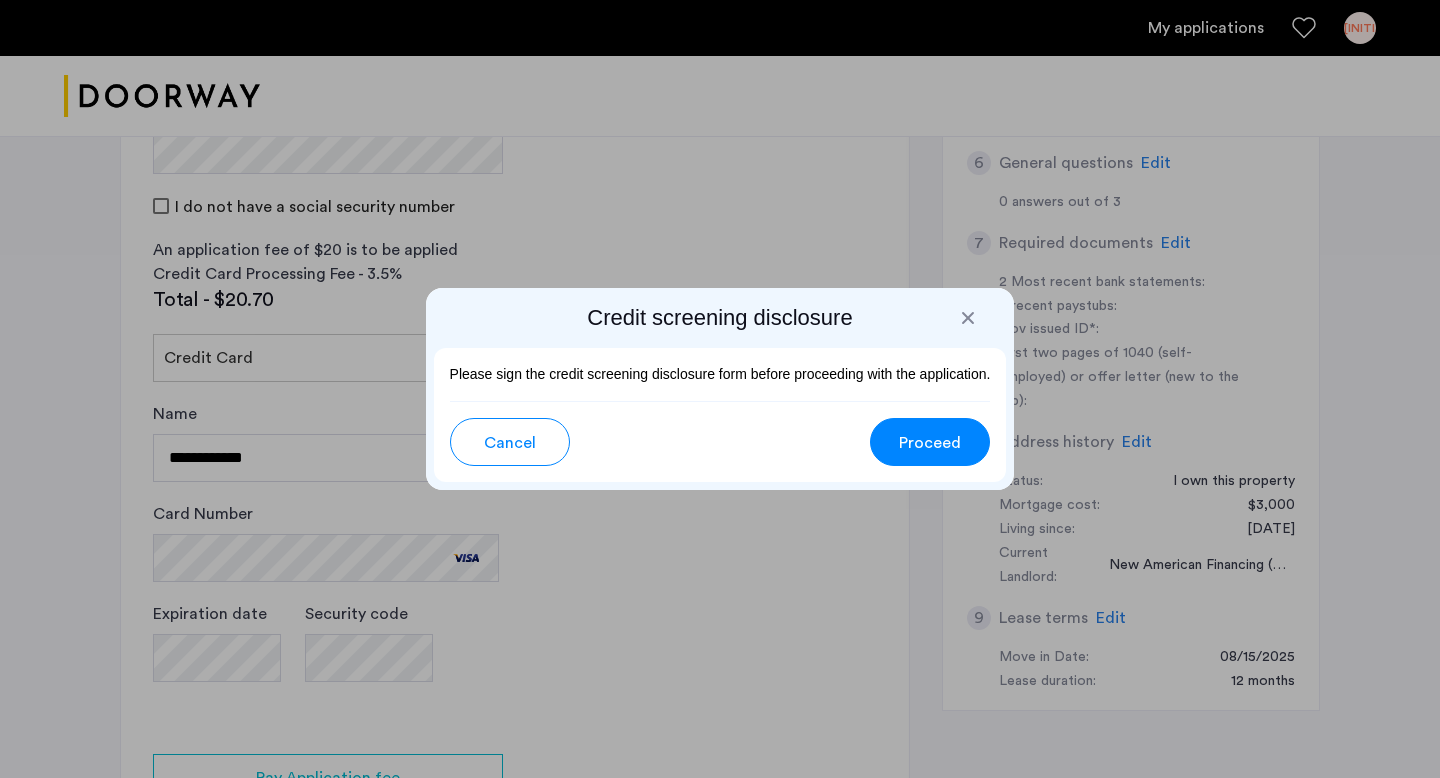 click on "Proceed" at bounding box center (930, 443) 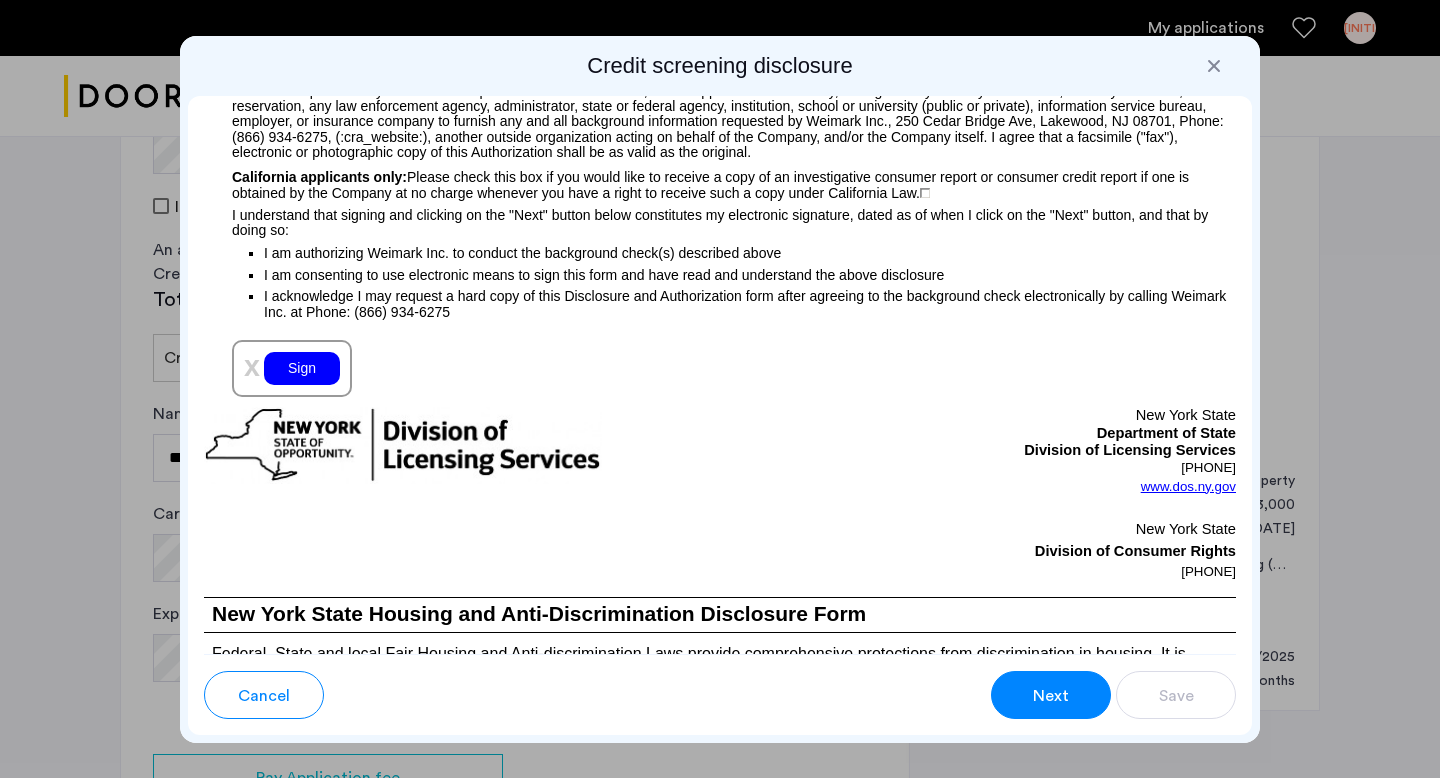 scroll, scrollTop: 2258, scrollLeft: 0, axis: vertical 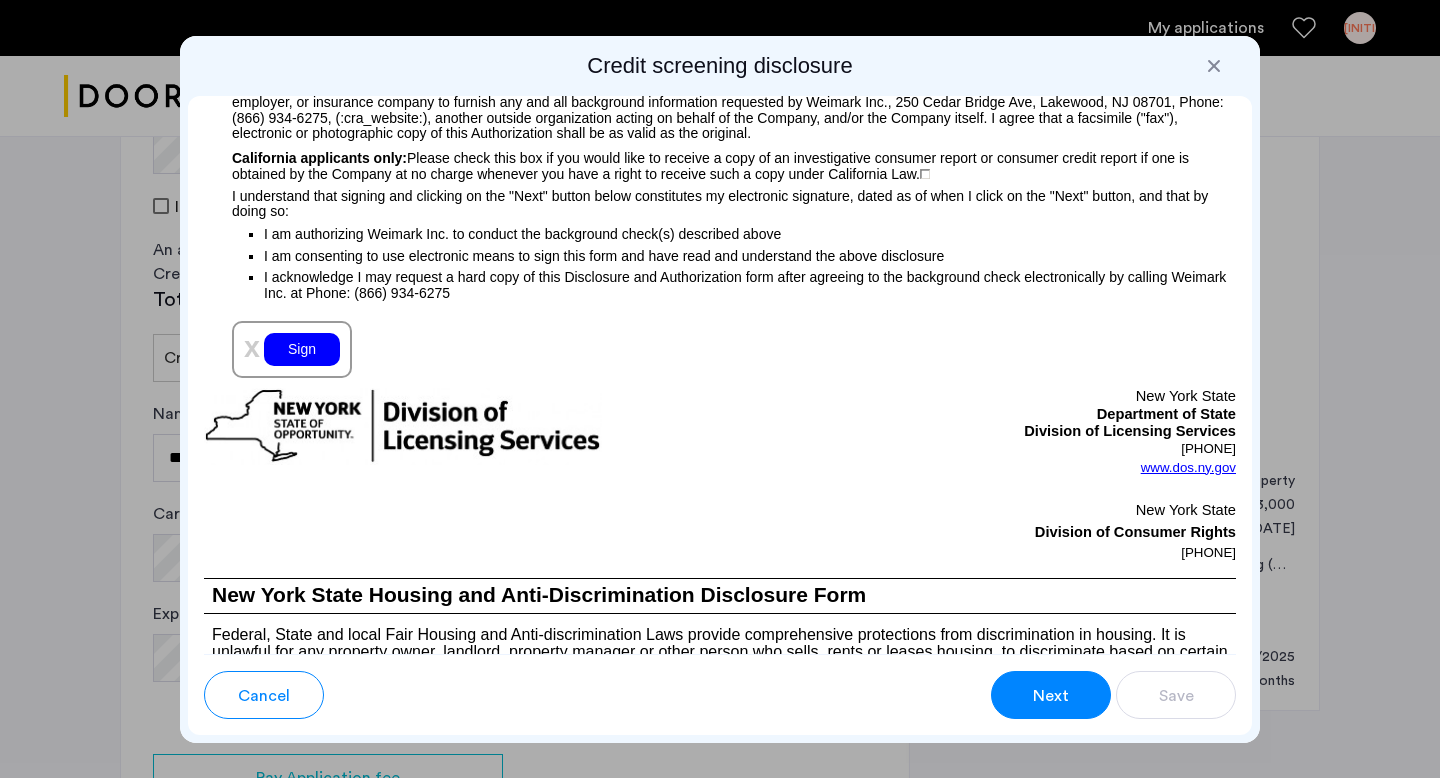 click on "Sign" at bounding box center [302, 349] 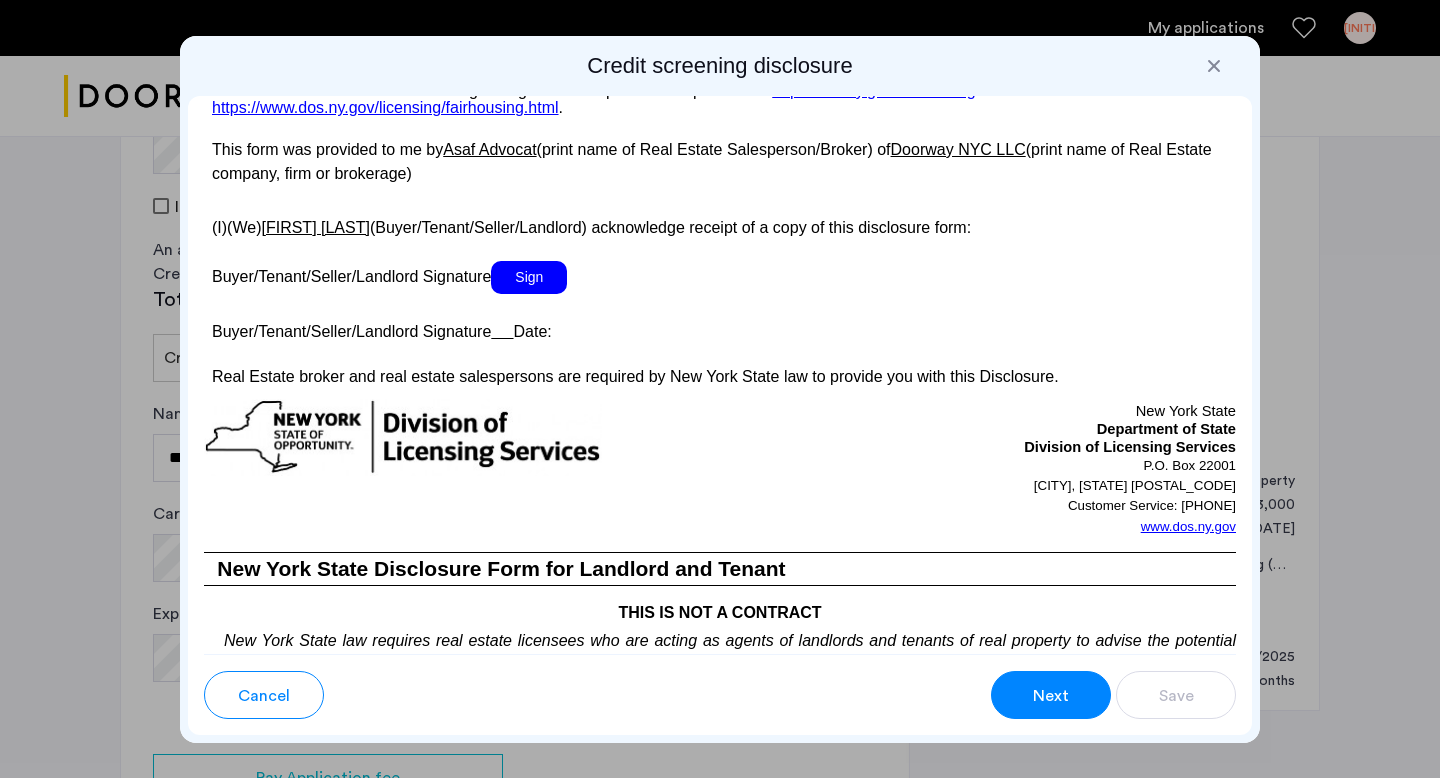 scroll, scrollTop: 3807, scrollLeft: 0, axis: vertical 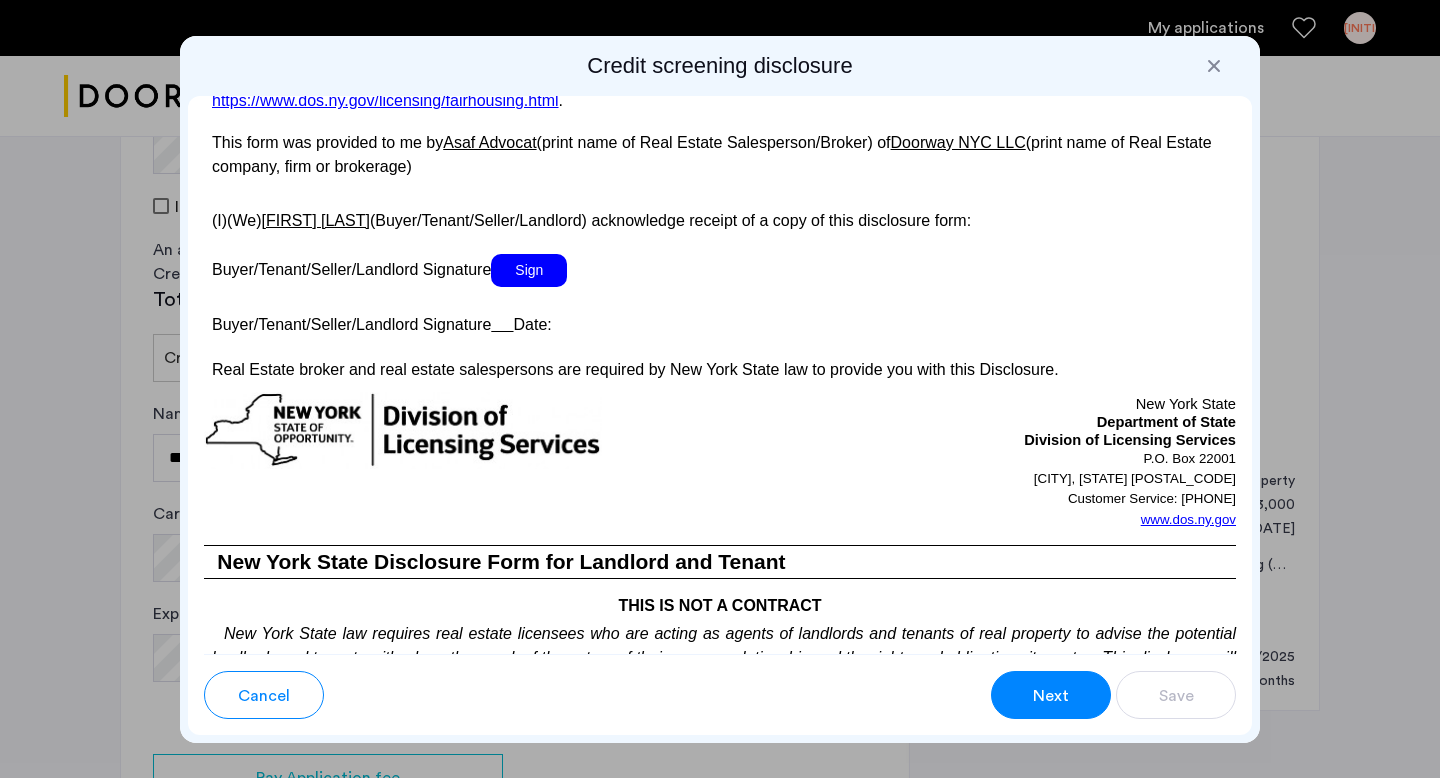 click on "Sign" at bounding box center (529, 270) 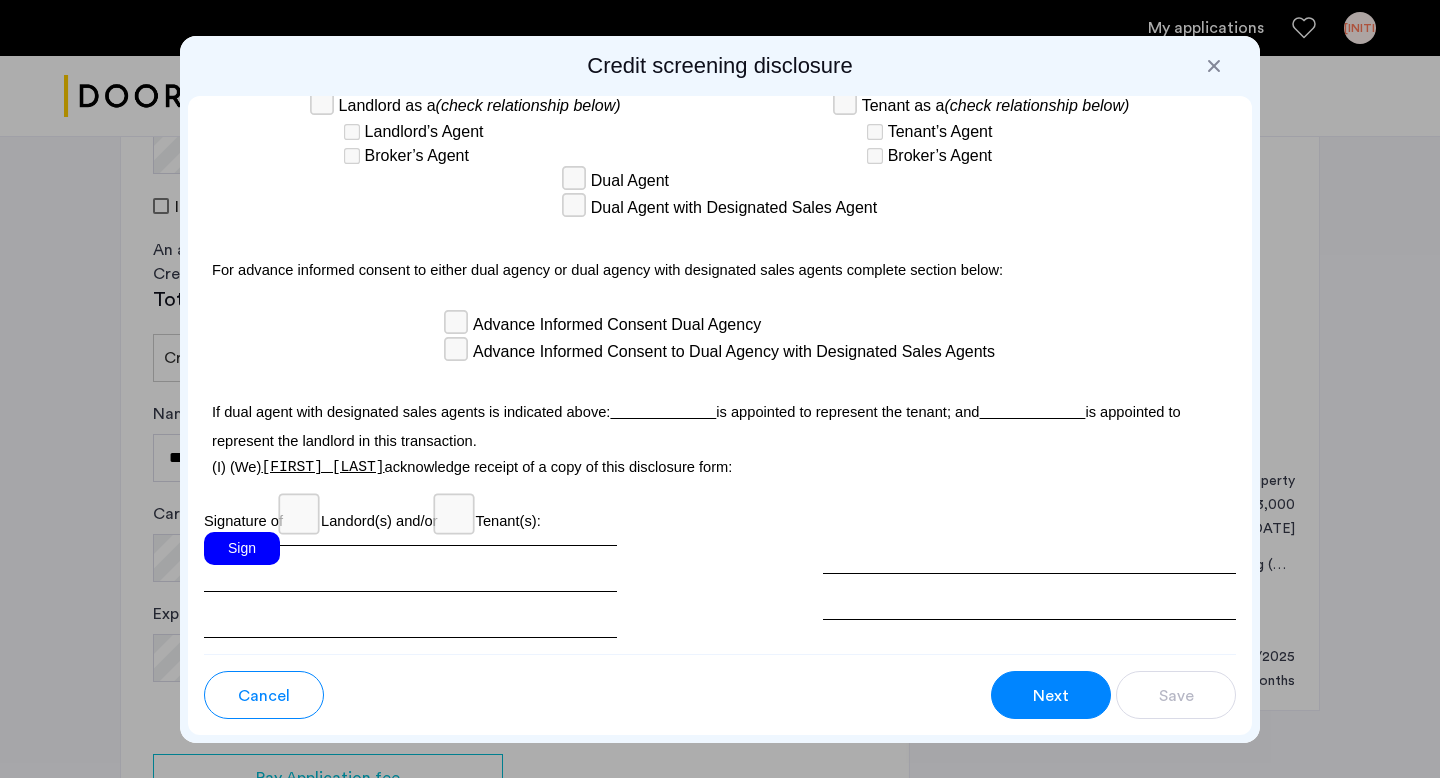 scroll, scrollTop: 5840, scrollLeft: 0, axis: vertical 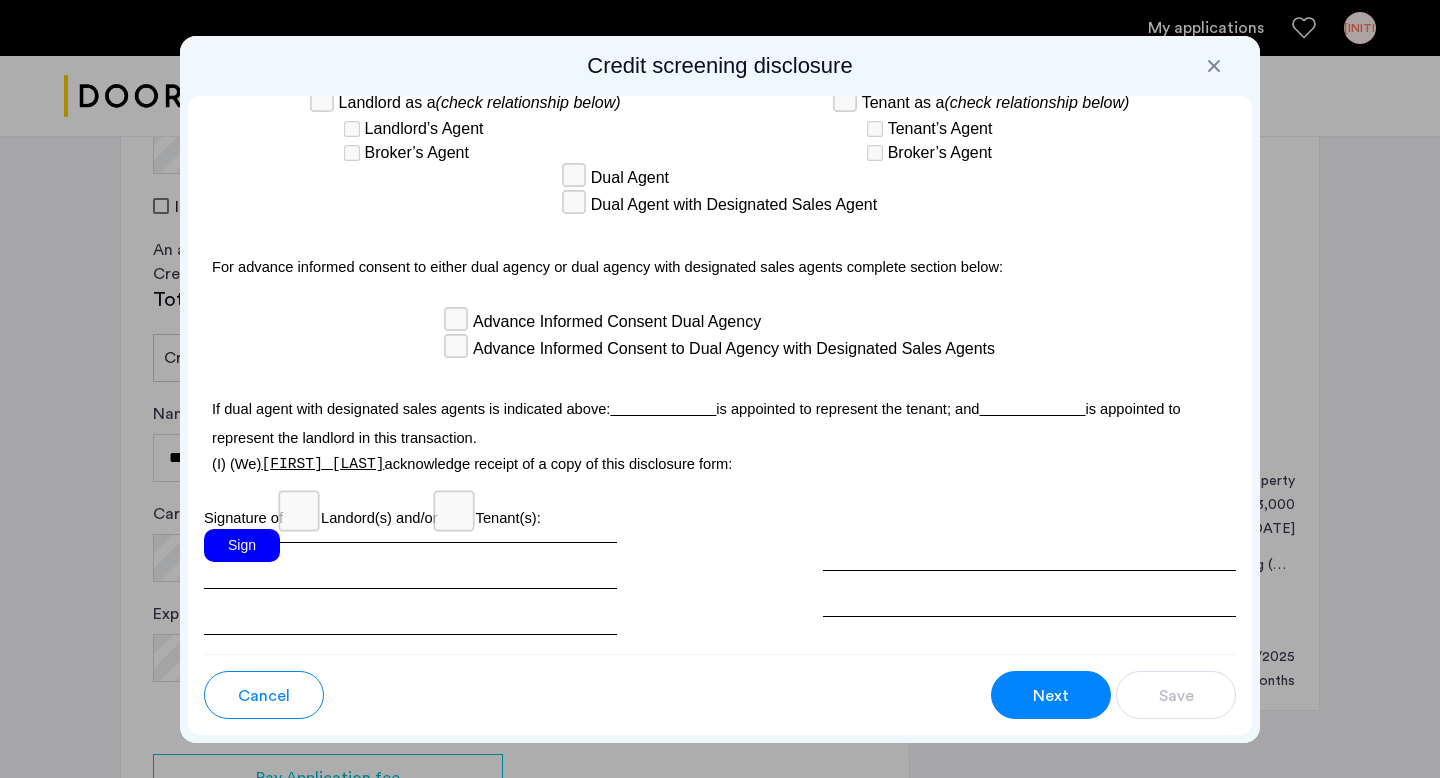 click on "Sign" at bounding box center [242, 545] 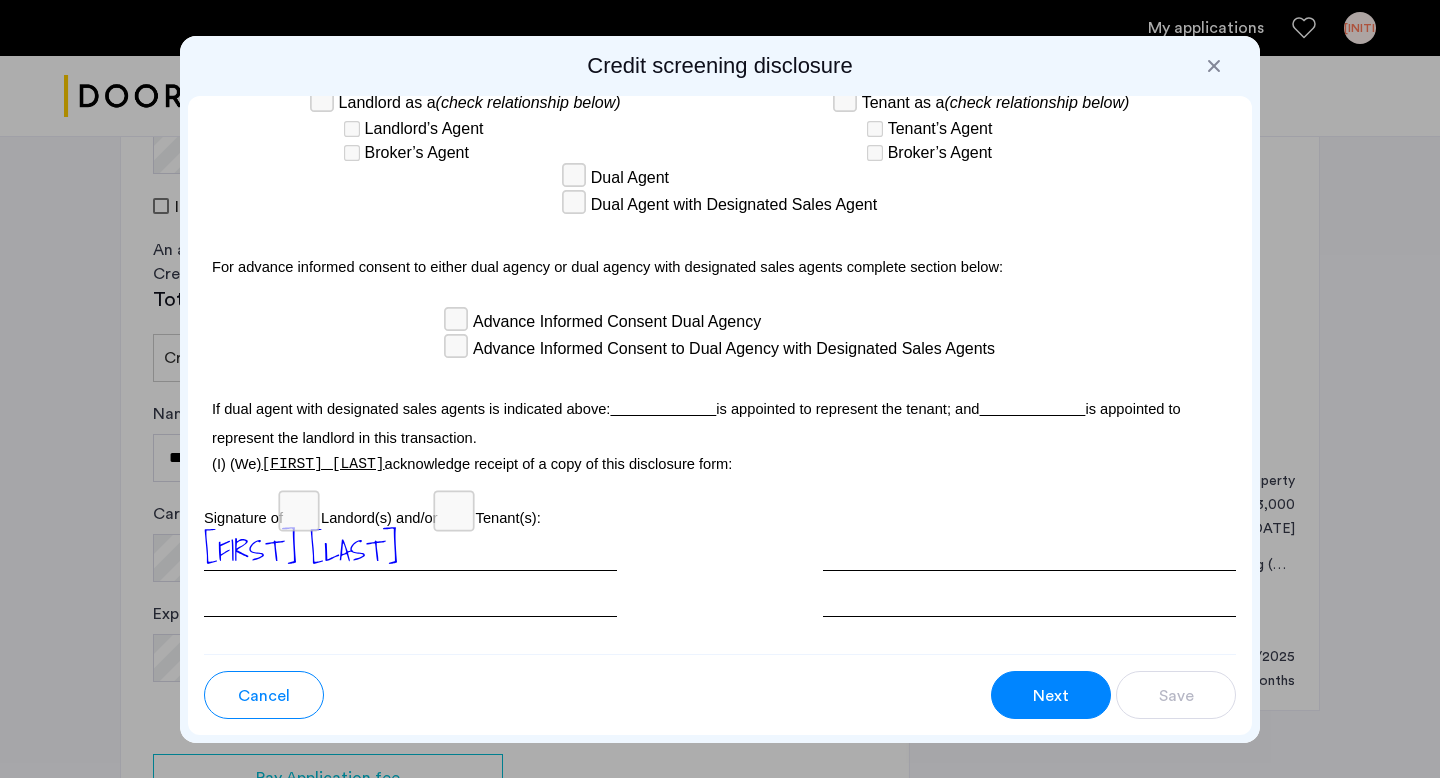 scroll, scrollTop: 5884, scrollLeft: 0, axis: vertical 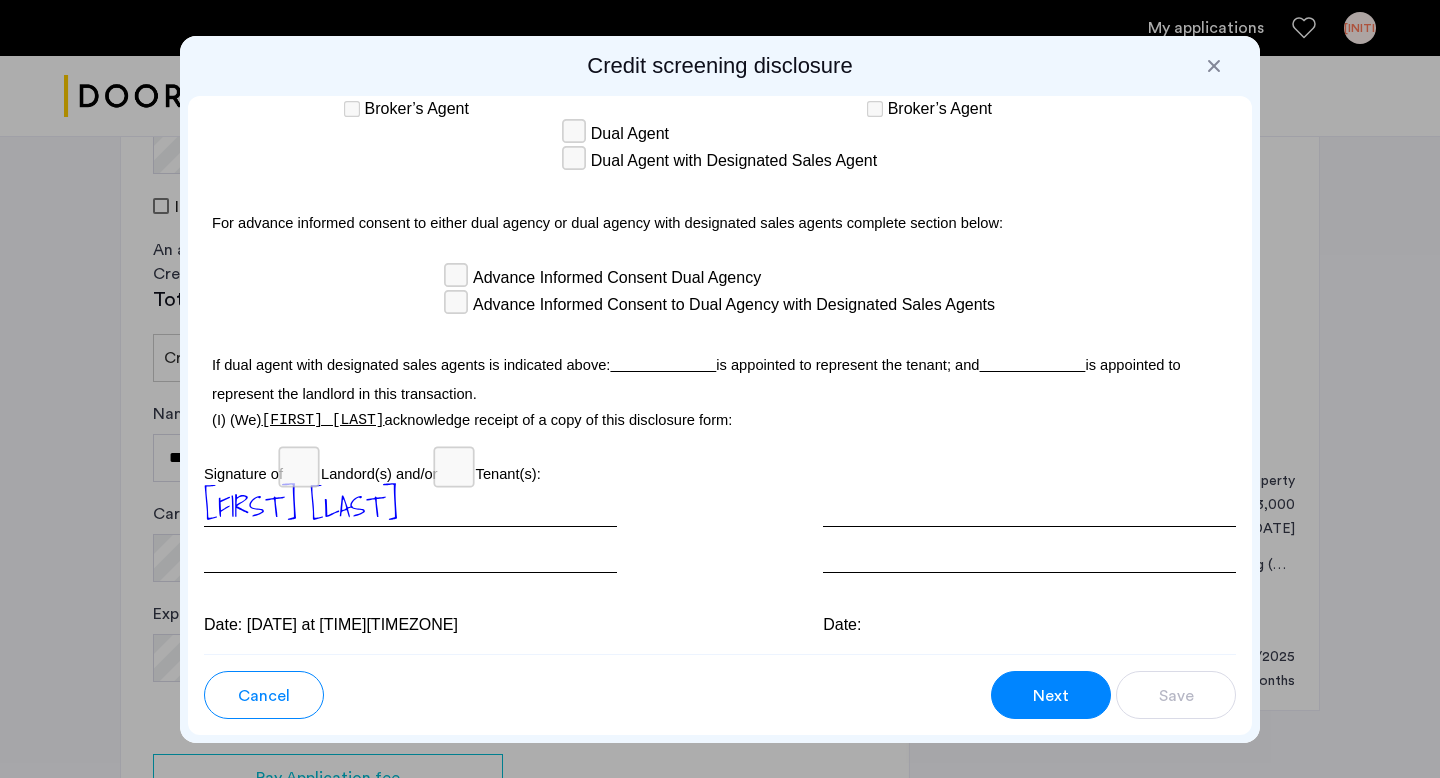 click on "Next" at bounding box center [1051, 696] 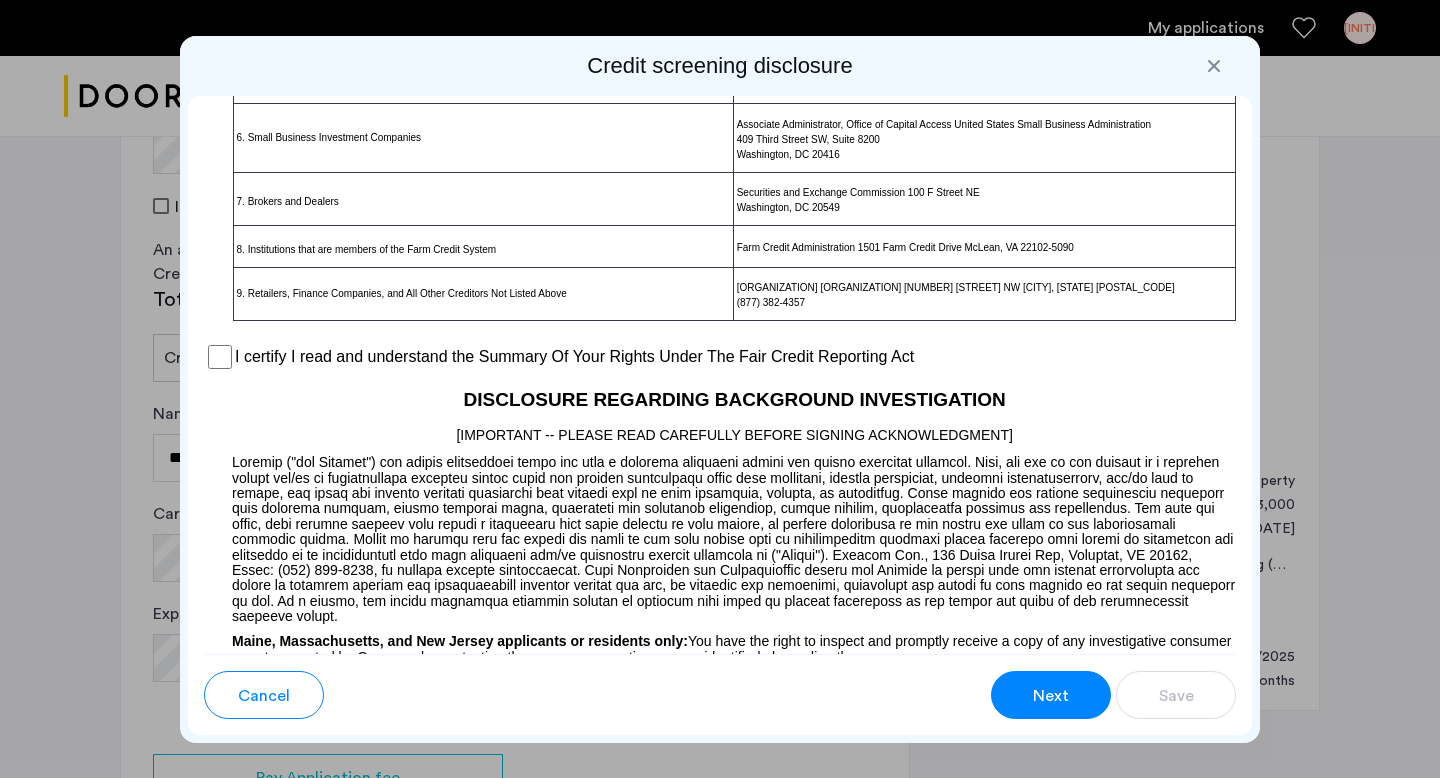 scroll, scrollTop: 1523, scrollLeft: 0, axis: vertical 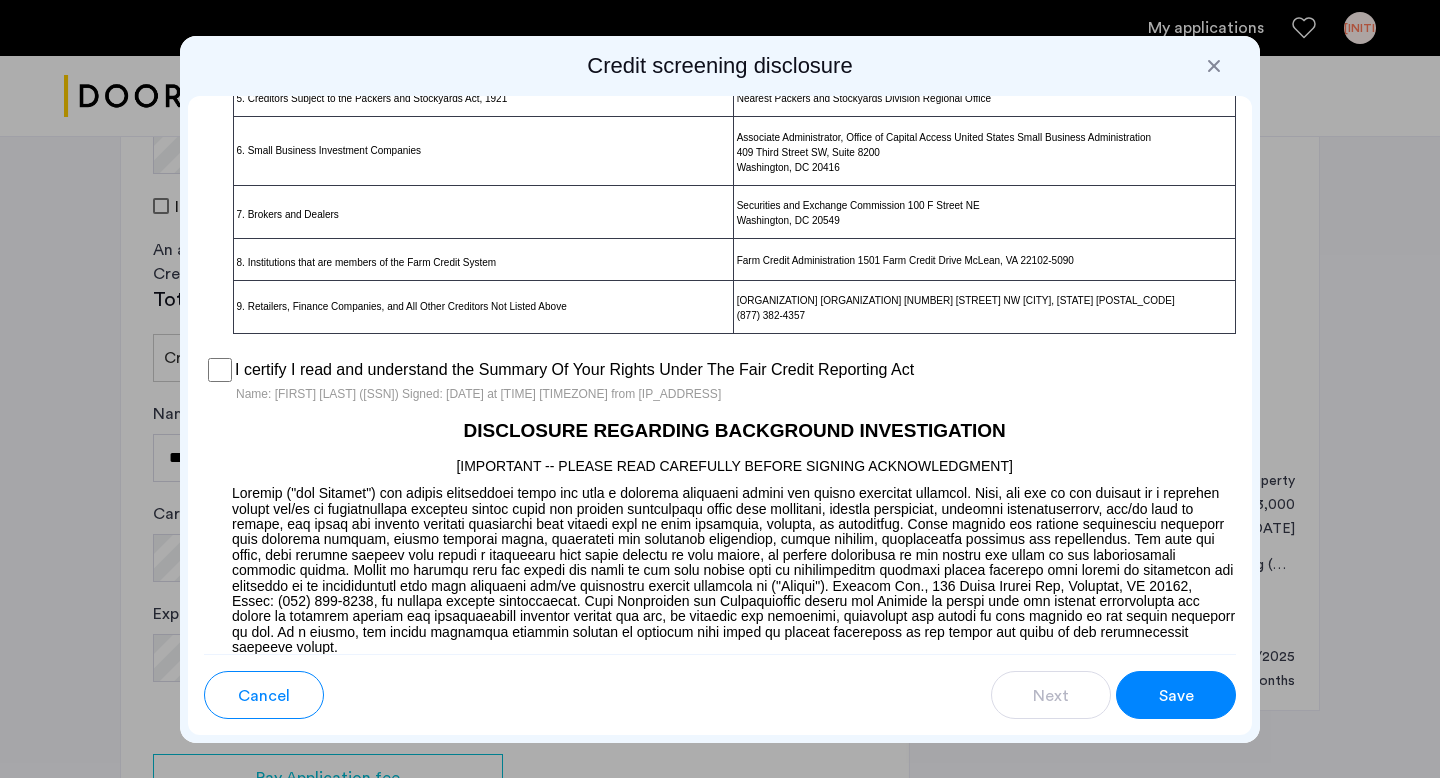 click on "Save" at bounding box center [1176, 696] 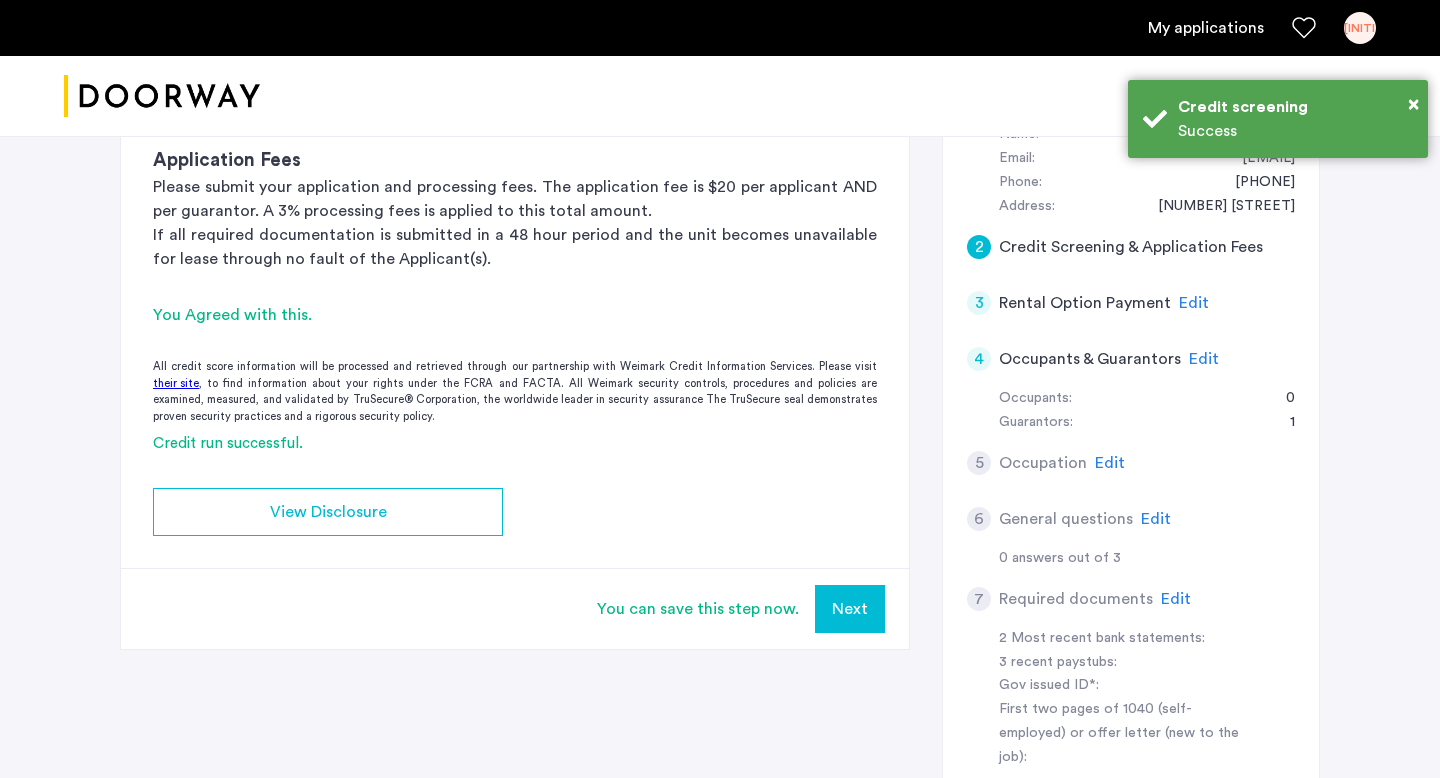 scroll, scrollTop: 0, scrollLeft: 0, axis: both 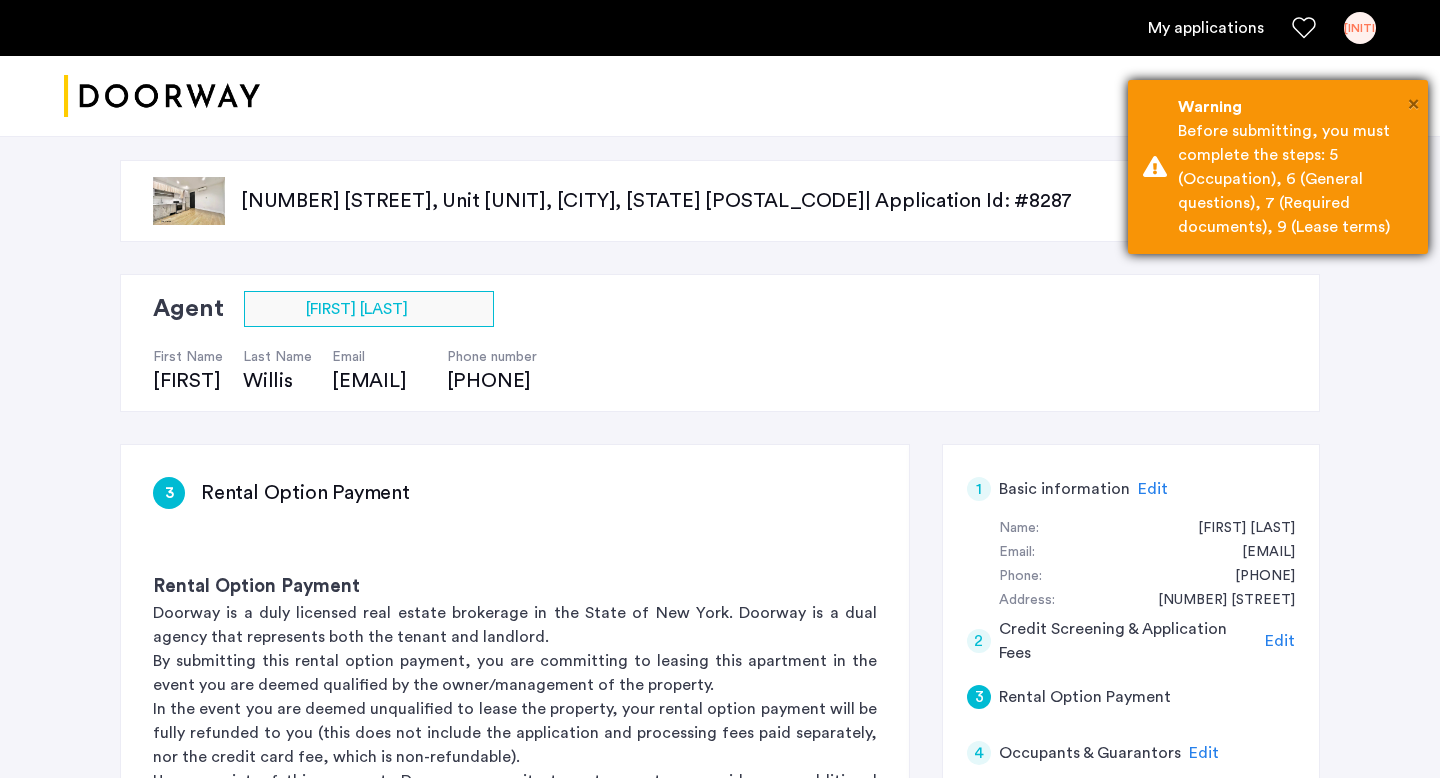 click on "×" at bounding box center [1413, 104] 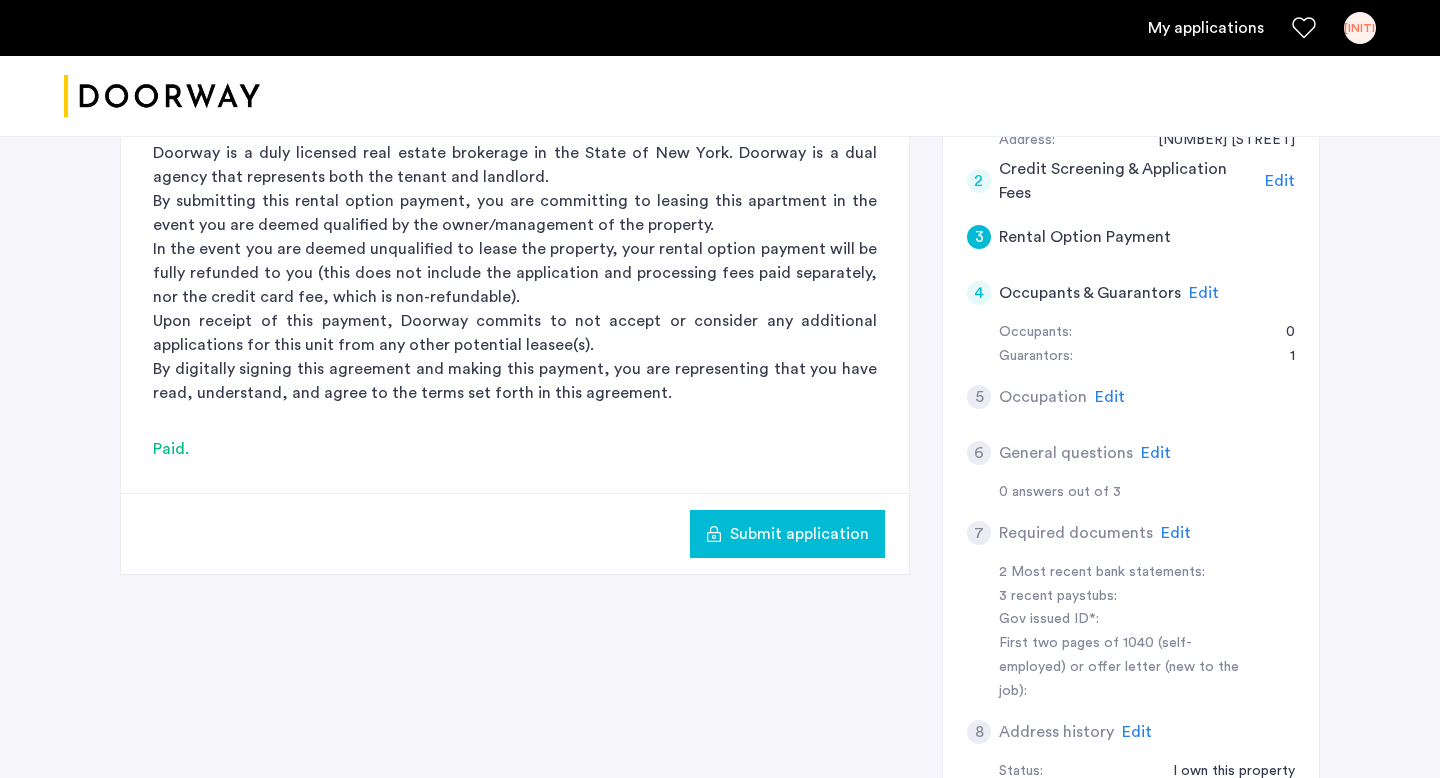 scroll, scrollTop: 475, scrollLeft: 0, axis: vertical 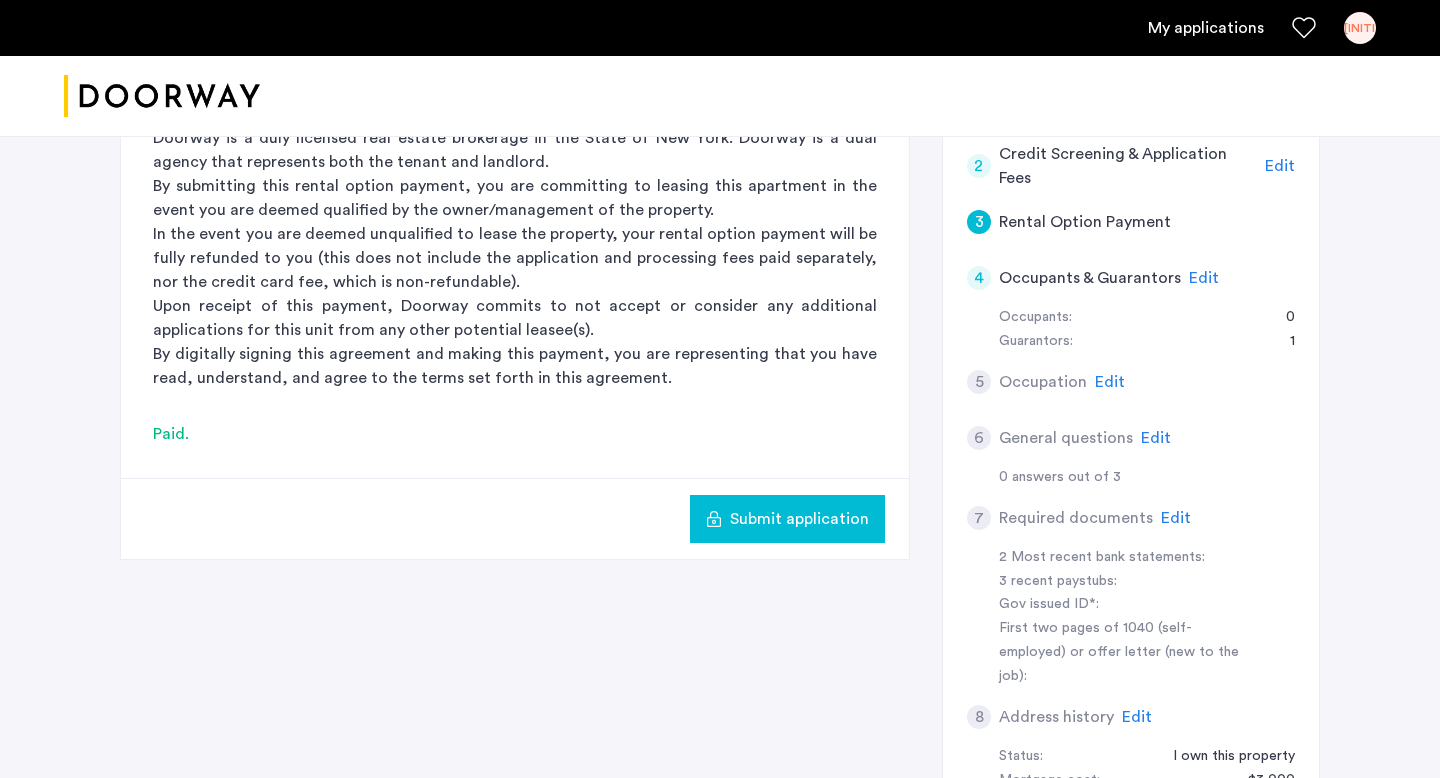 click on "Edit" 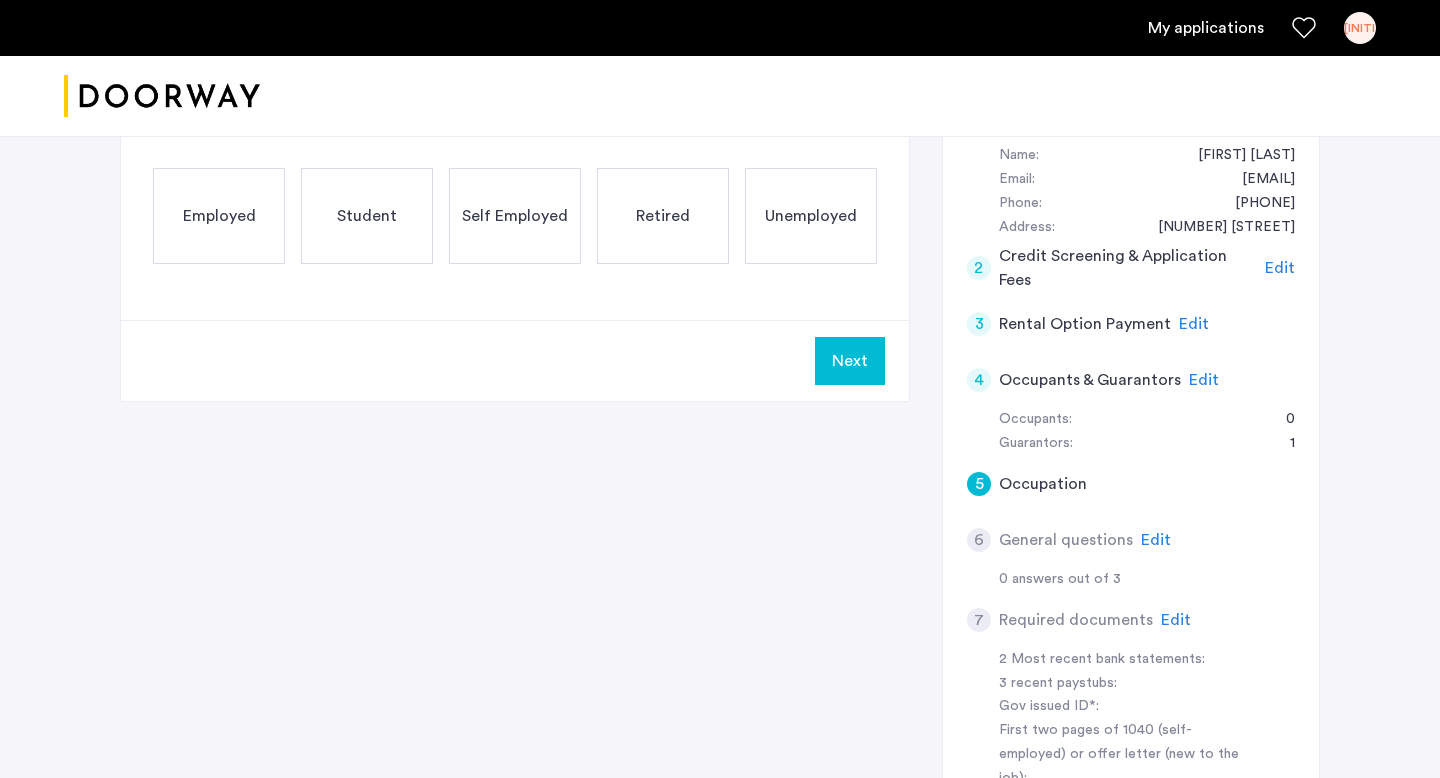 scroll, scrollTop: 366, scrollLeft: 0, axis: vertical 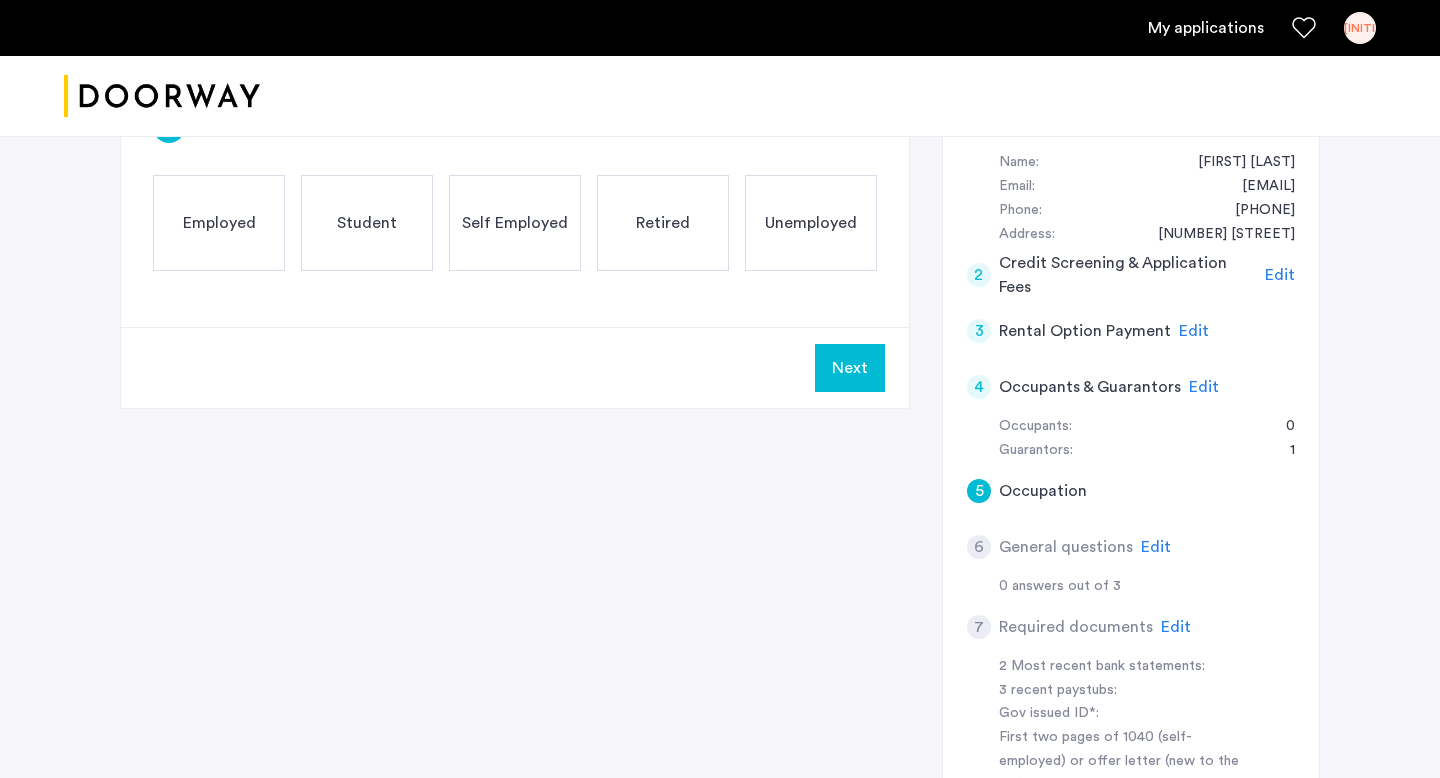click on "Edit" 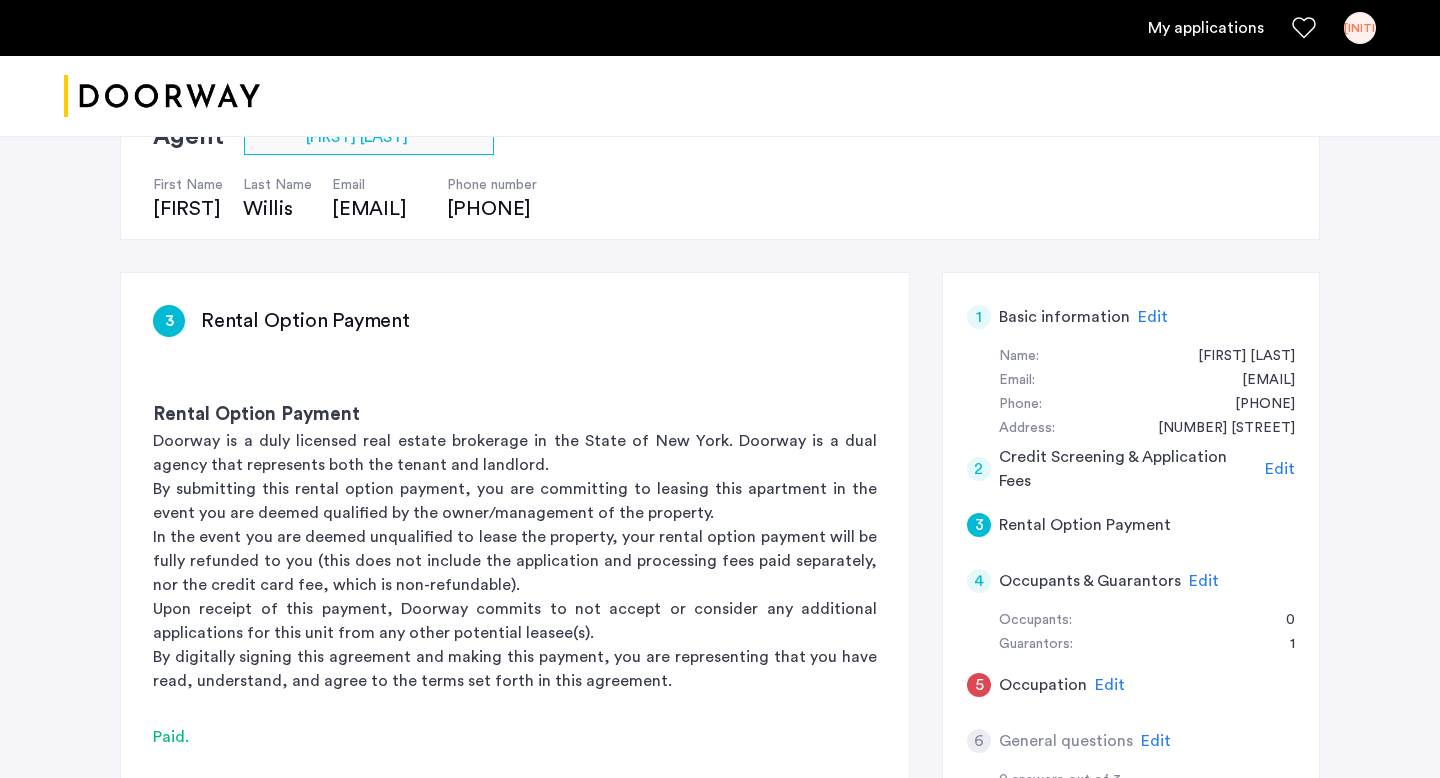 scroll, scrollTop: 168, scrollLeft: 0, axis: vertical 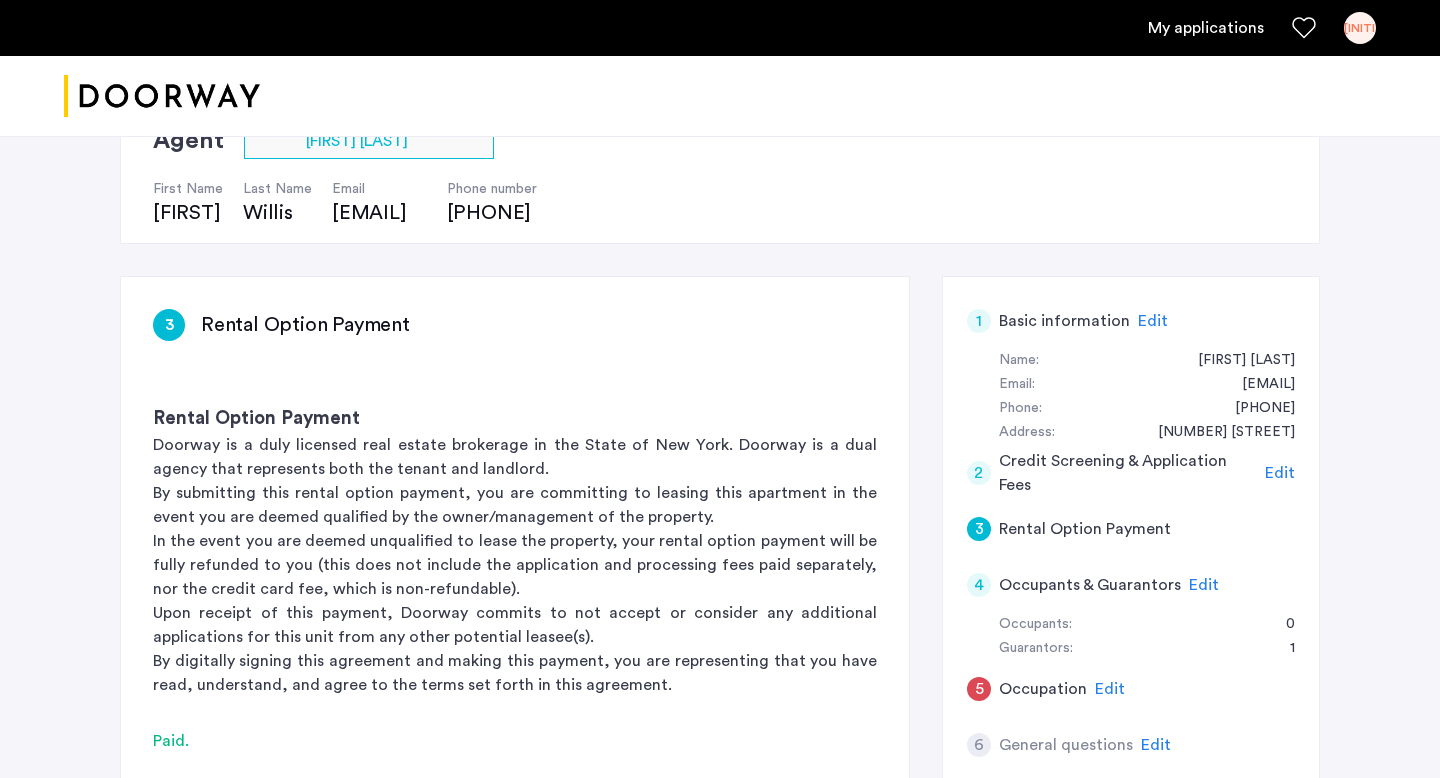 click on "Edit" 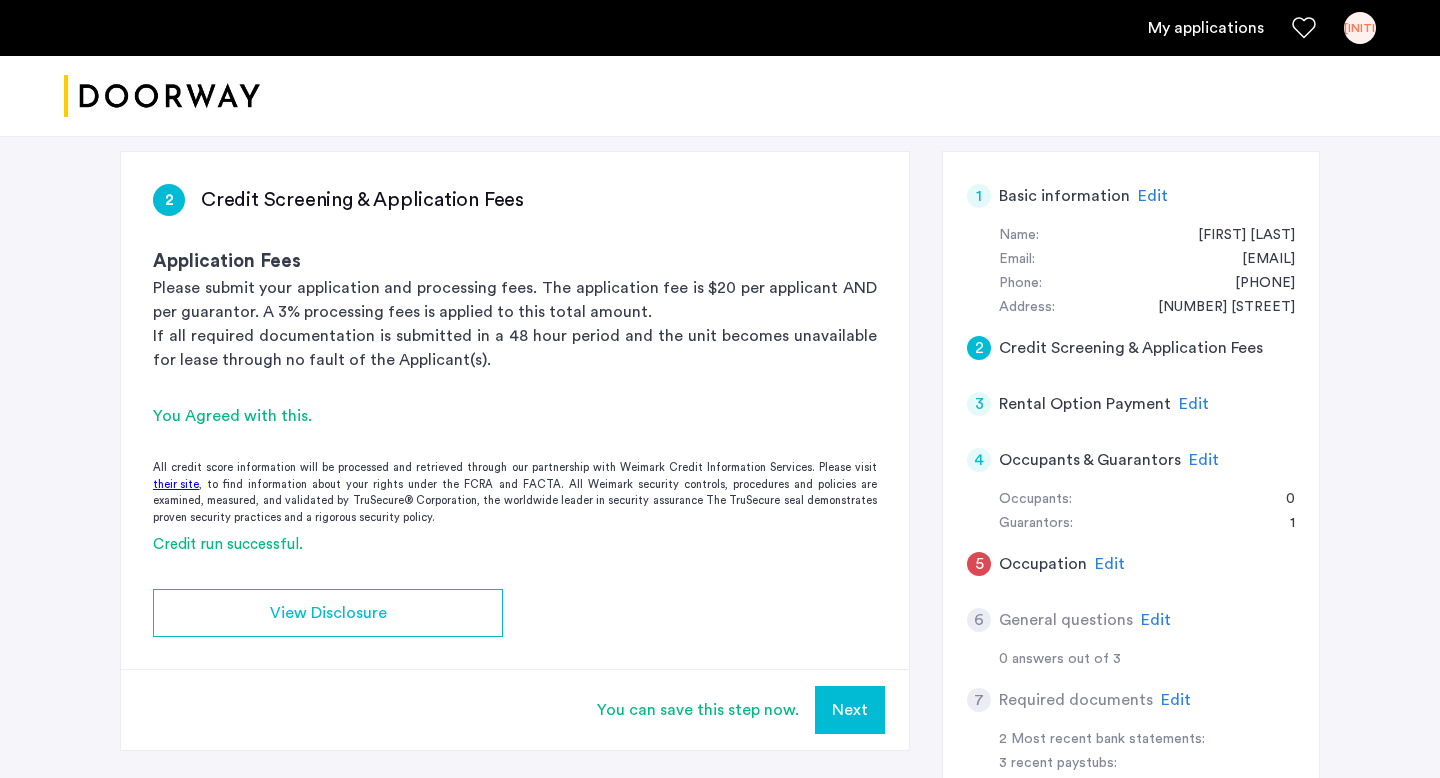 scroll, scrollTop: 295, scrollLeft: 0, axis: vertical 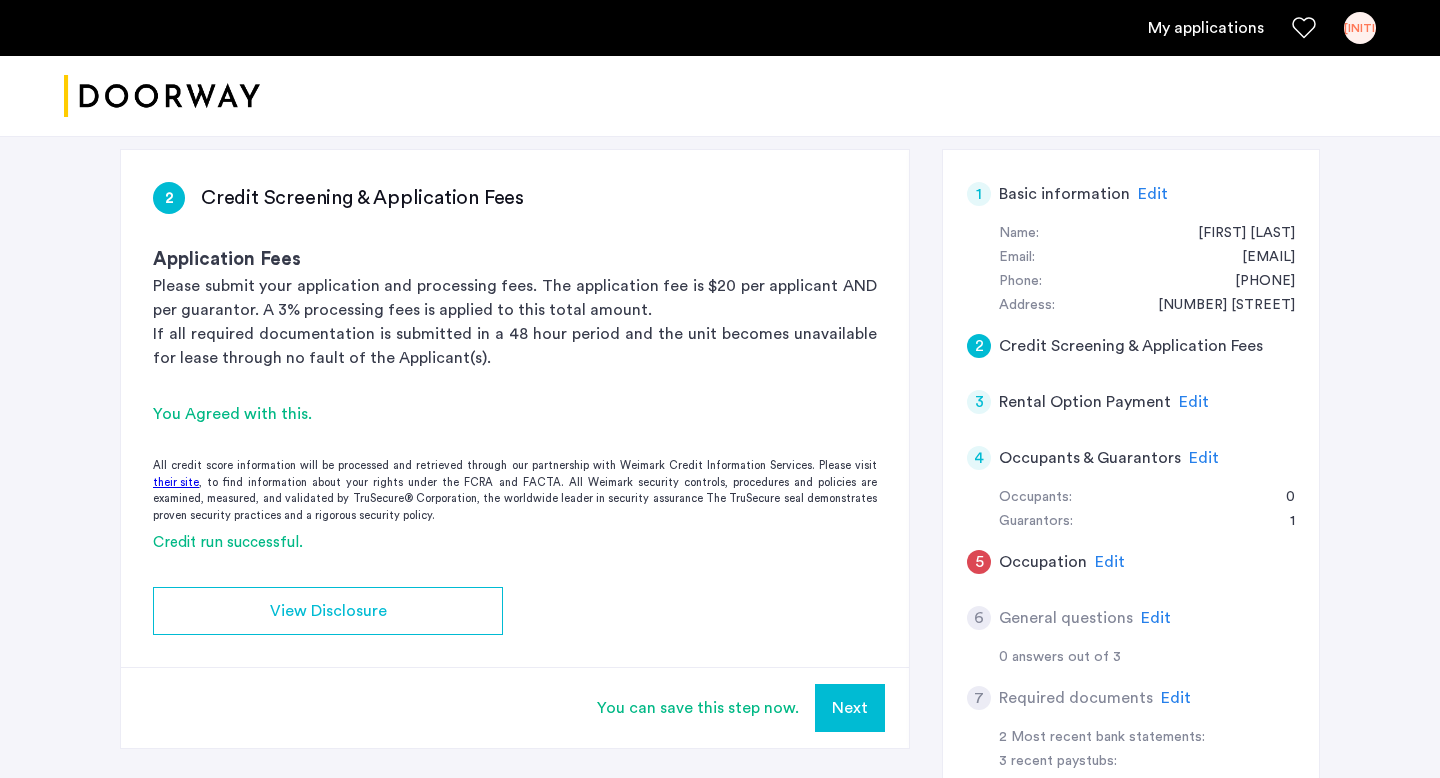 click on "Next" at bounding box center (850, 708) 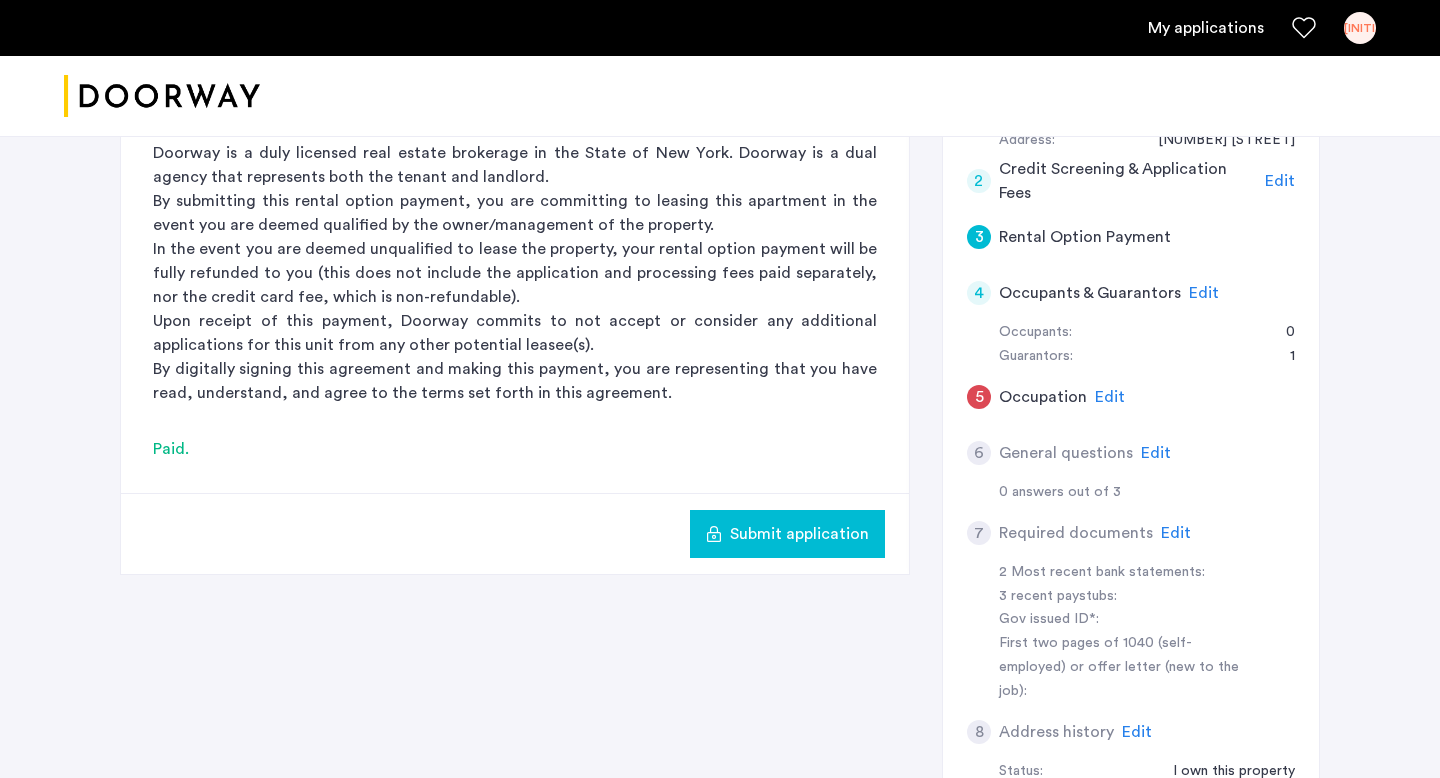 scroll, scrollTop: 465, scrollLeft: 0, axis: vertical 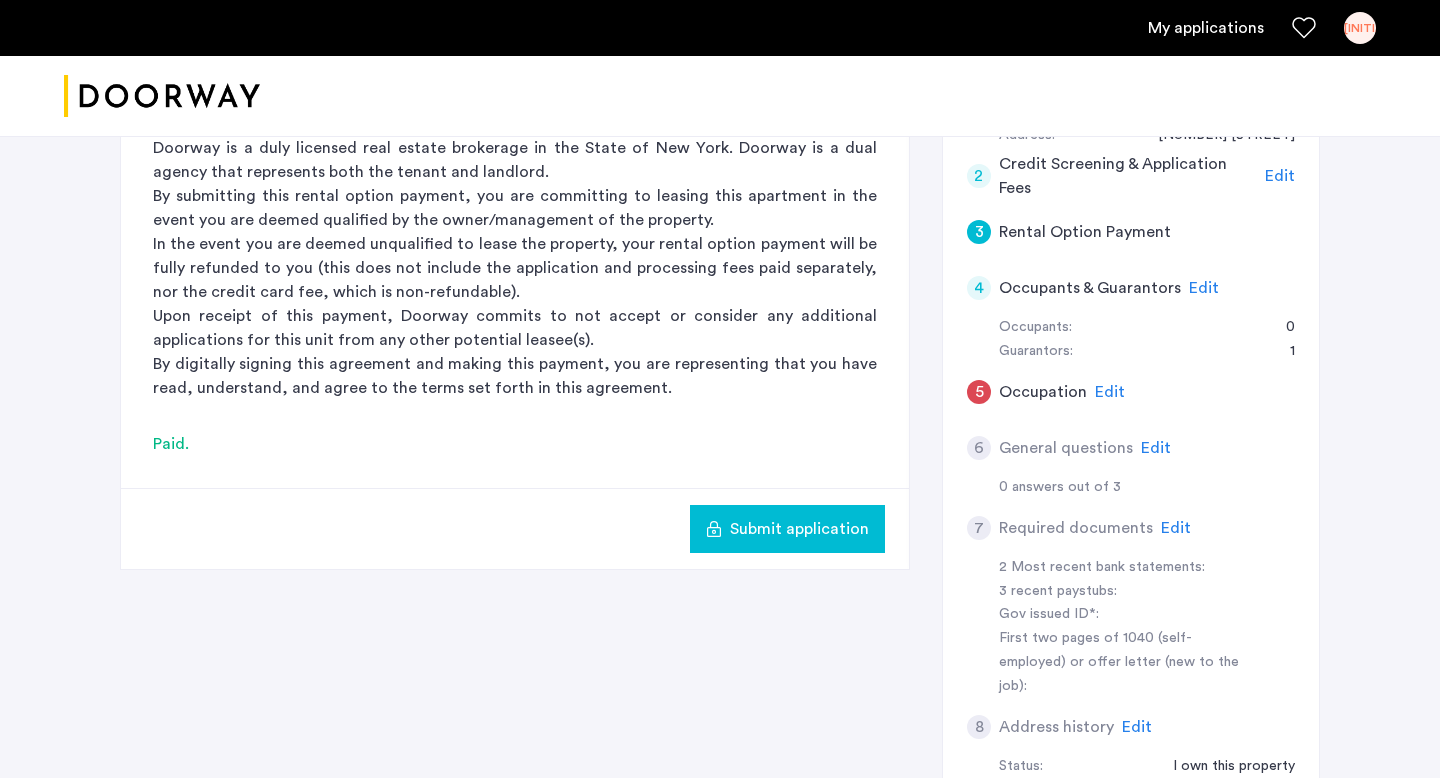 click on "Edit" 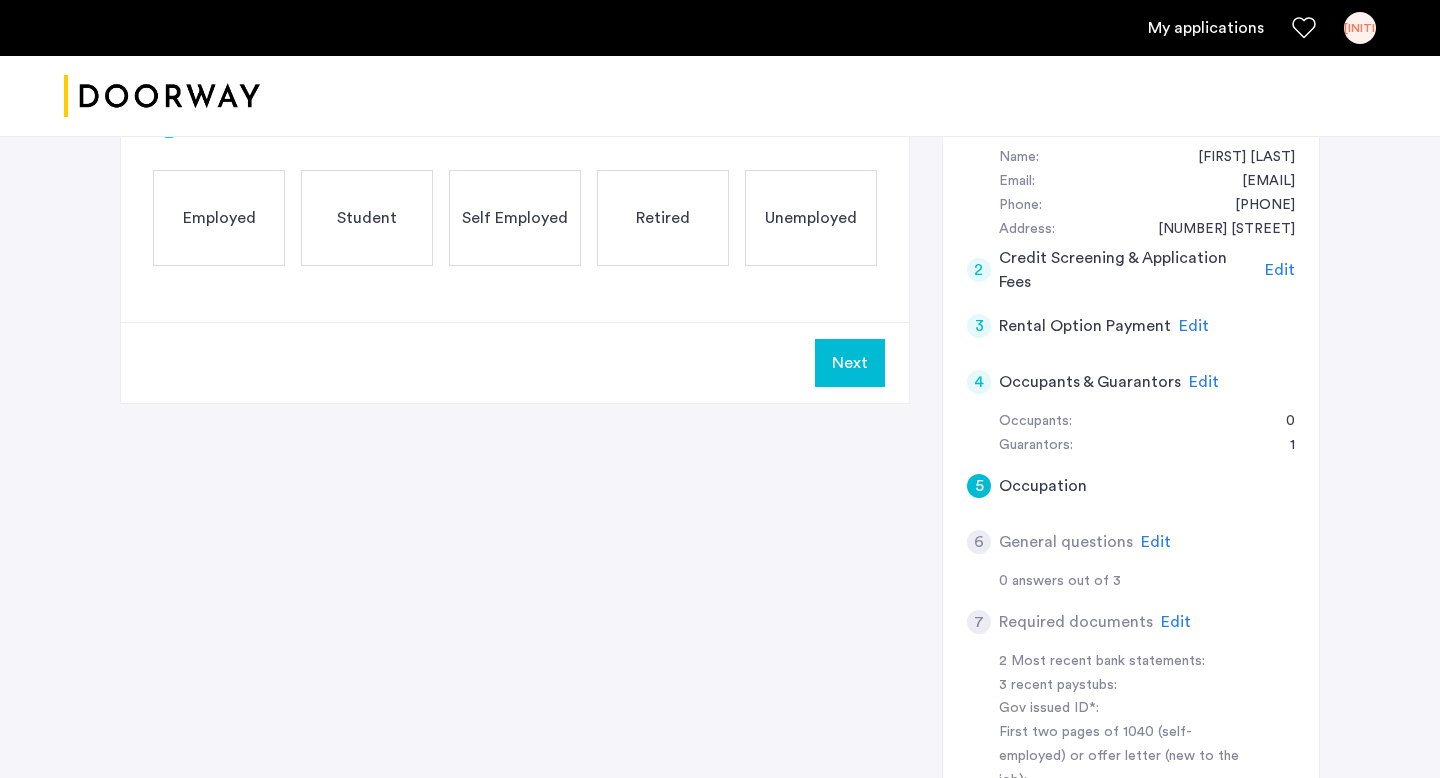 scroll, scrollTop: 361, scrollLeft: 0, axis: vertical 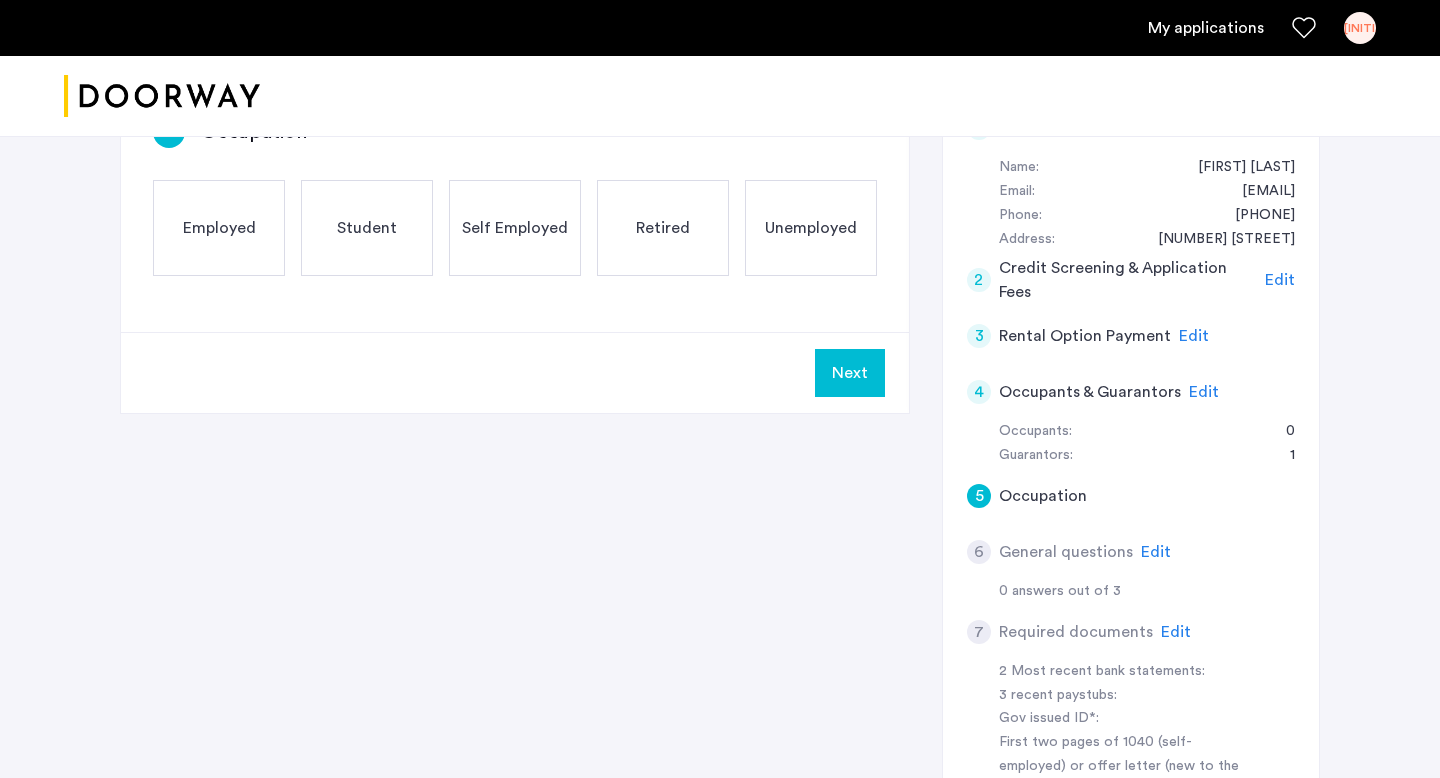click on "Edit" 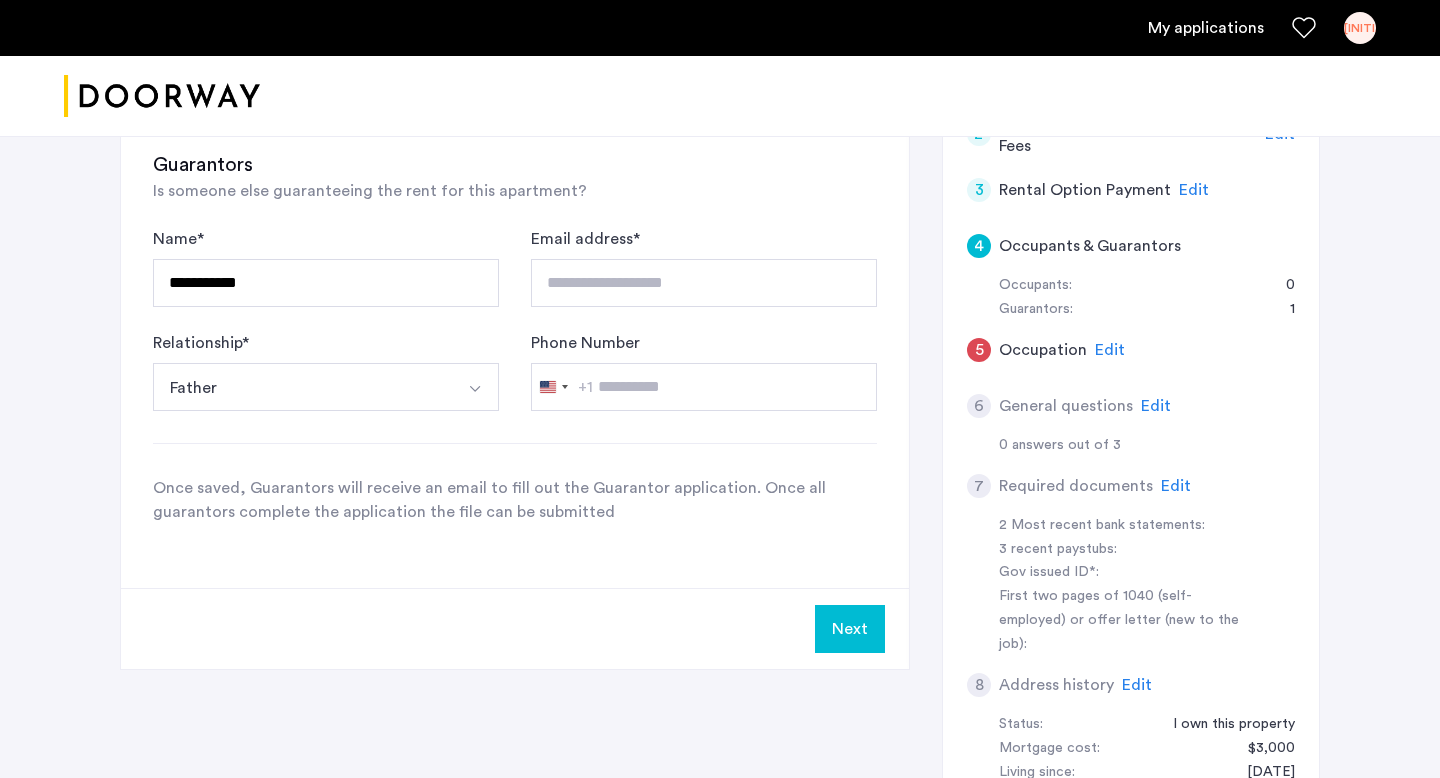 scroll, scrollTop: 508, scrollLeft: 0, axis: vertical 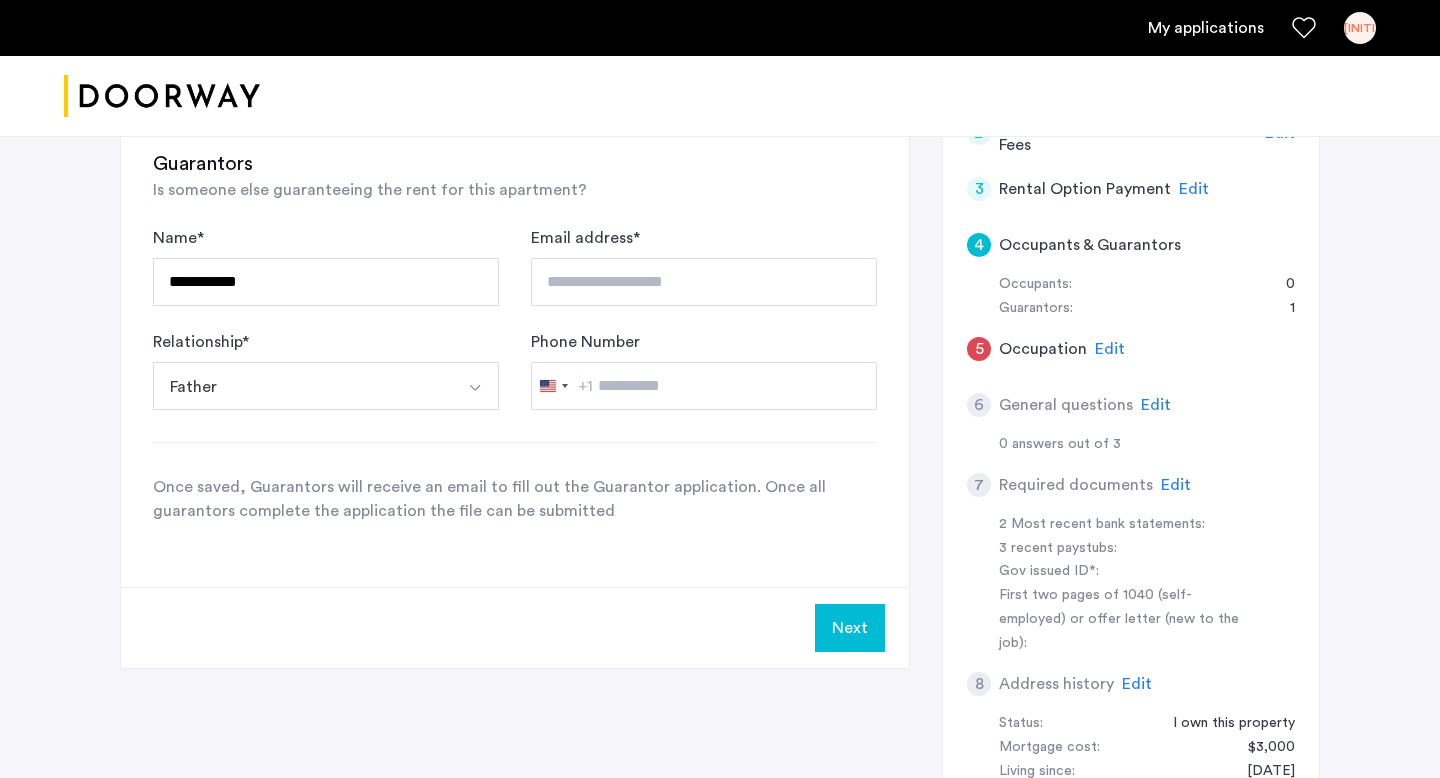 click on "Next" 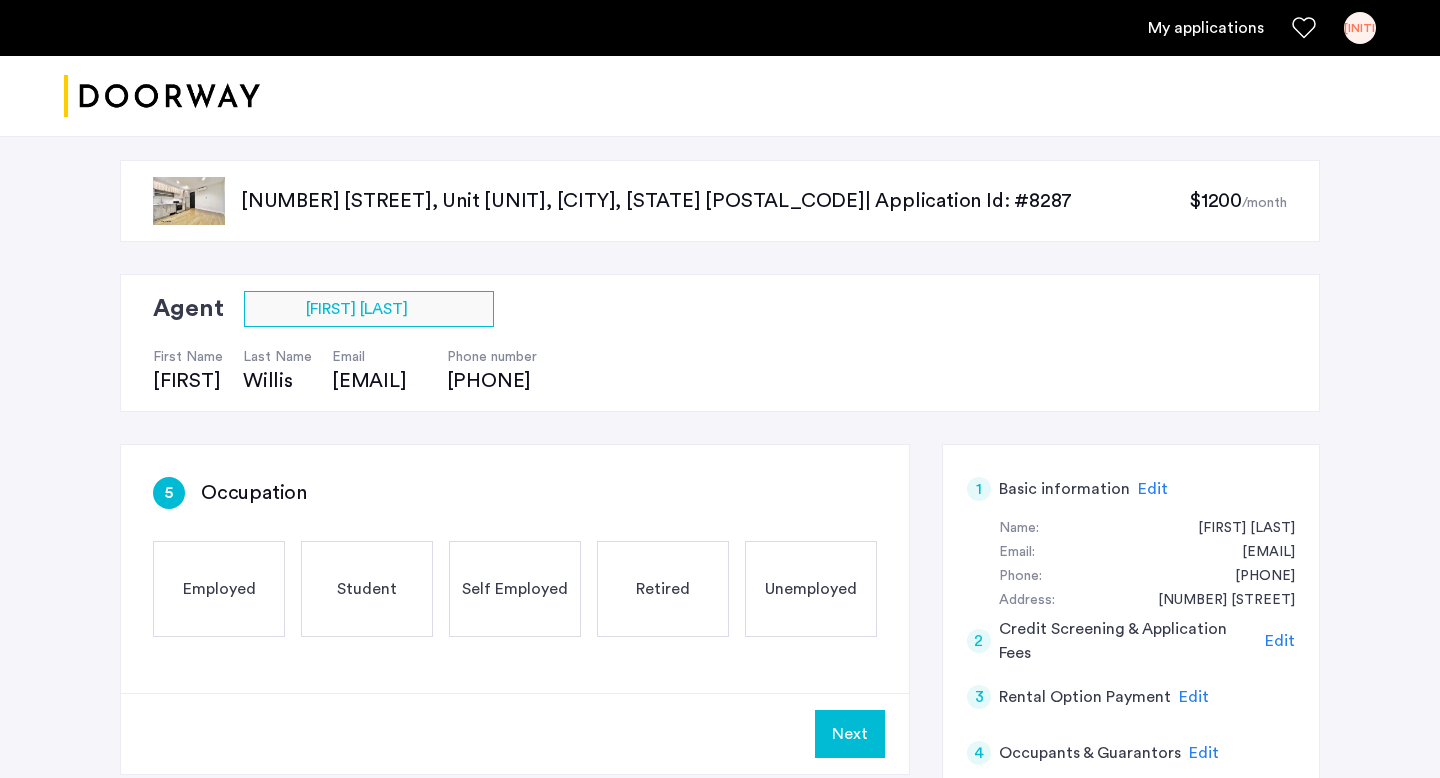 click on "Employed" 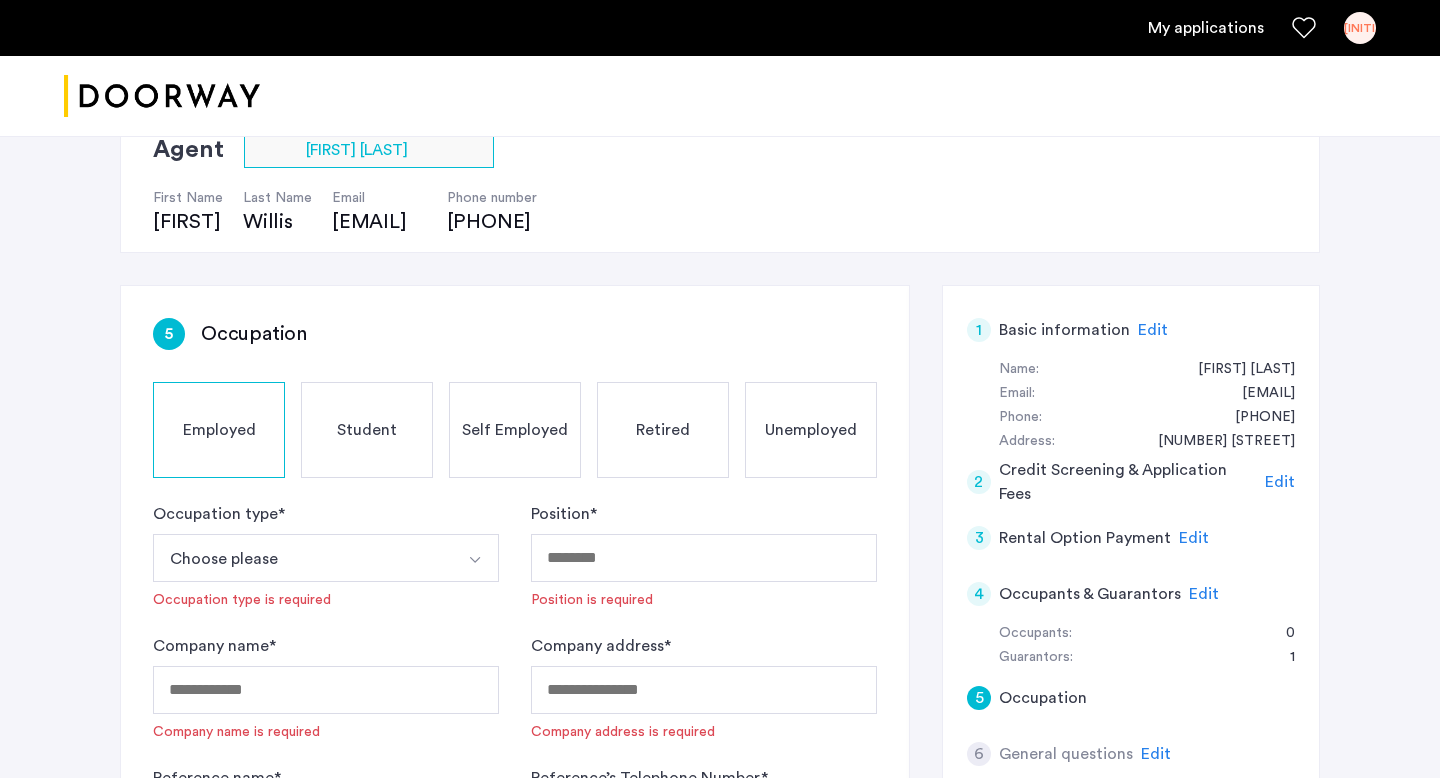 scroll, scrollTop: 231, scrollLeft: 0, axis: vertical 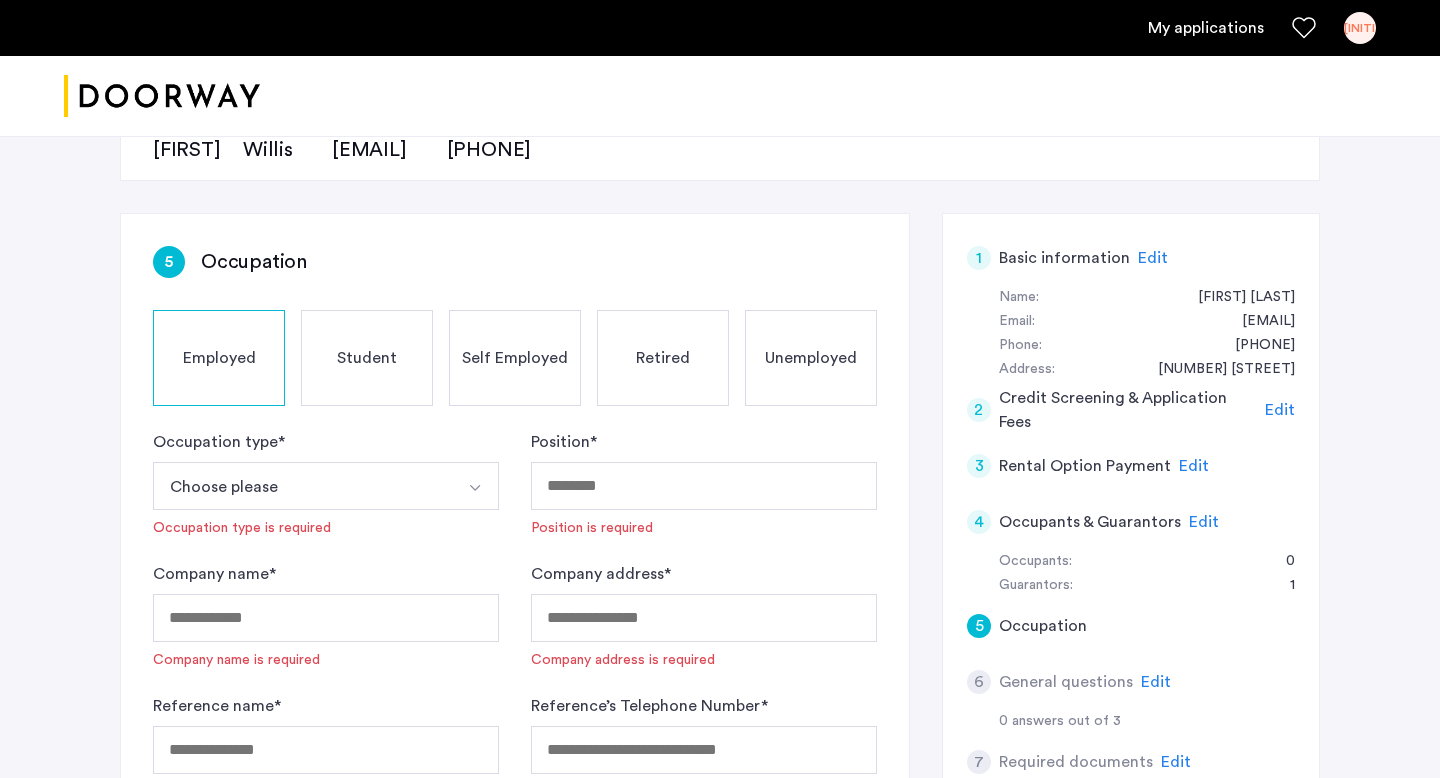click at bounding box center [475, 486] 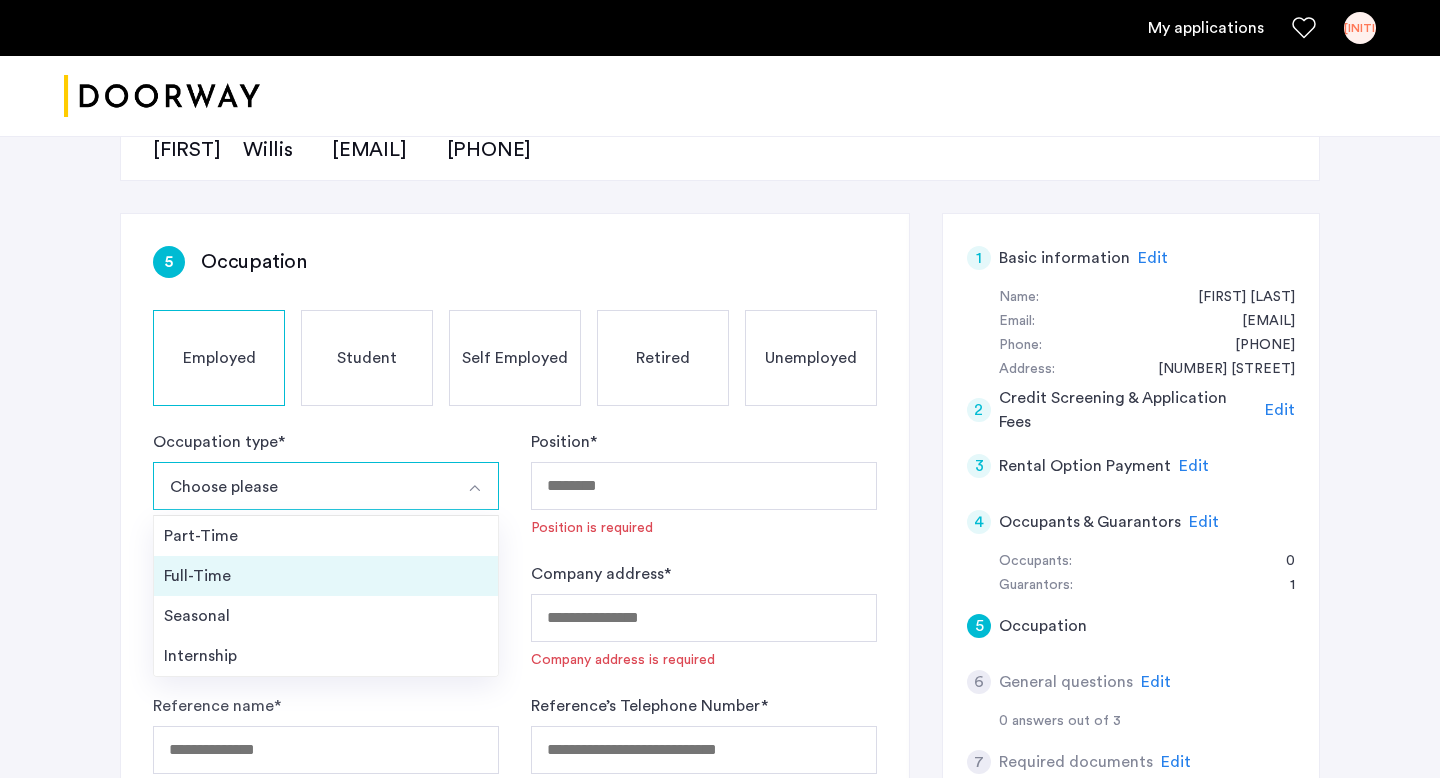 click on "Full-Time" at bounding box center (326, 576) 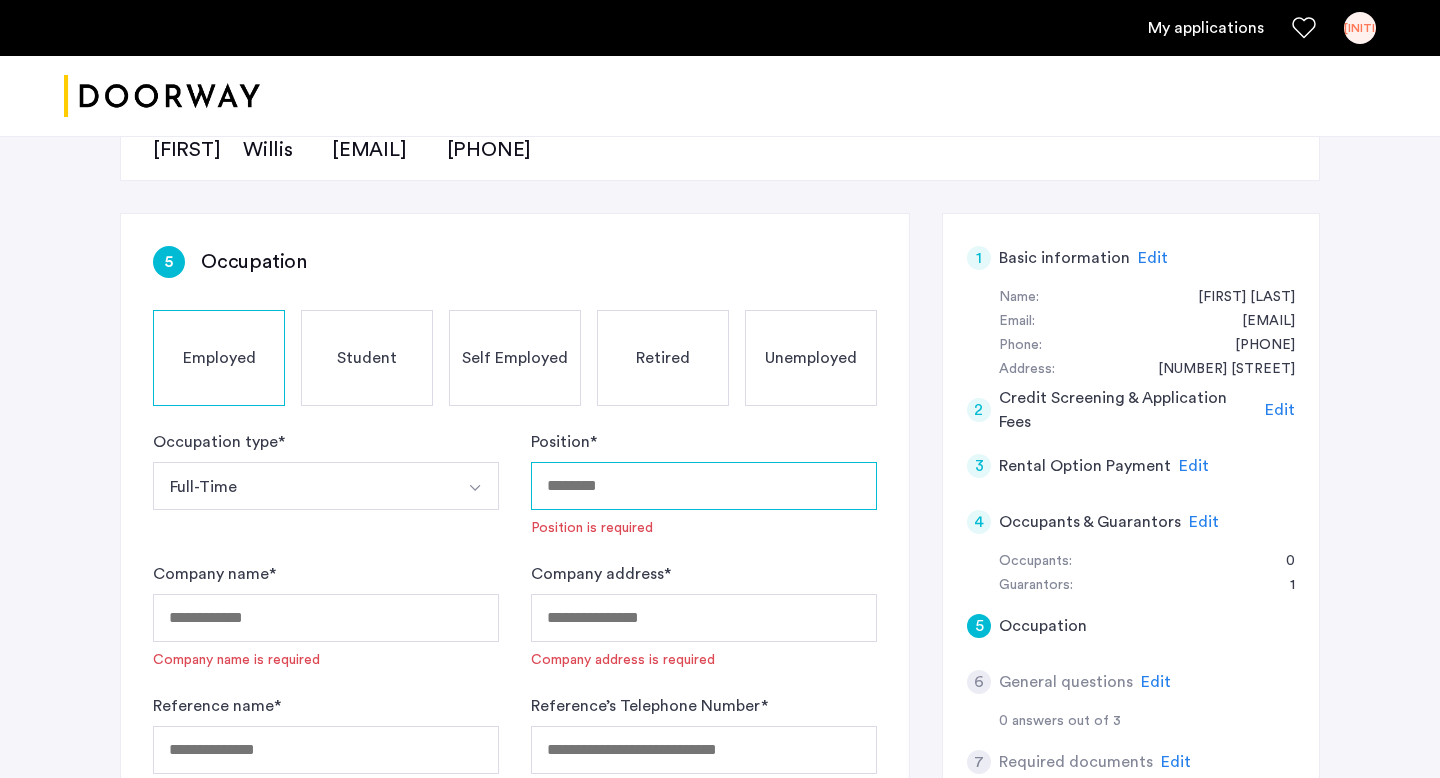 click on "Position  *" at bounding box center [704, 486] 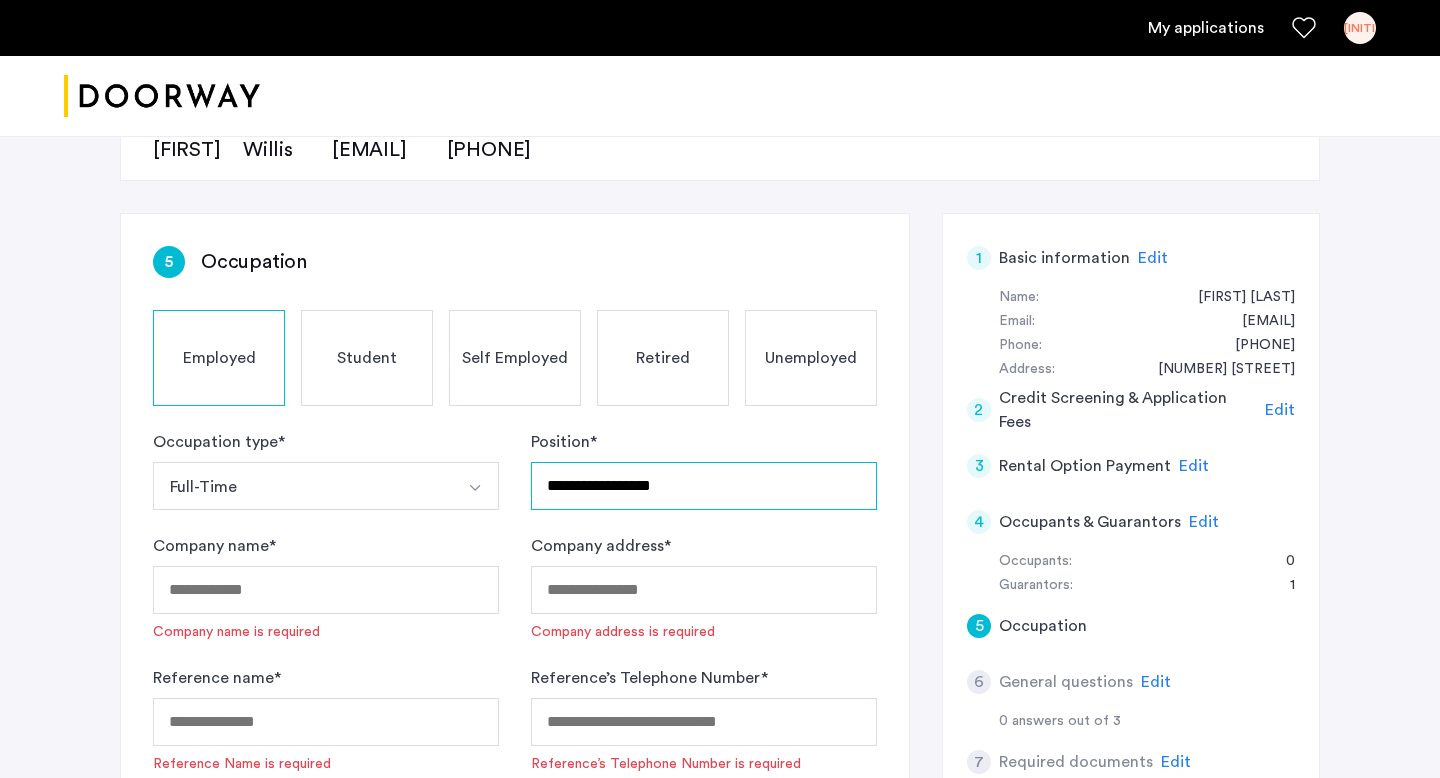 type on "**********" 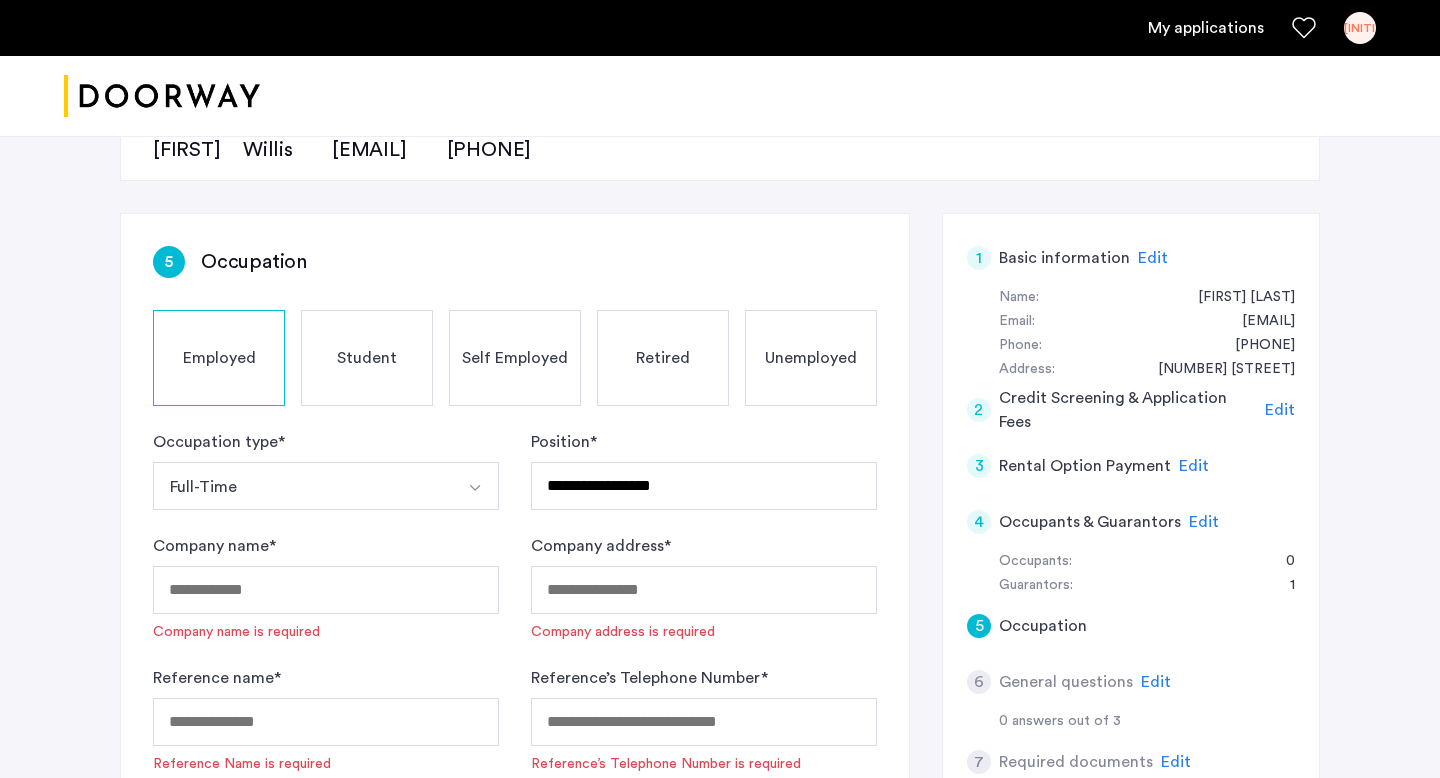 click on "**********" 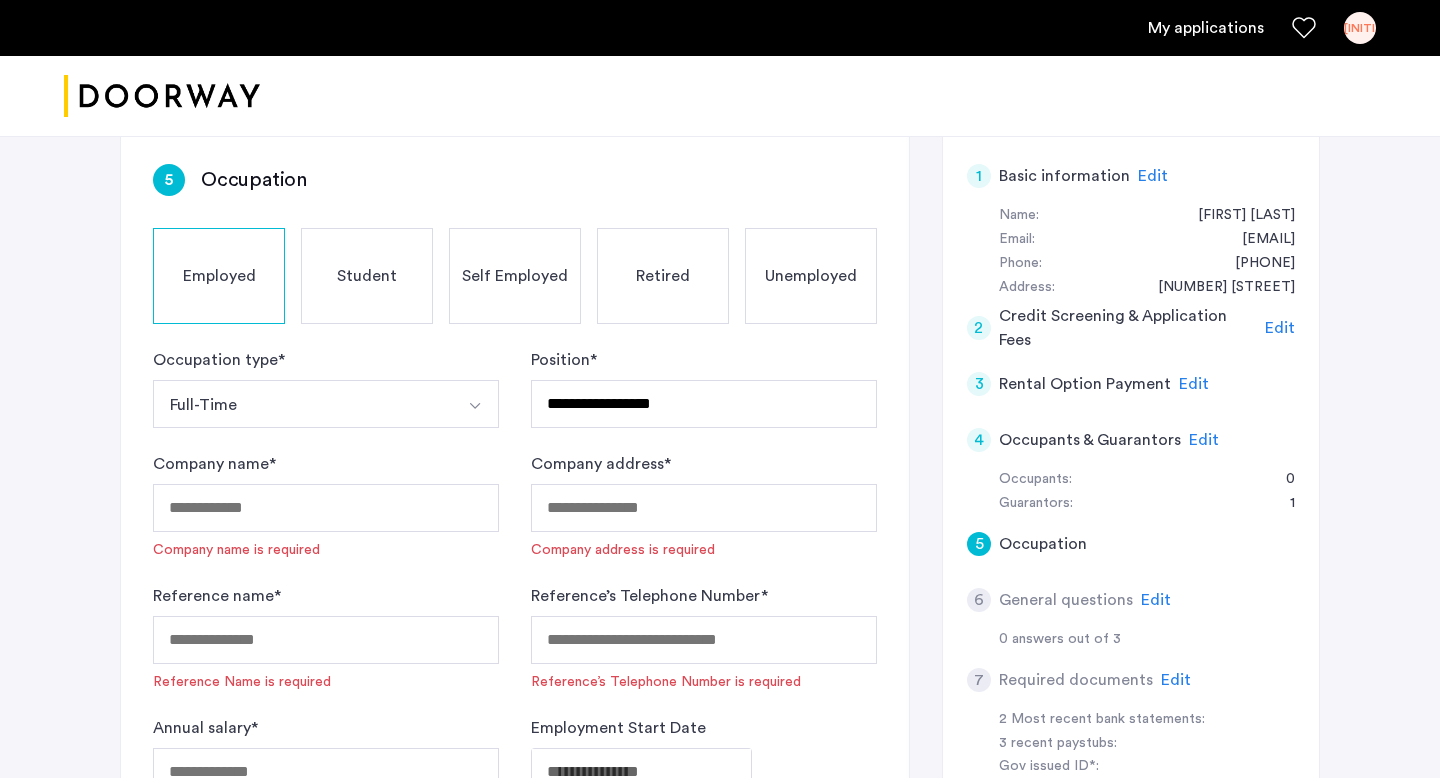 scroll, scrollTop: 332, scrollLeft: 0, axis: vertical 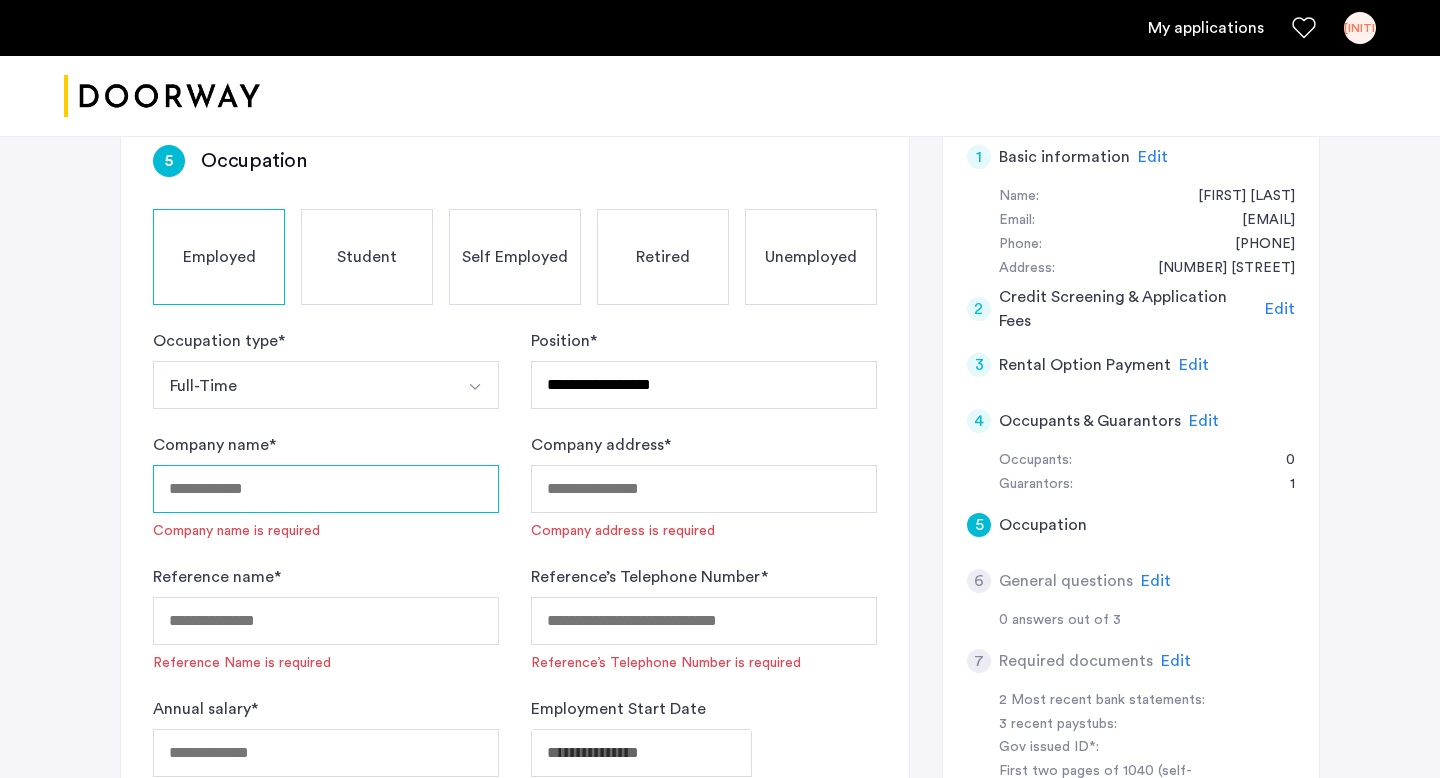 click on "Company name  *" at bounding box center [326, 489] 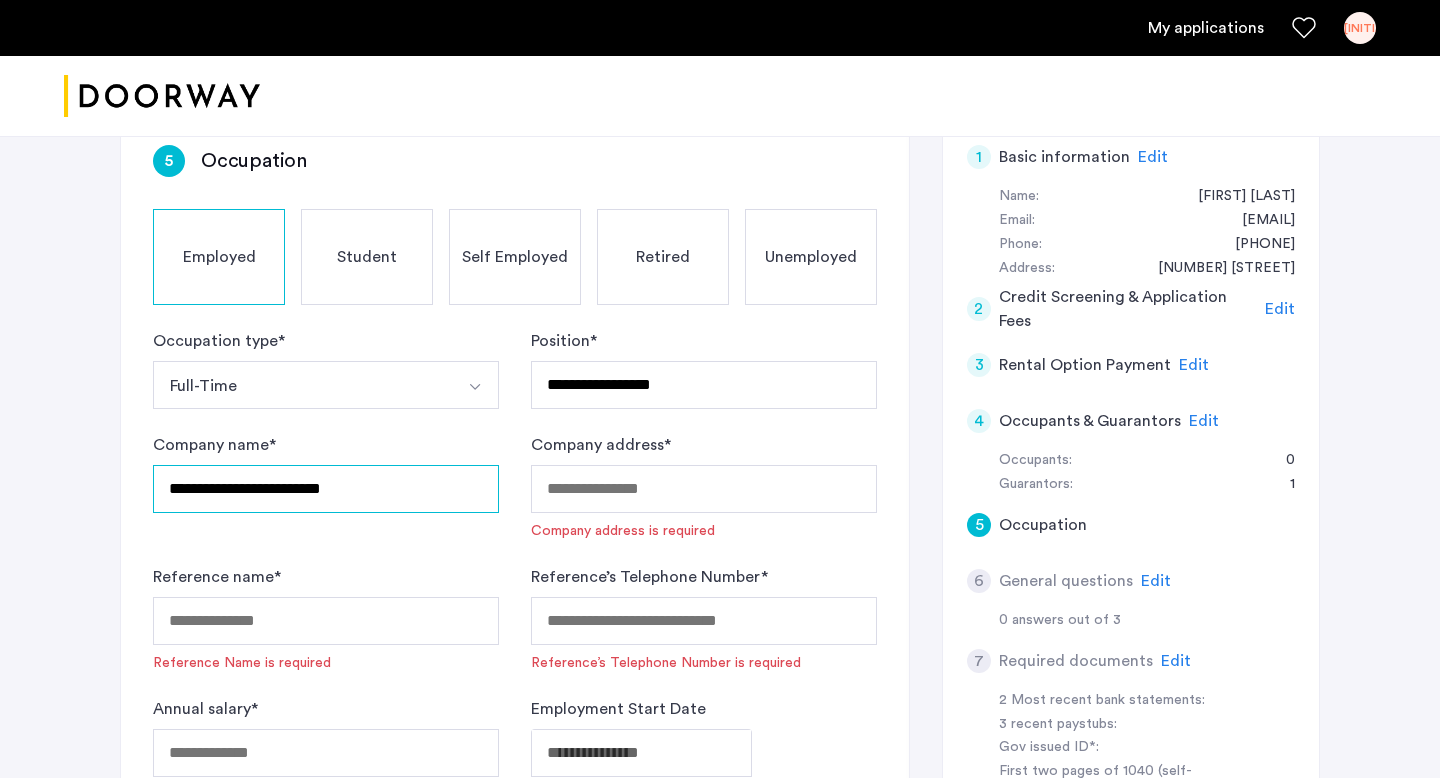 type on "**********" 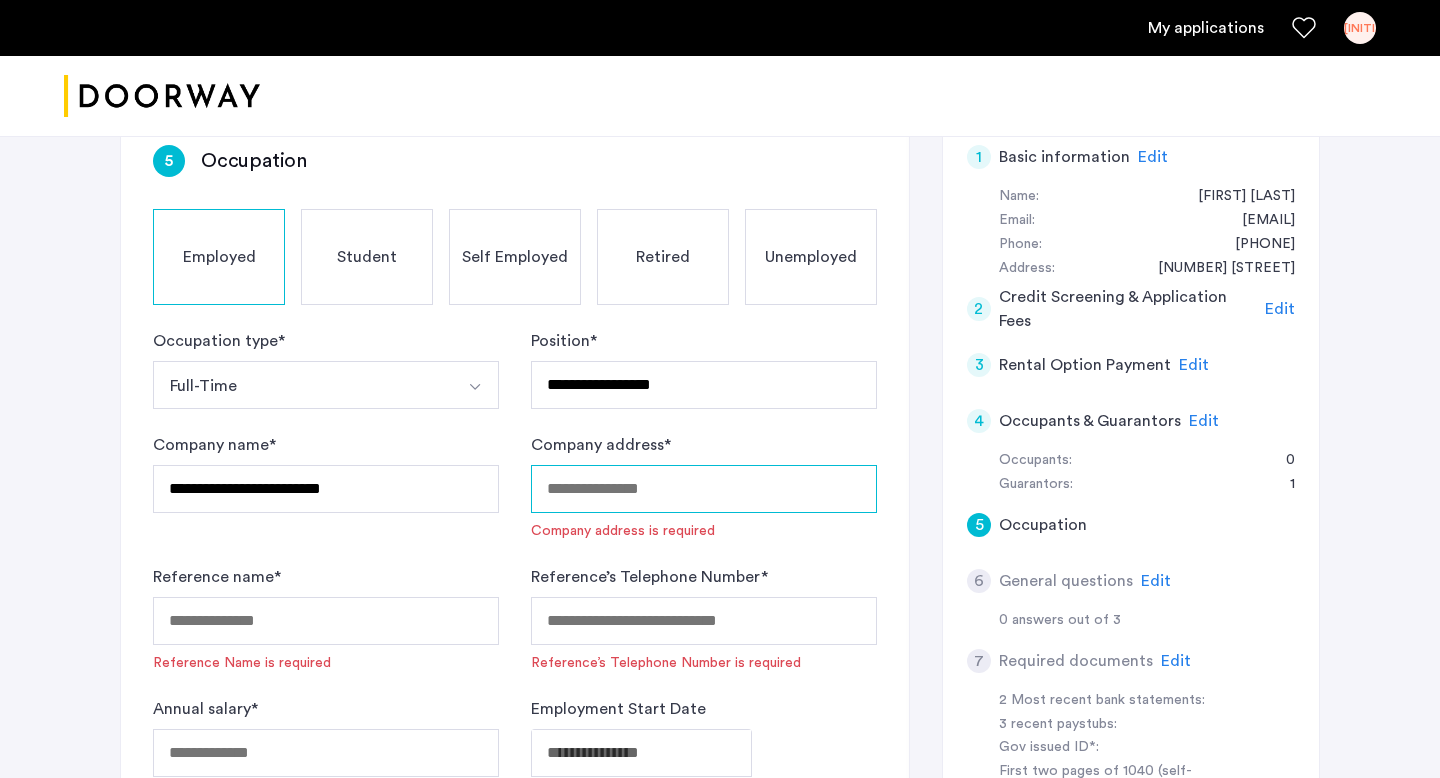 click on "Company address  *" at bounding box center (704, 489) 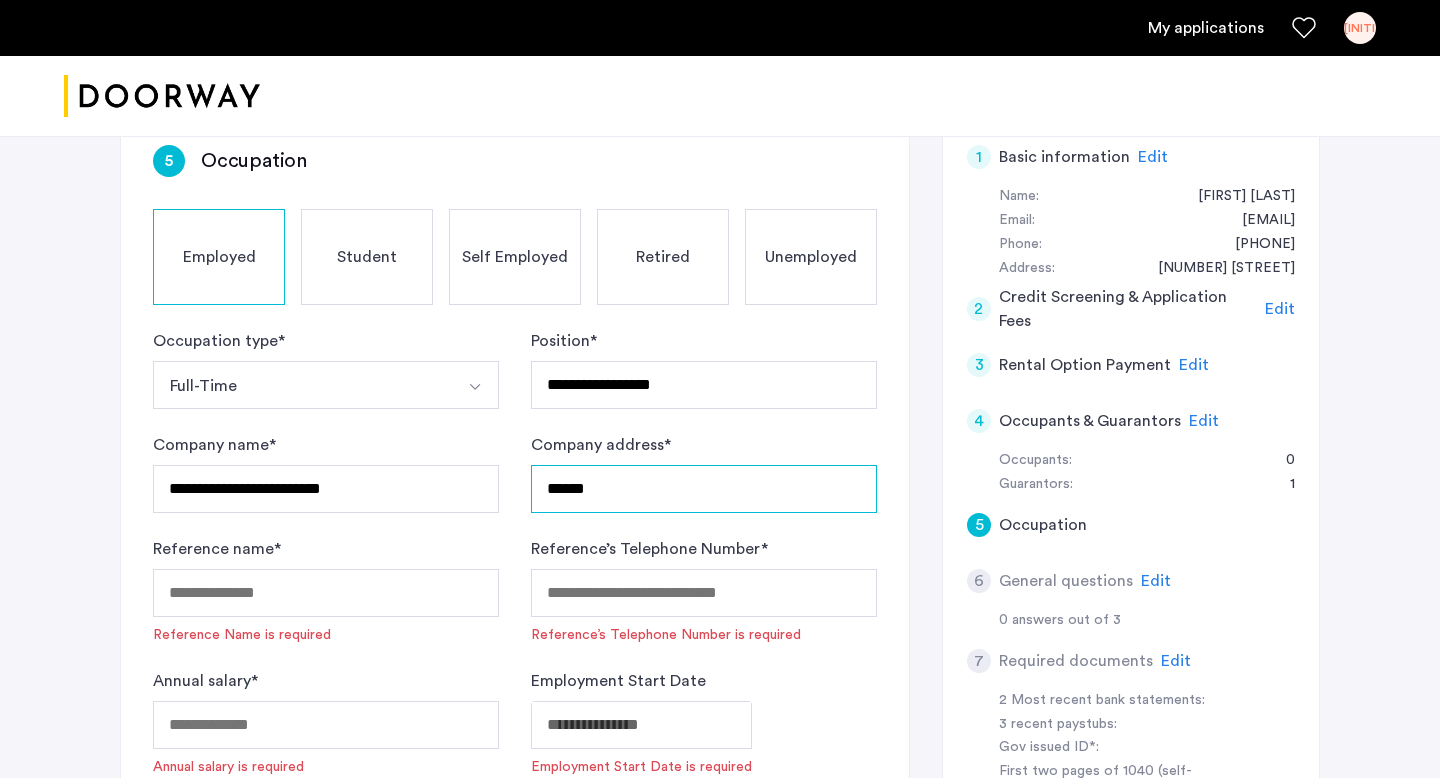 type on "******" 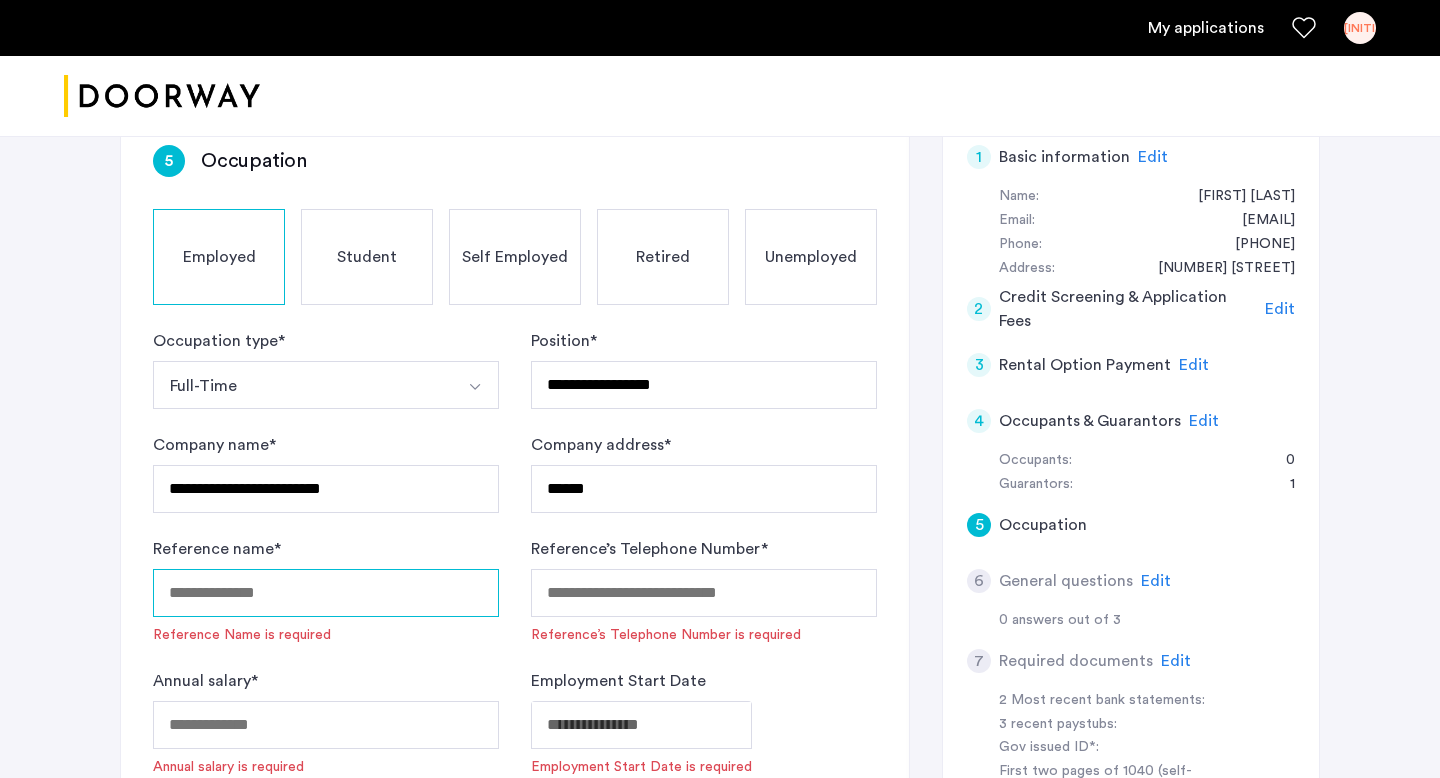 click on "Reference name  *" at bounding box center [326, 593] 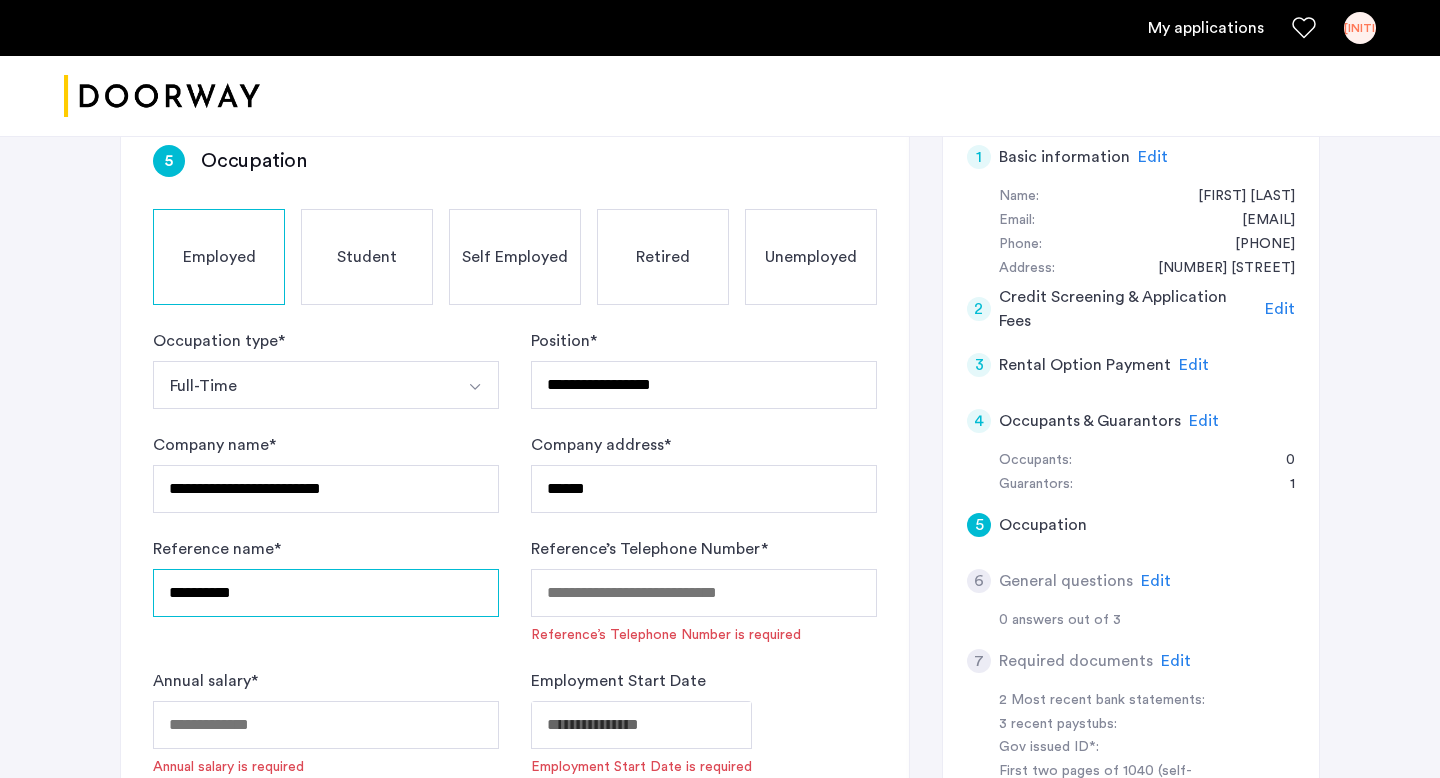 type on "**********" 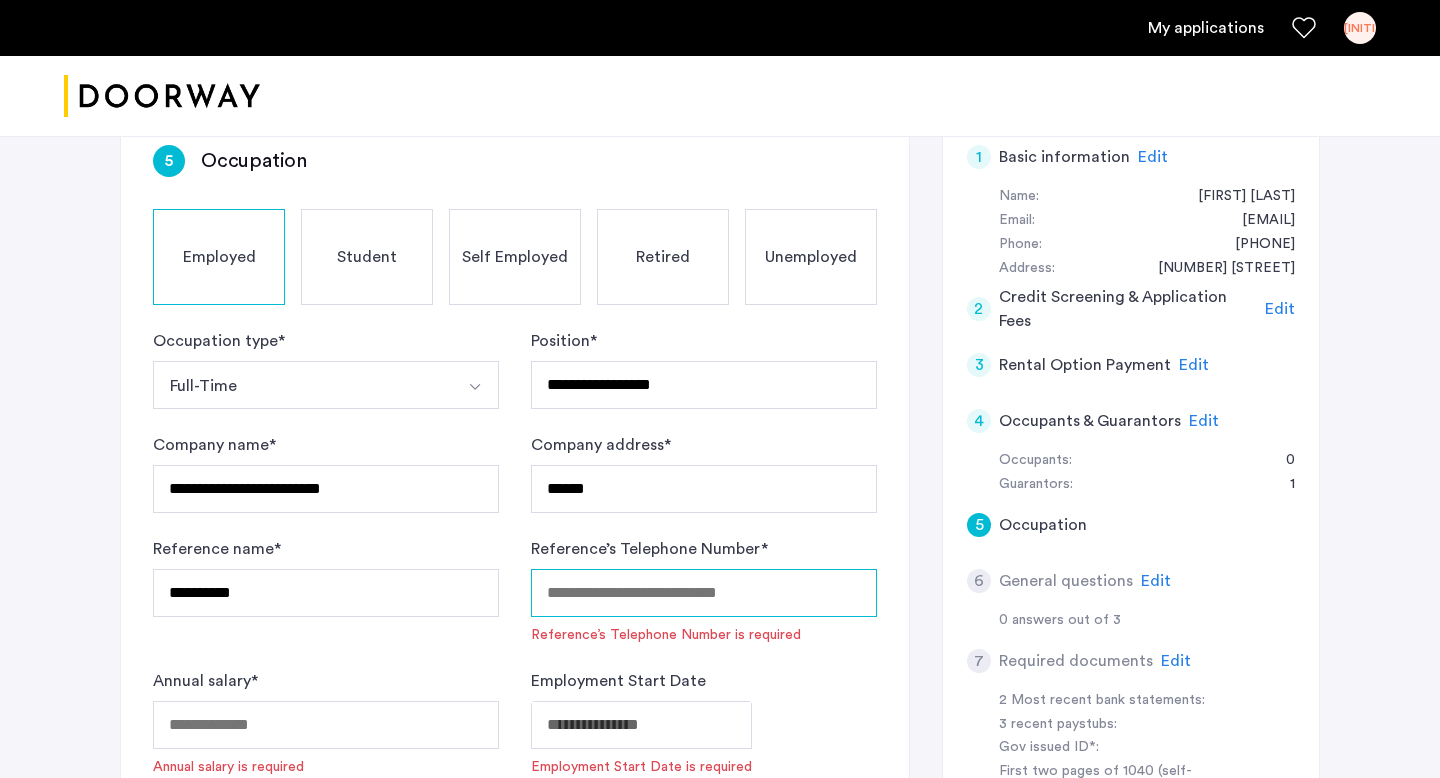 click on "Reference’s Telephone Number  *" at bounding box center (704, 593) 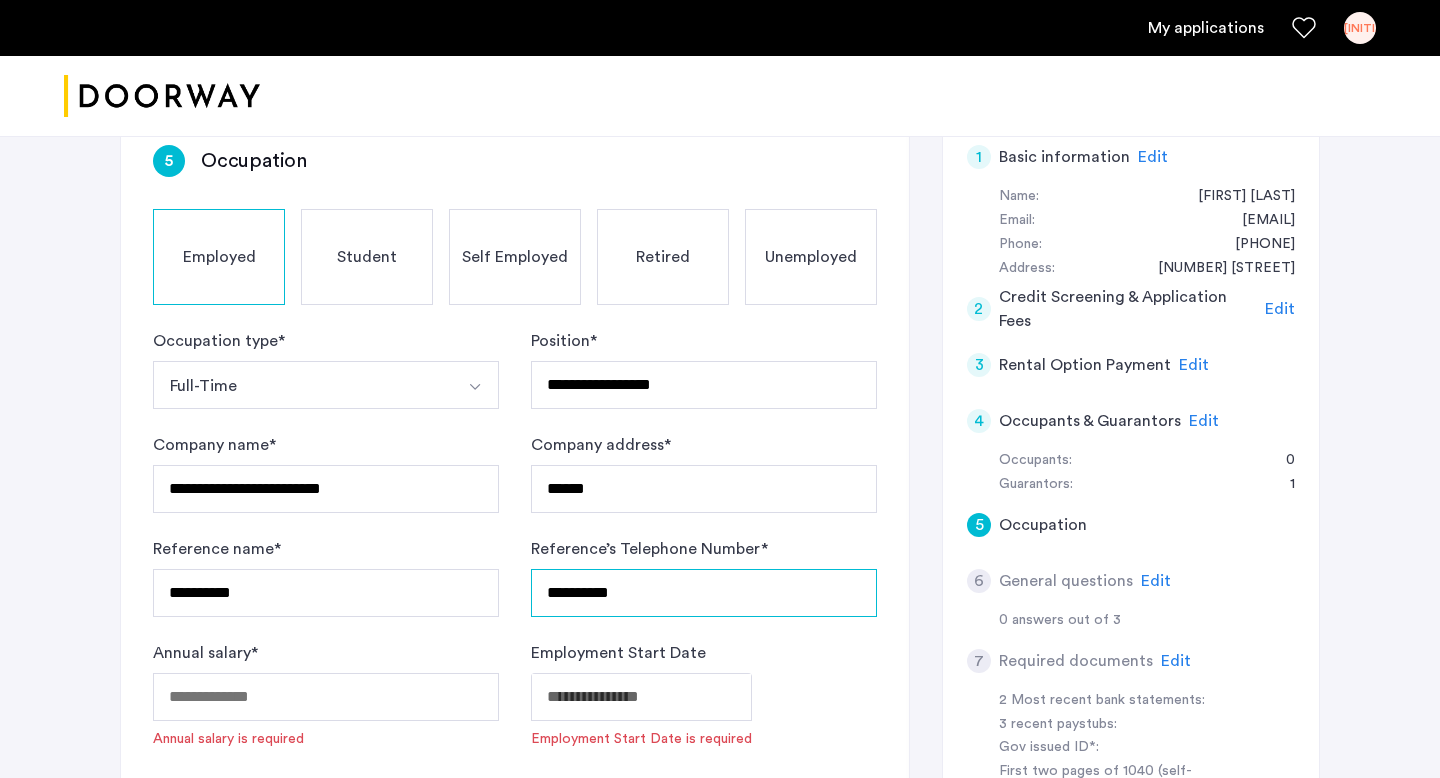 type on "**********" 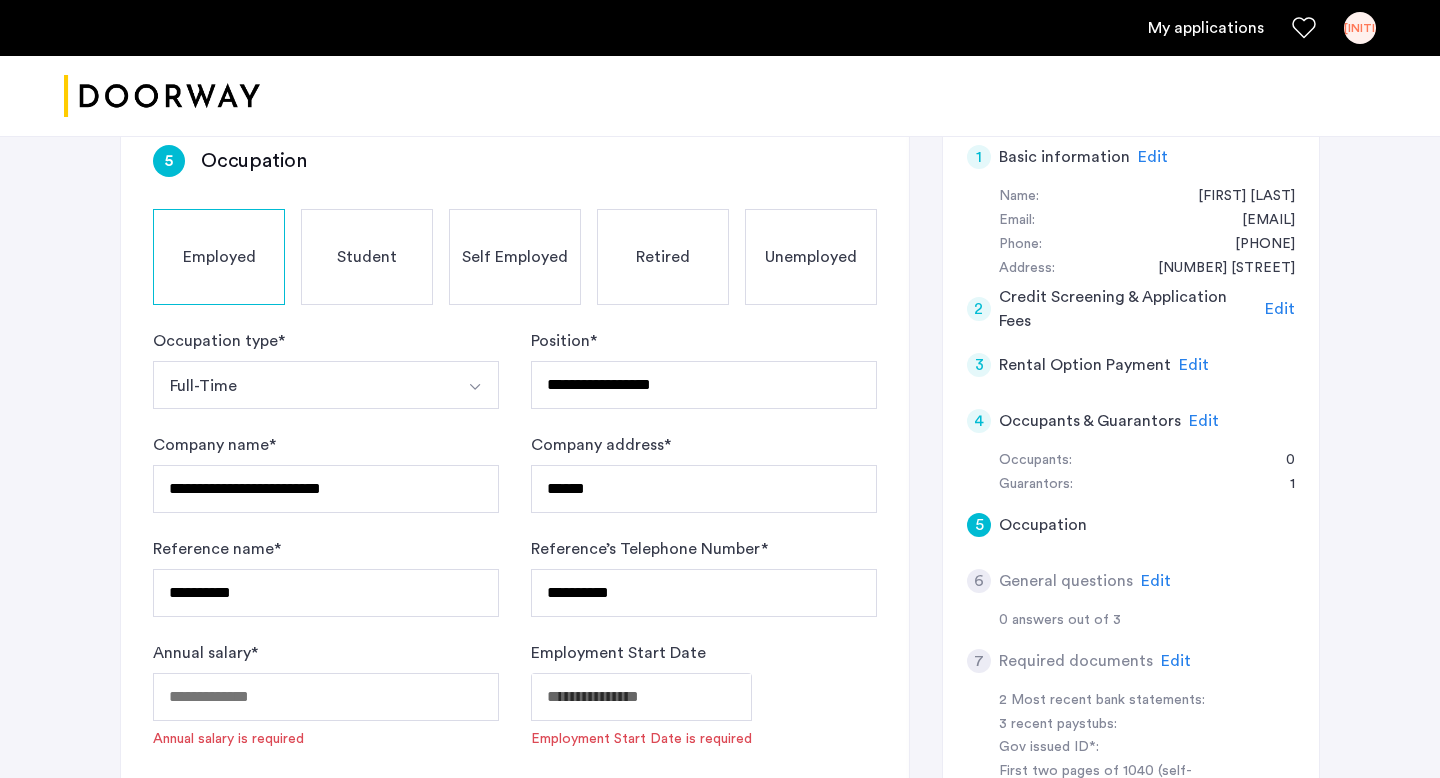 click on "Annual salary  *  Annual salary is required" 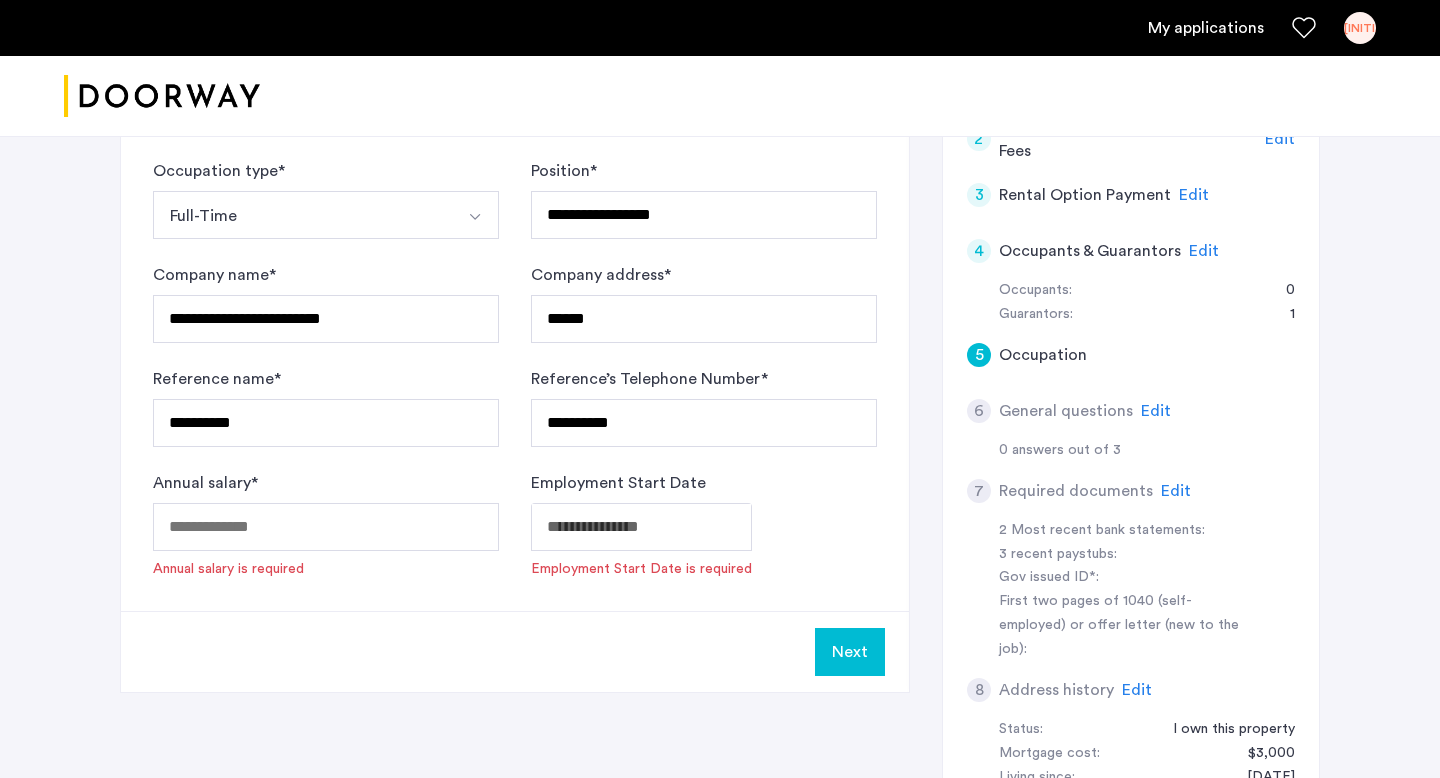 scroll, scrollTop: 554, scrollLeft: 0, axis: vertical 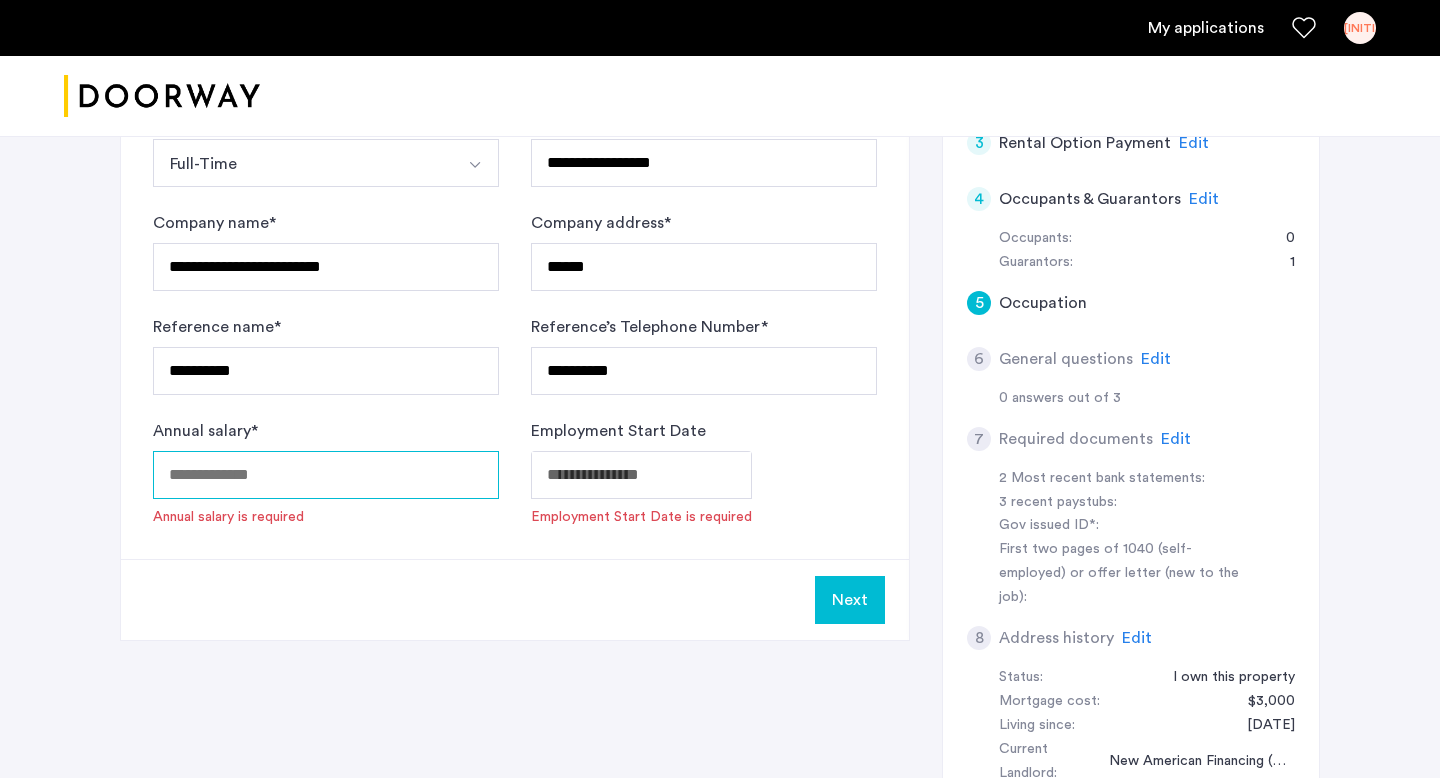 click on "Annual salary  *" at bounding box center [326, 475] 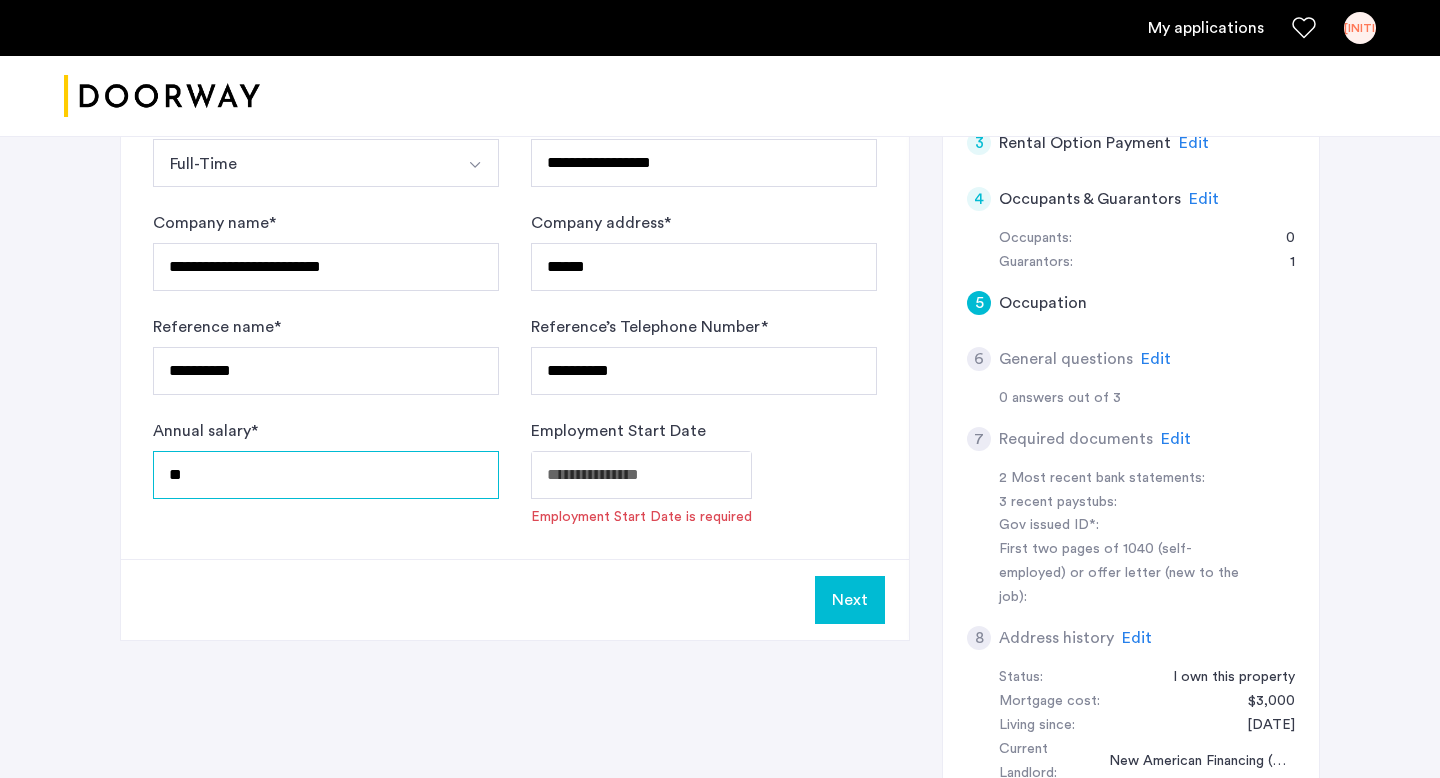 type on "*" 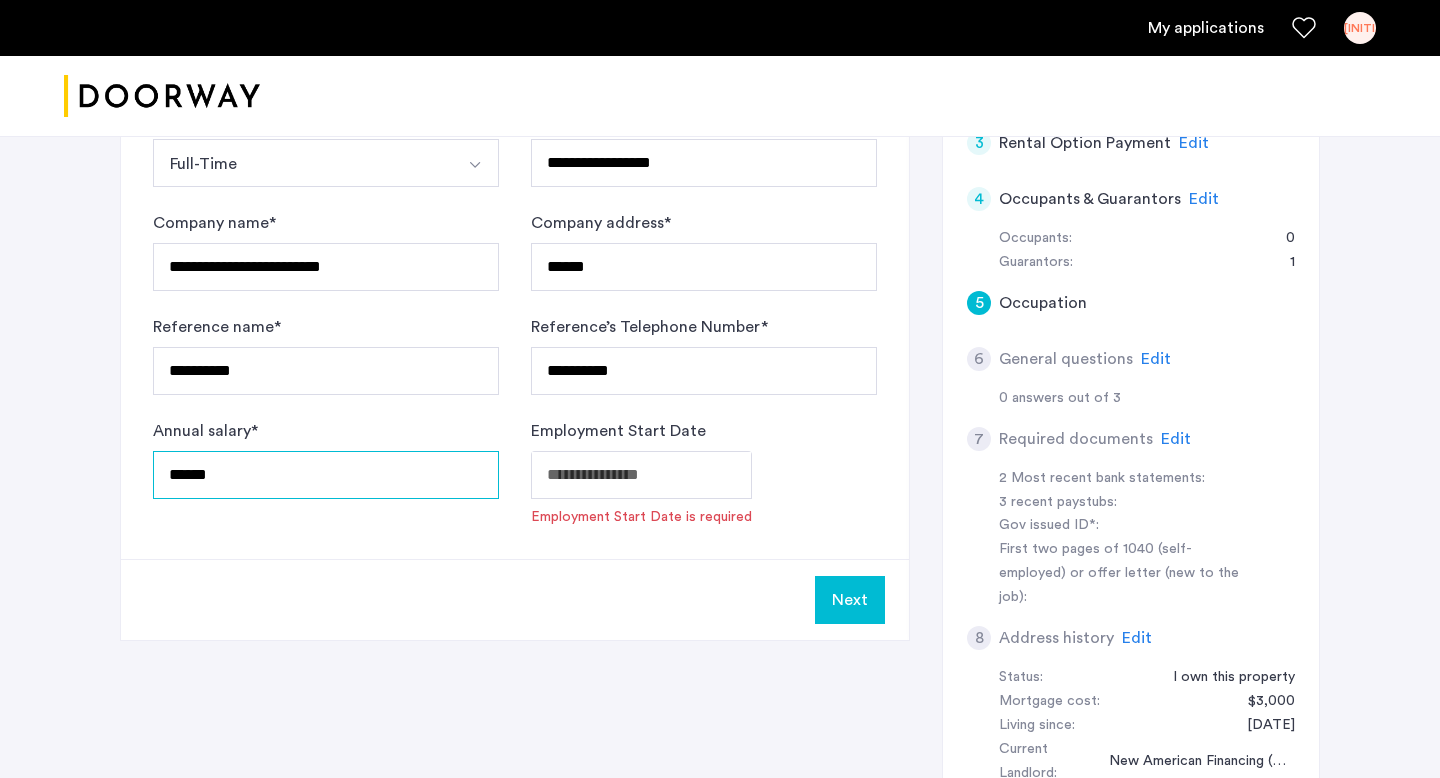 type on "******" 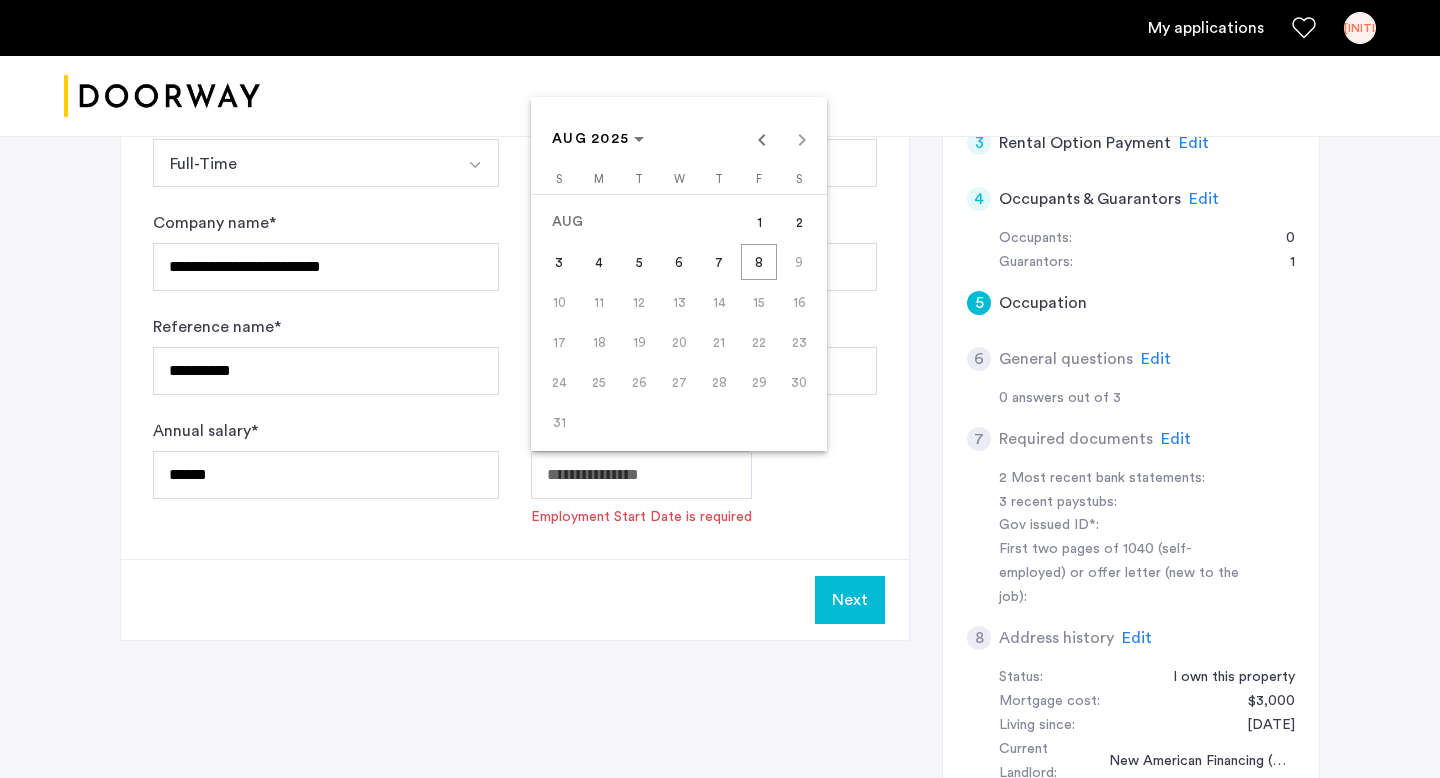click on "**********" at bounding box center [720, -165] 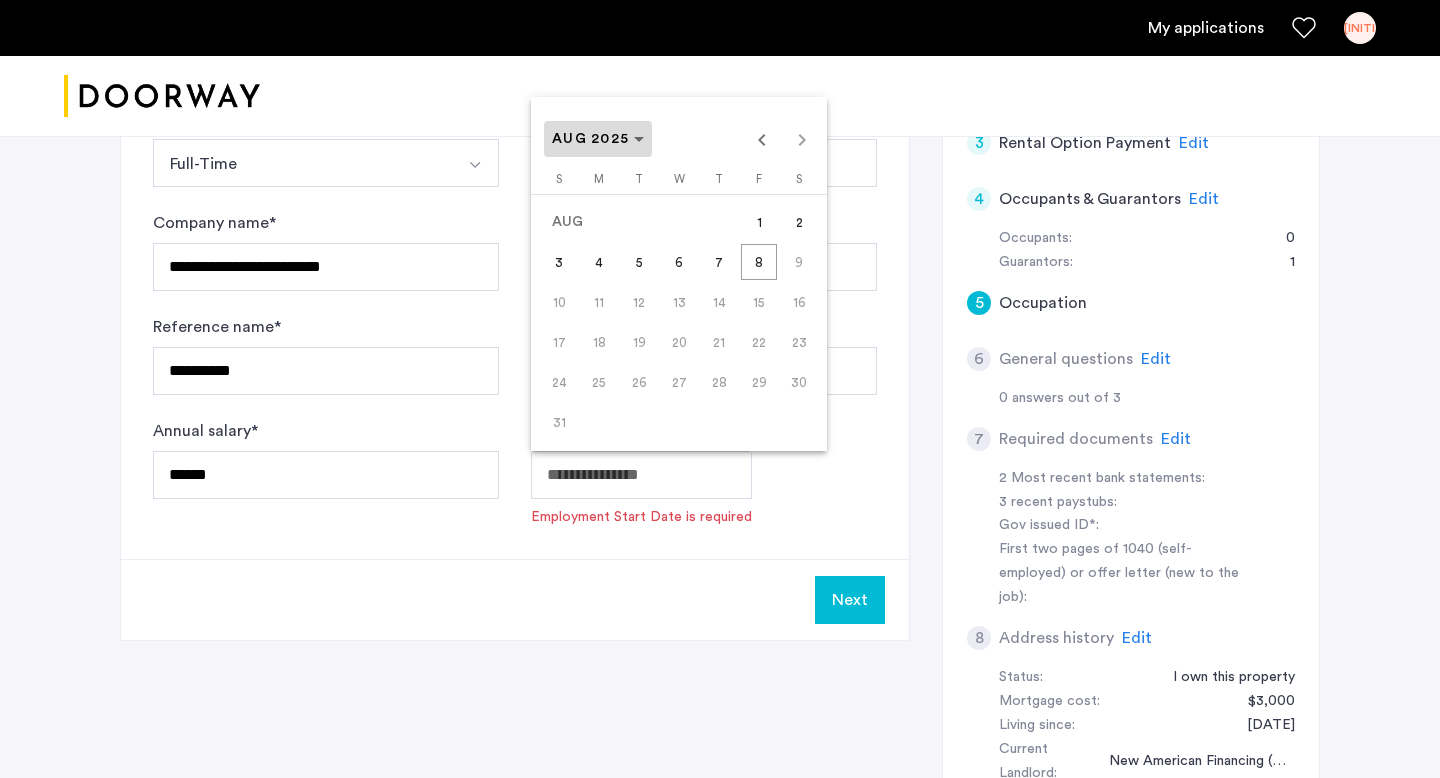 click 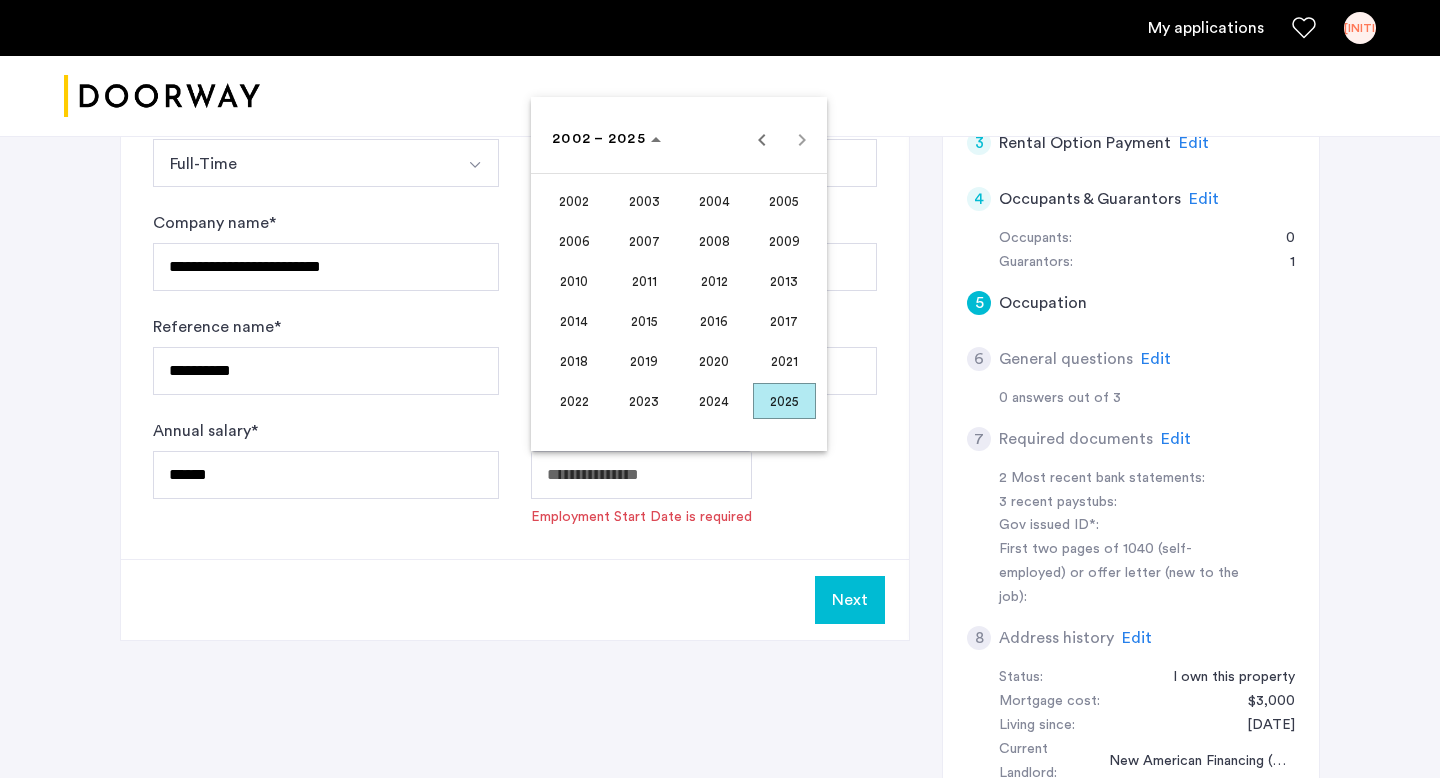 click on "2008" at bounding box center (714, 241) 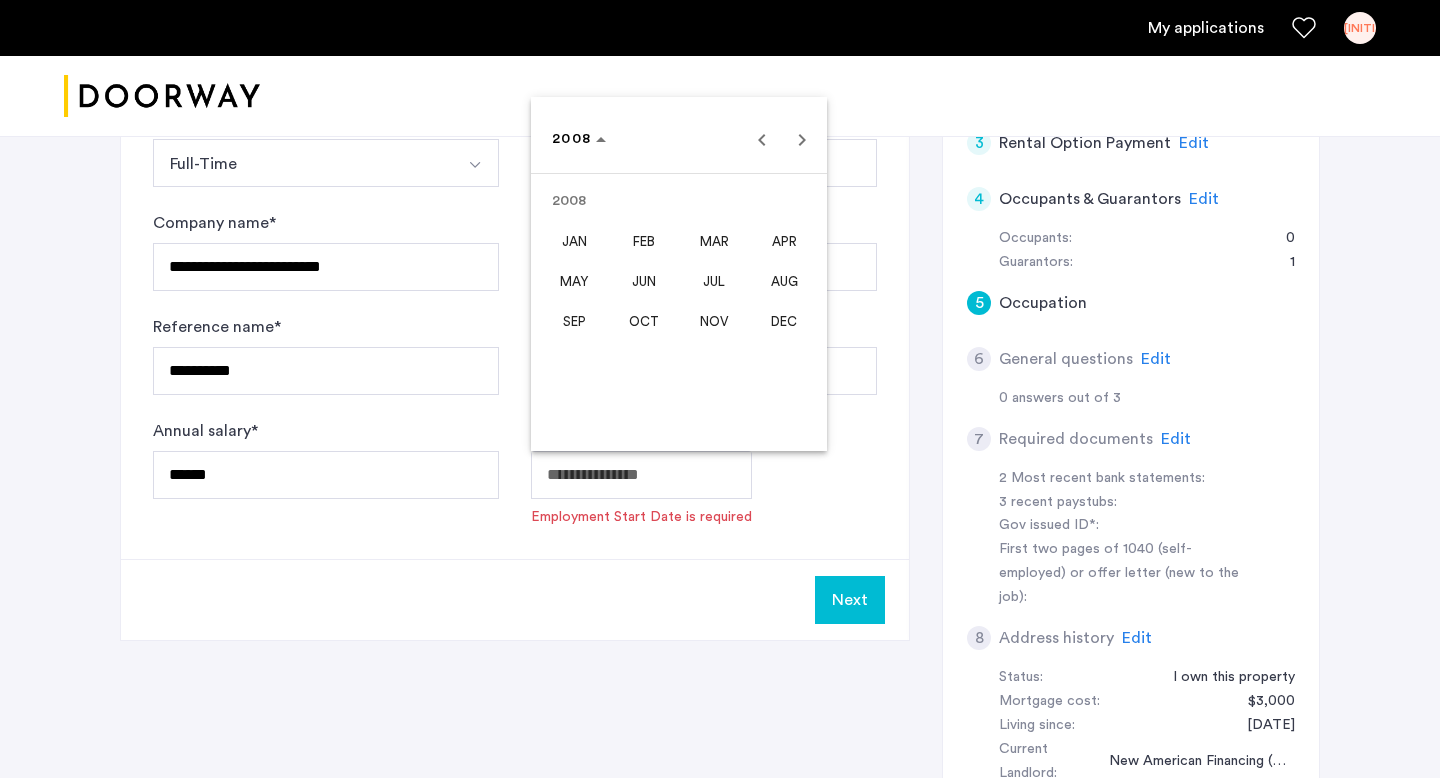 click on "JUN" at bounding box center (644, 281) 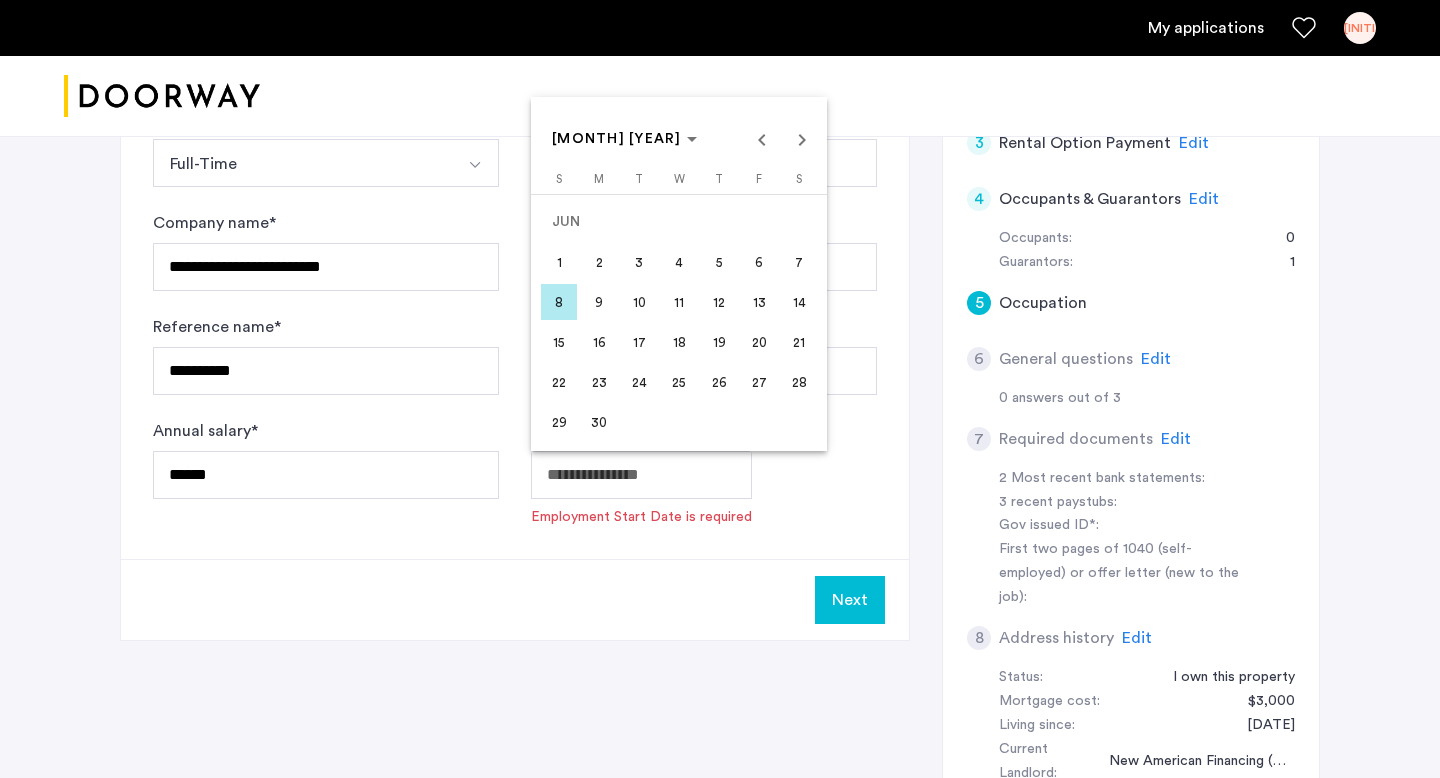click on "20" at bounding box center (759, 342) 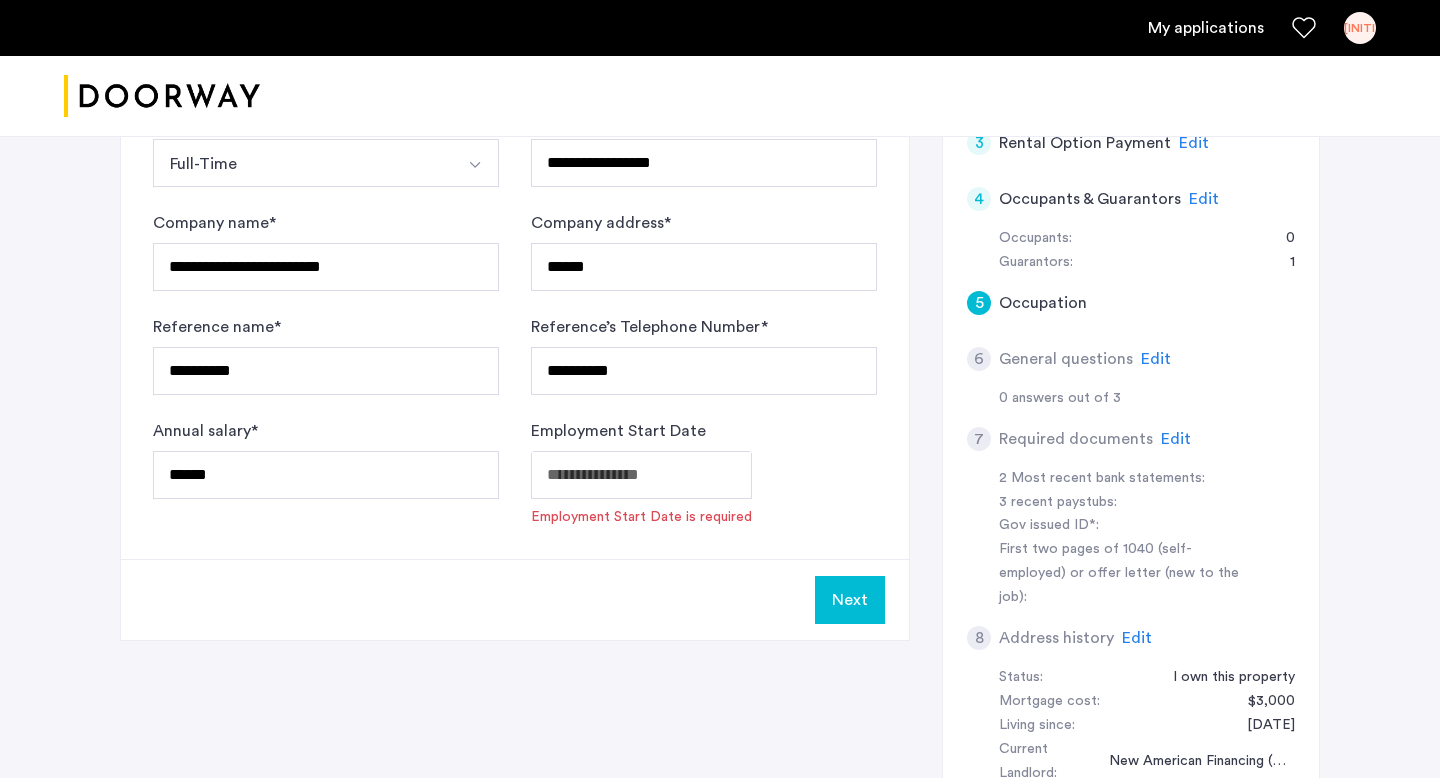 type on "**********" 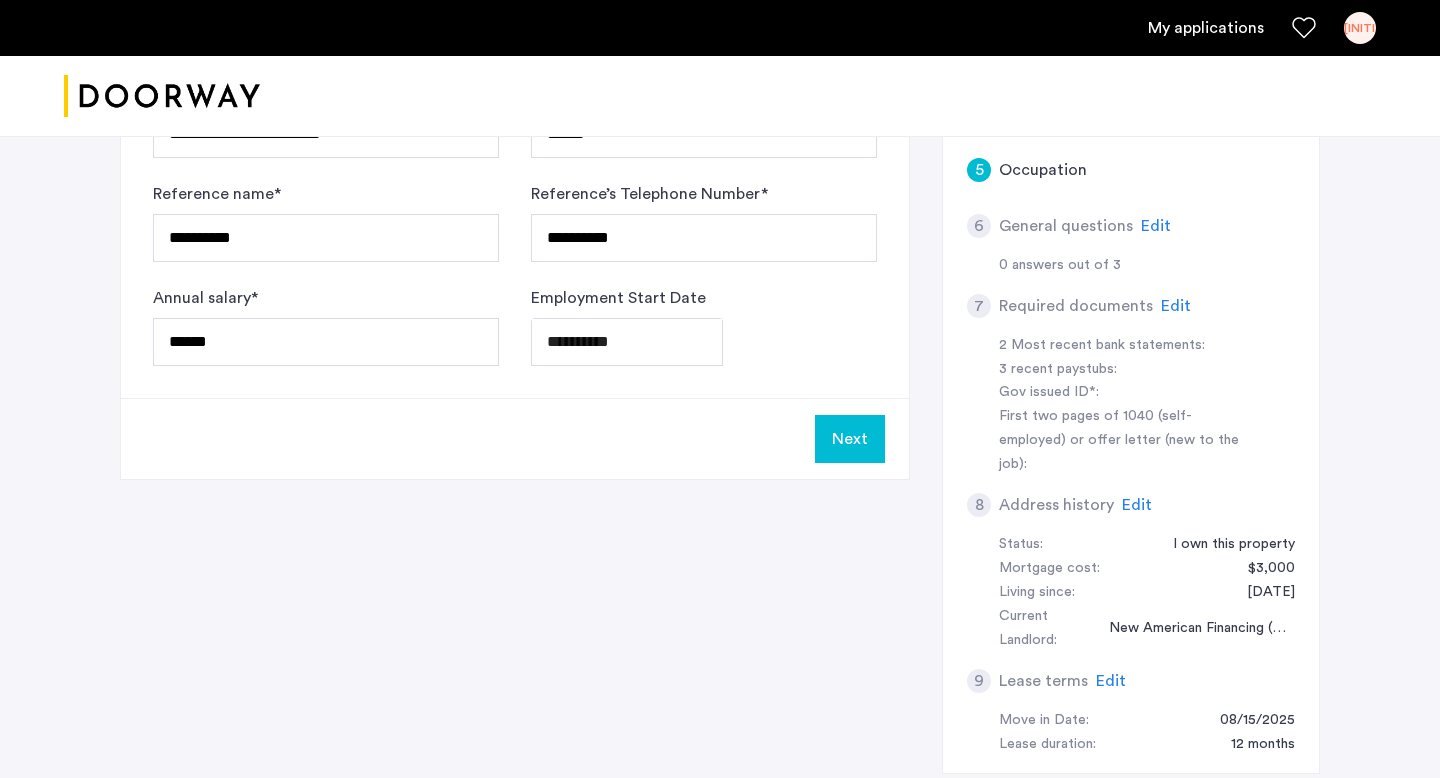 scroll, scrollTop: 689, scrollLeft: 0, axis: vertical 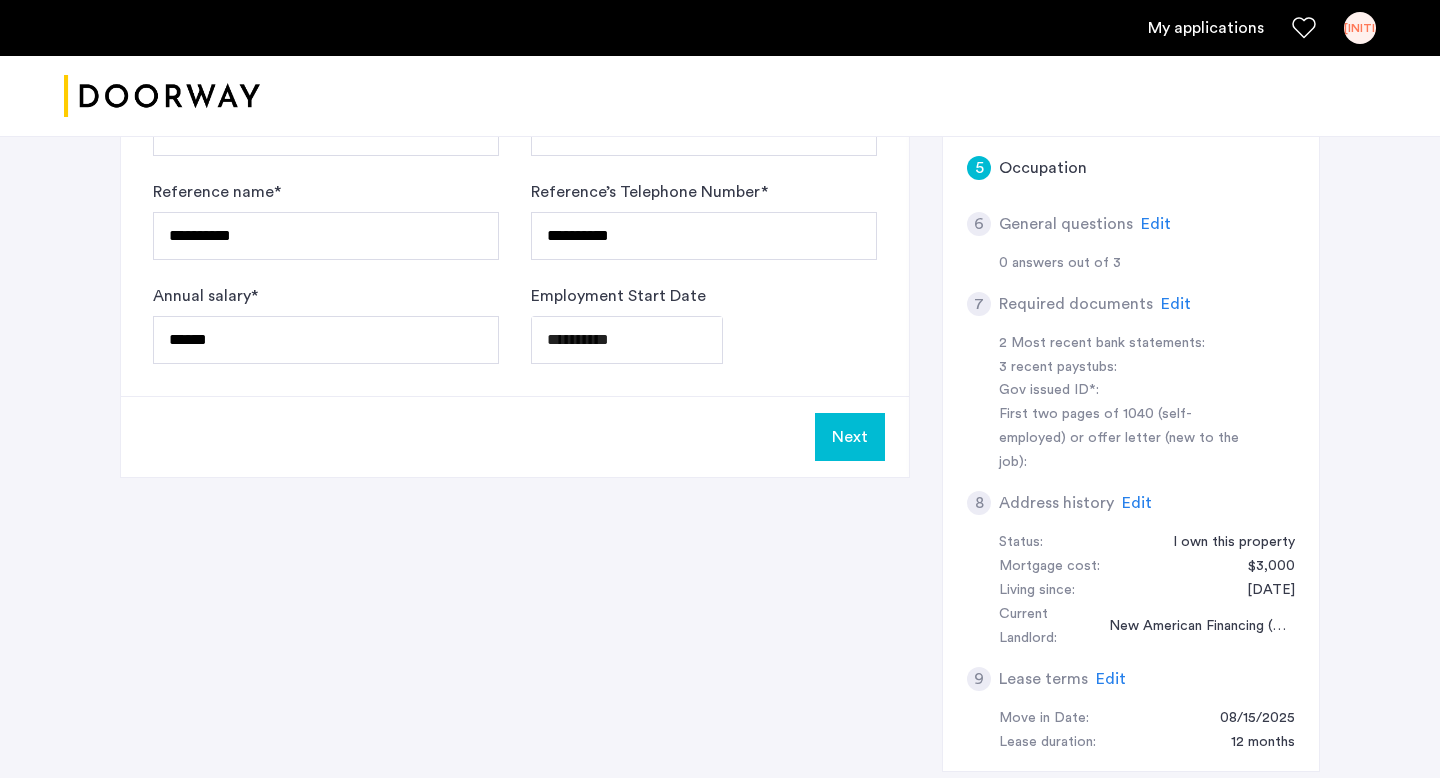click on "Next" 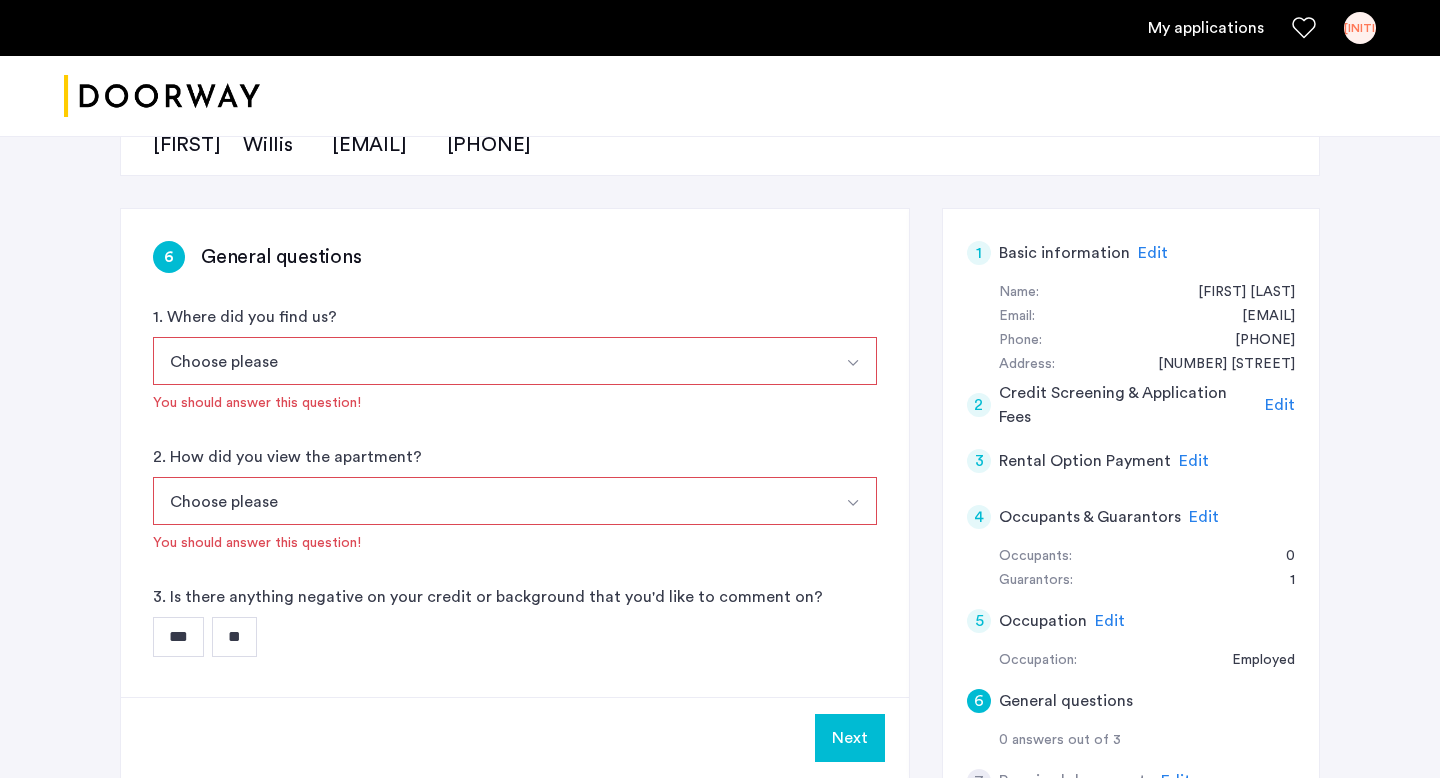 scroll, scrollTop: 314, scrollLeft: 0, axis: vertical 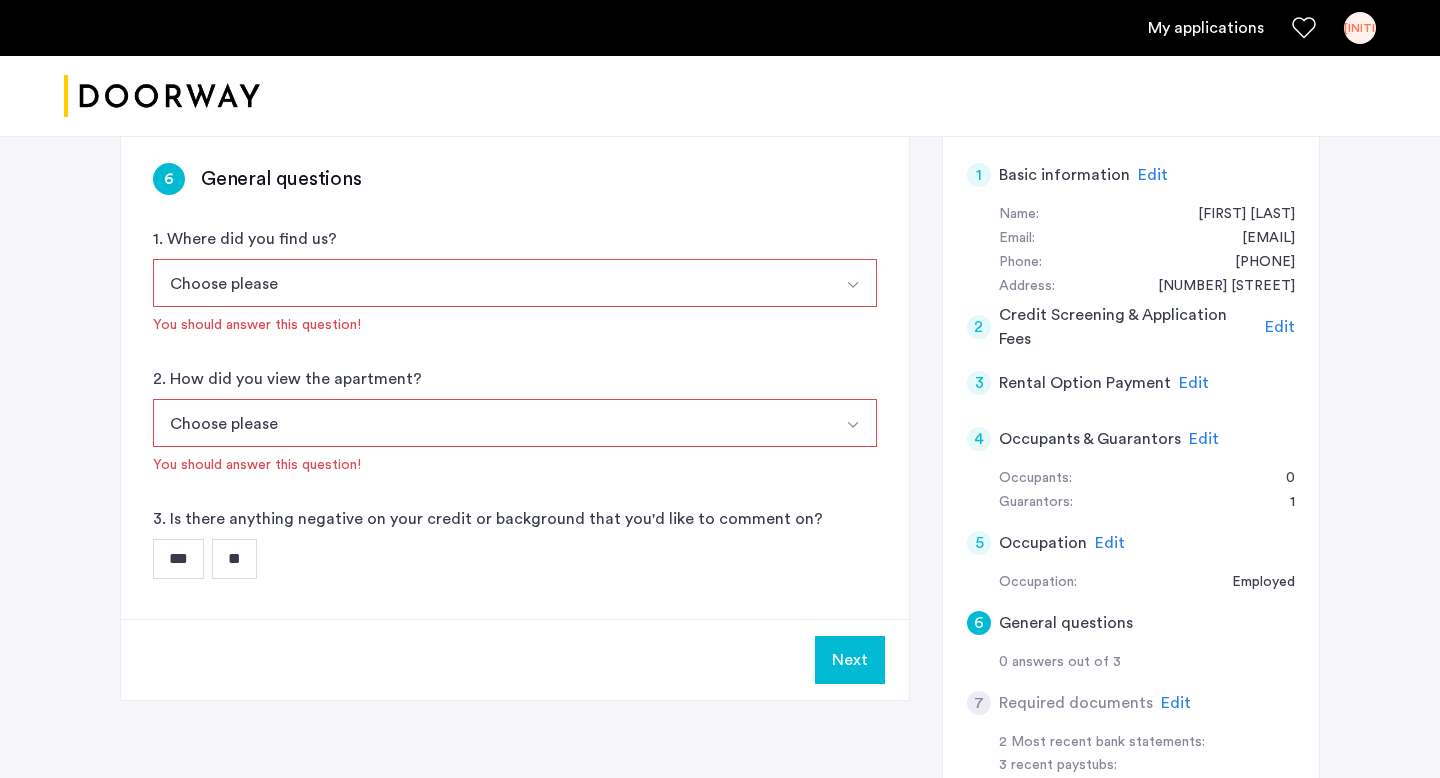 click on "Choose please" at bounding box center [491, 283] 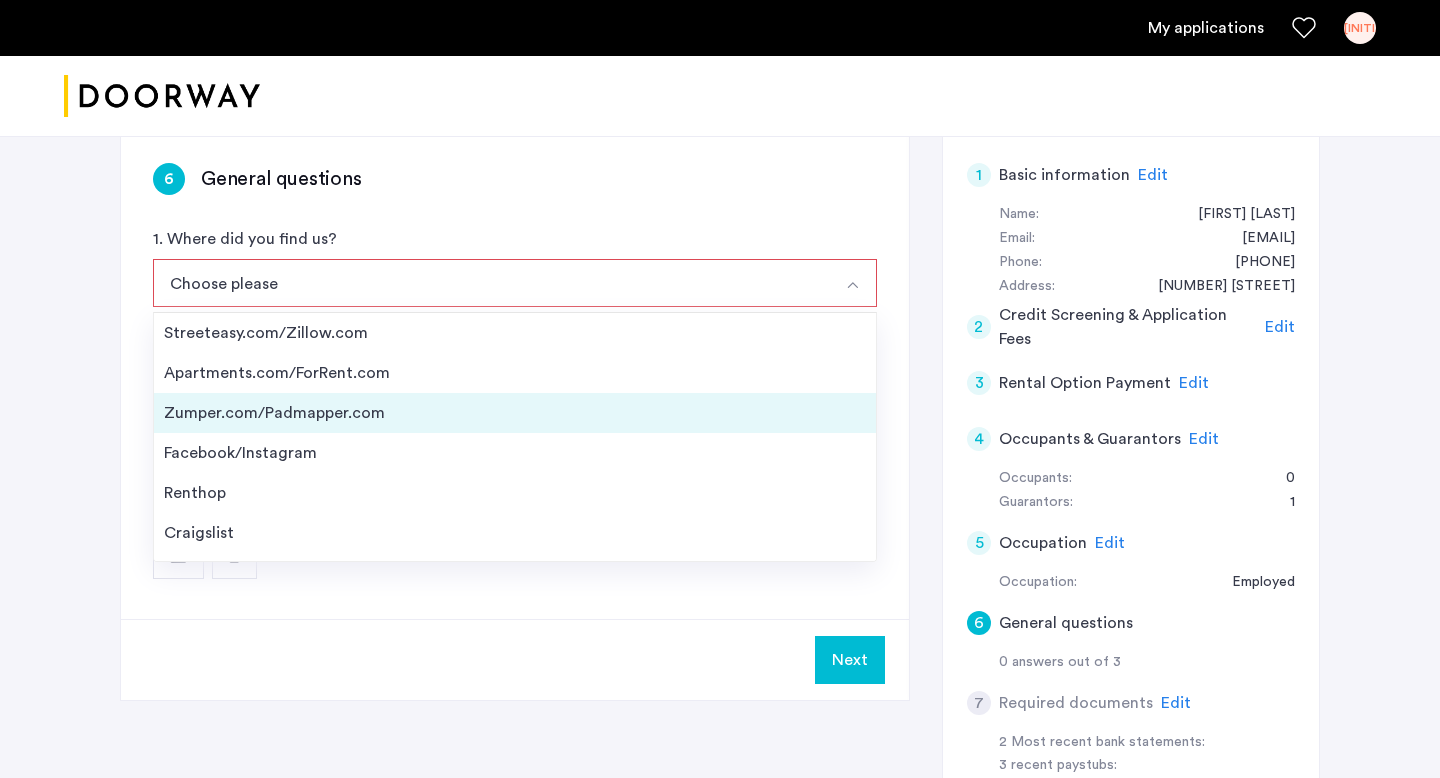 scroll, scrollTop: 32, scrollLeft: 0, axis: vertical 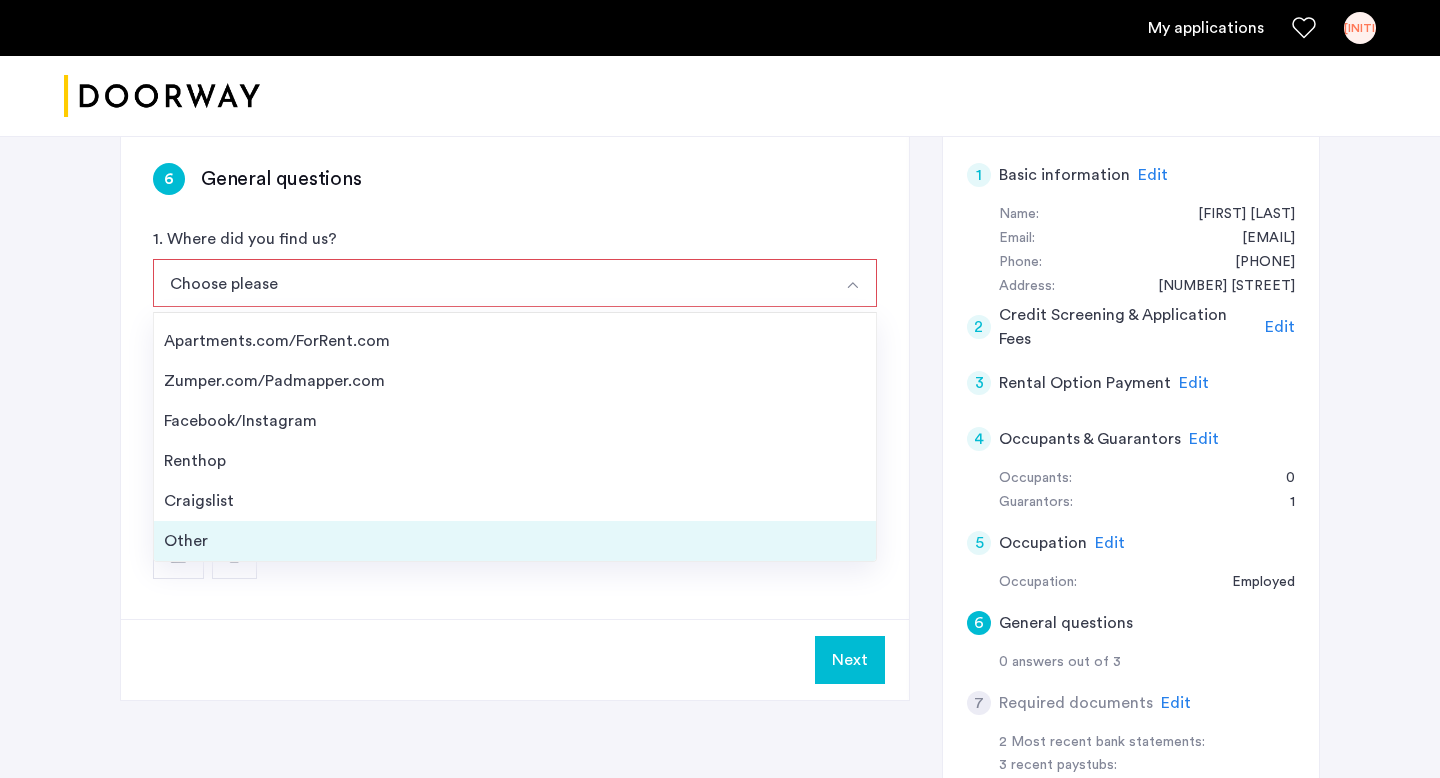 click on "Other" at bounding box center (515, 541) 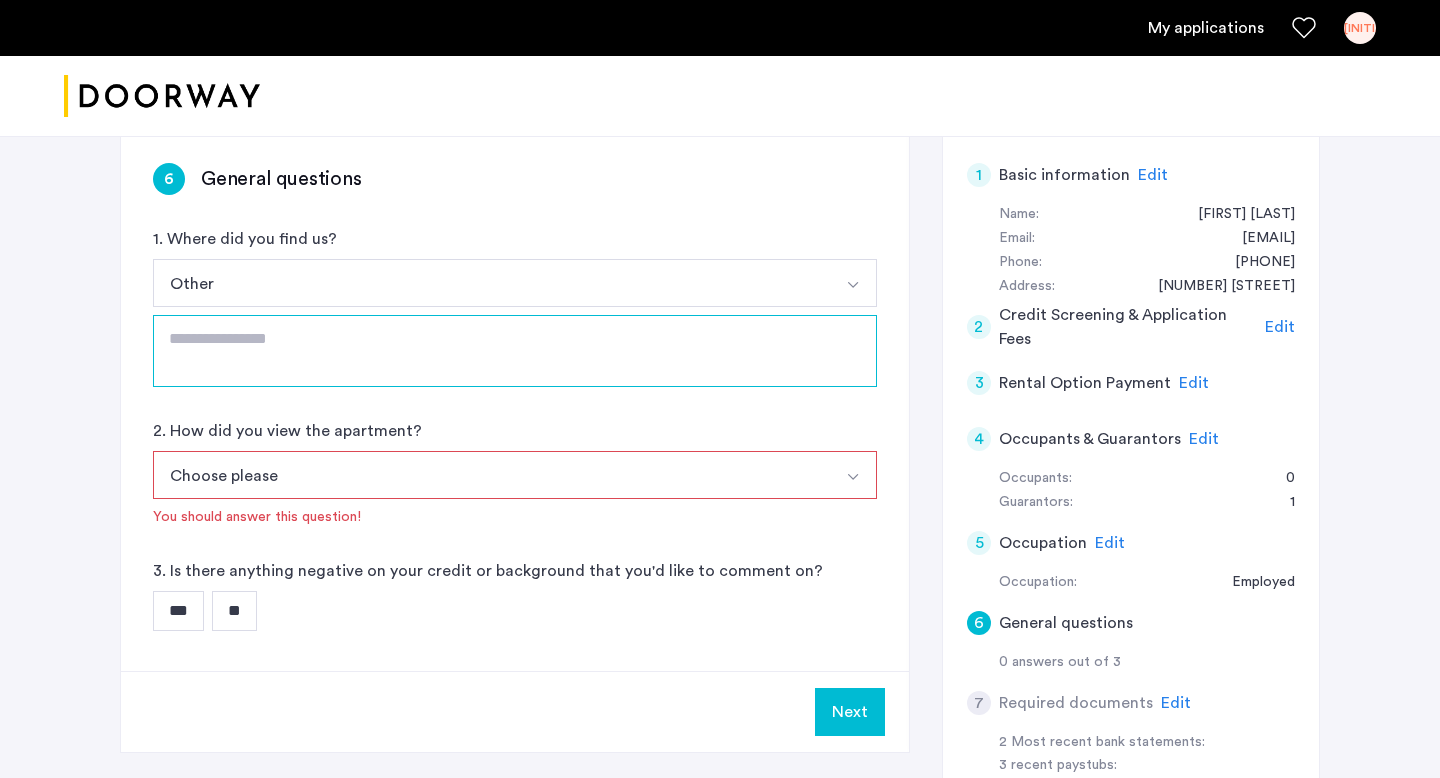 click at bounding box center [515, 351] 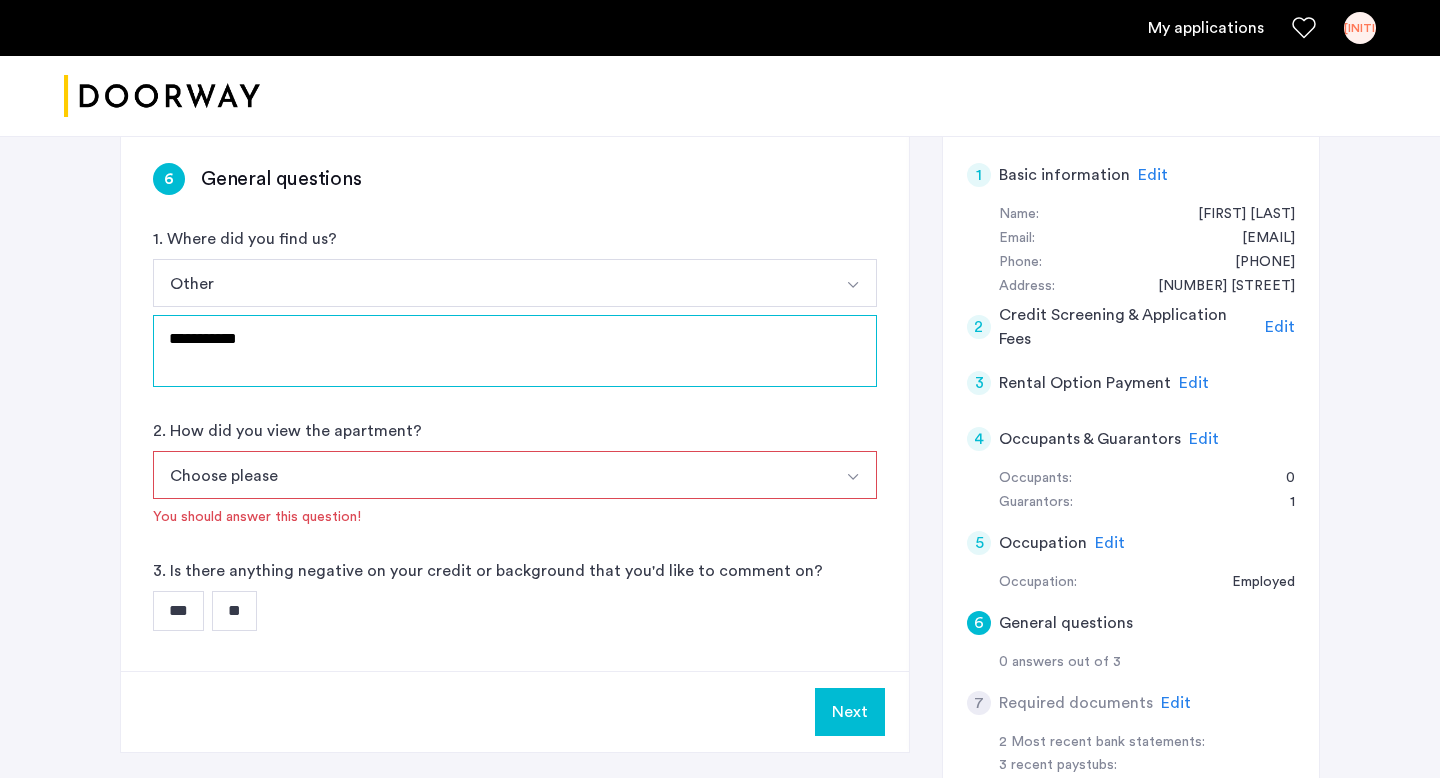 type on "**********" 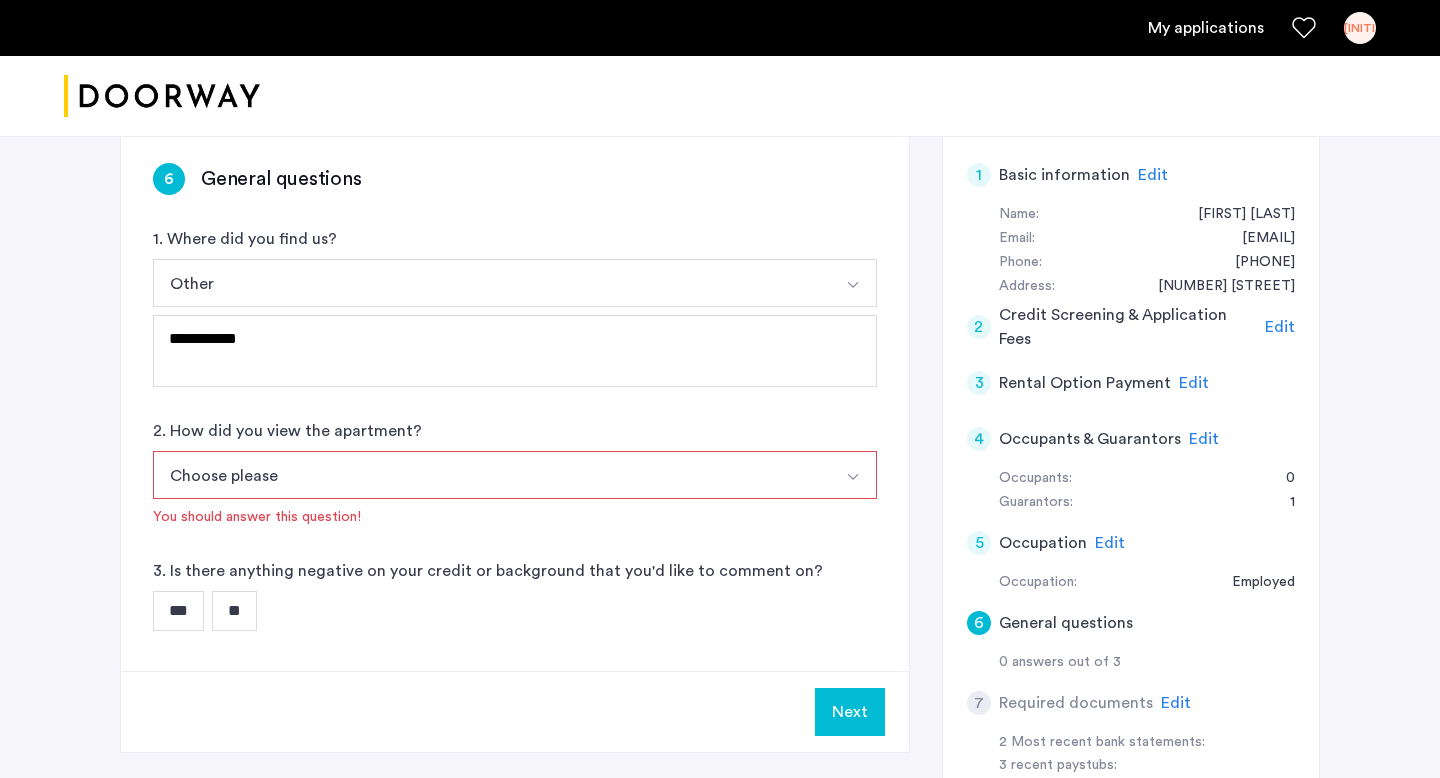 click on "Choose please" at bounding box center [491, 475] 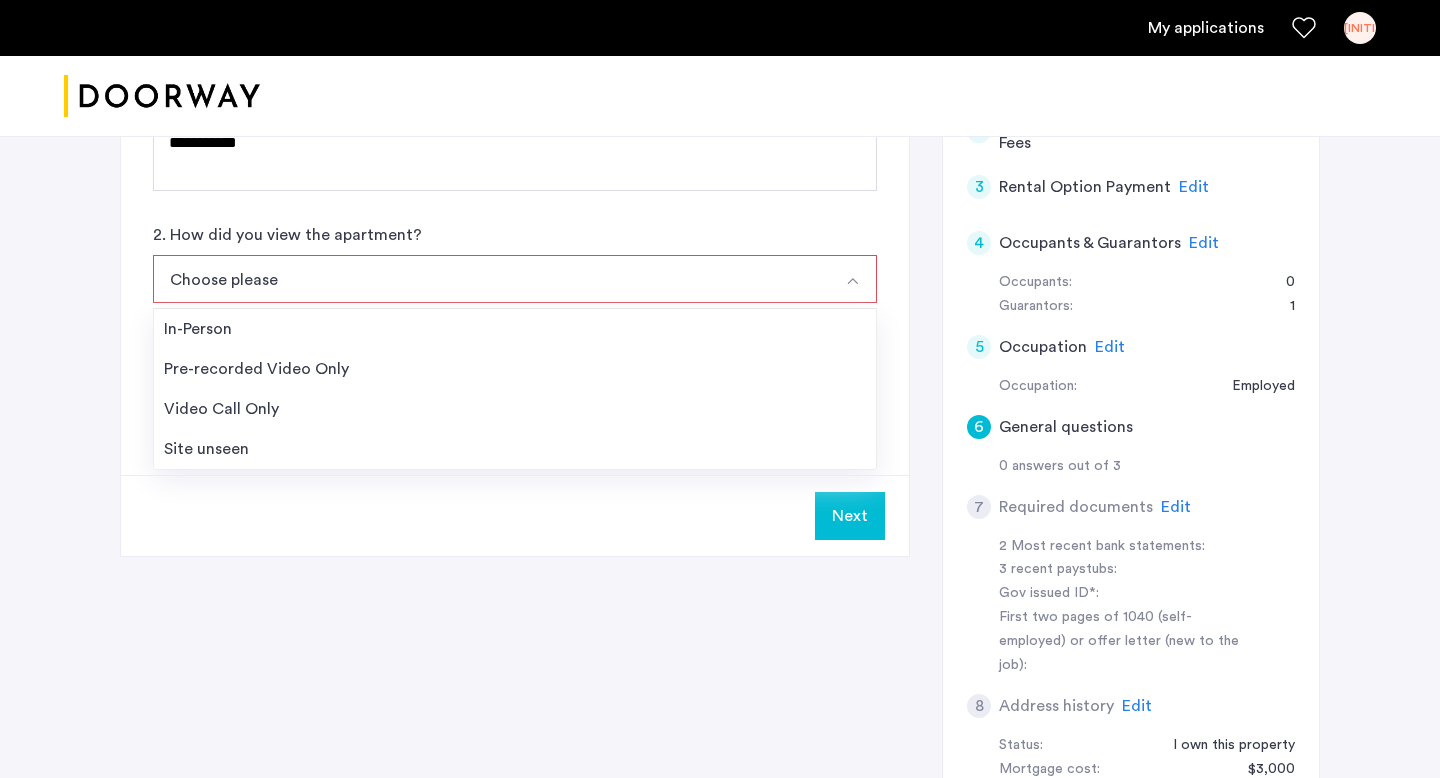 scroll, scrollTop: 535, scrollLeft: 0, axis: vertical 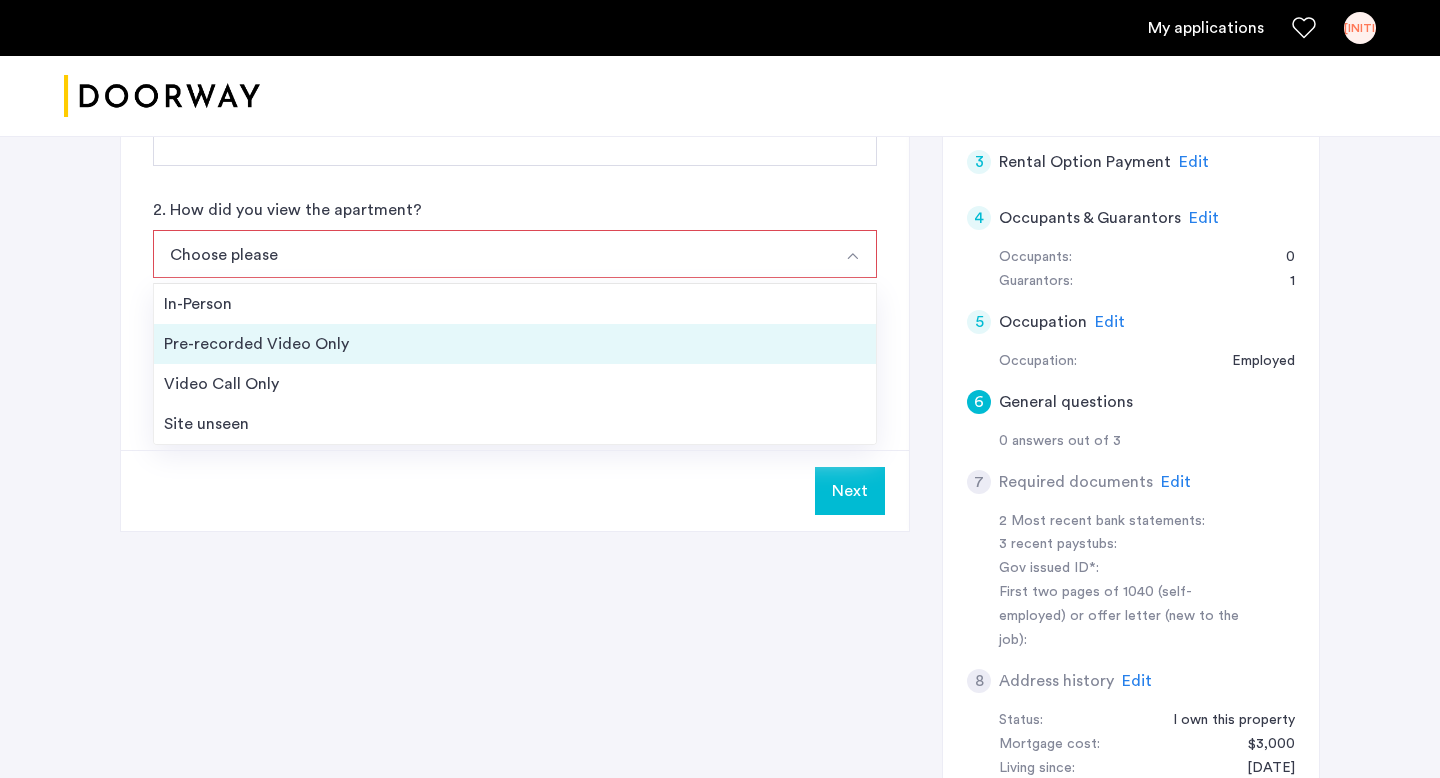 click on "Pre-recorded Video Only" at bounding box center [515, 344] 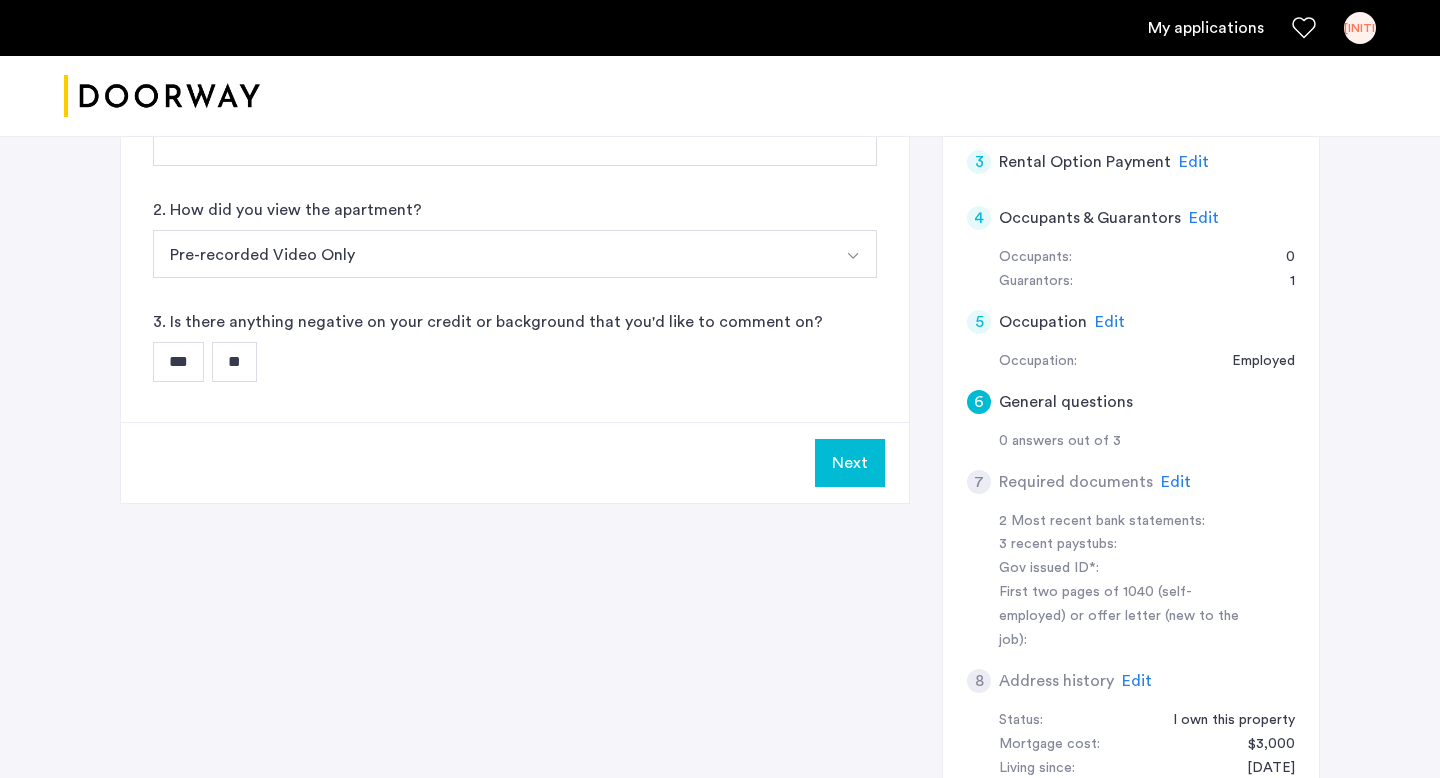 click on "Next" 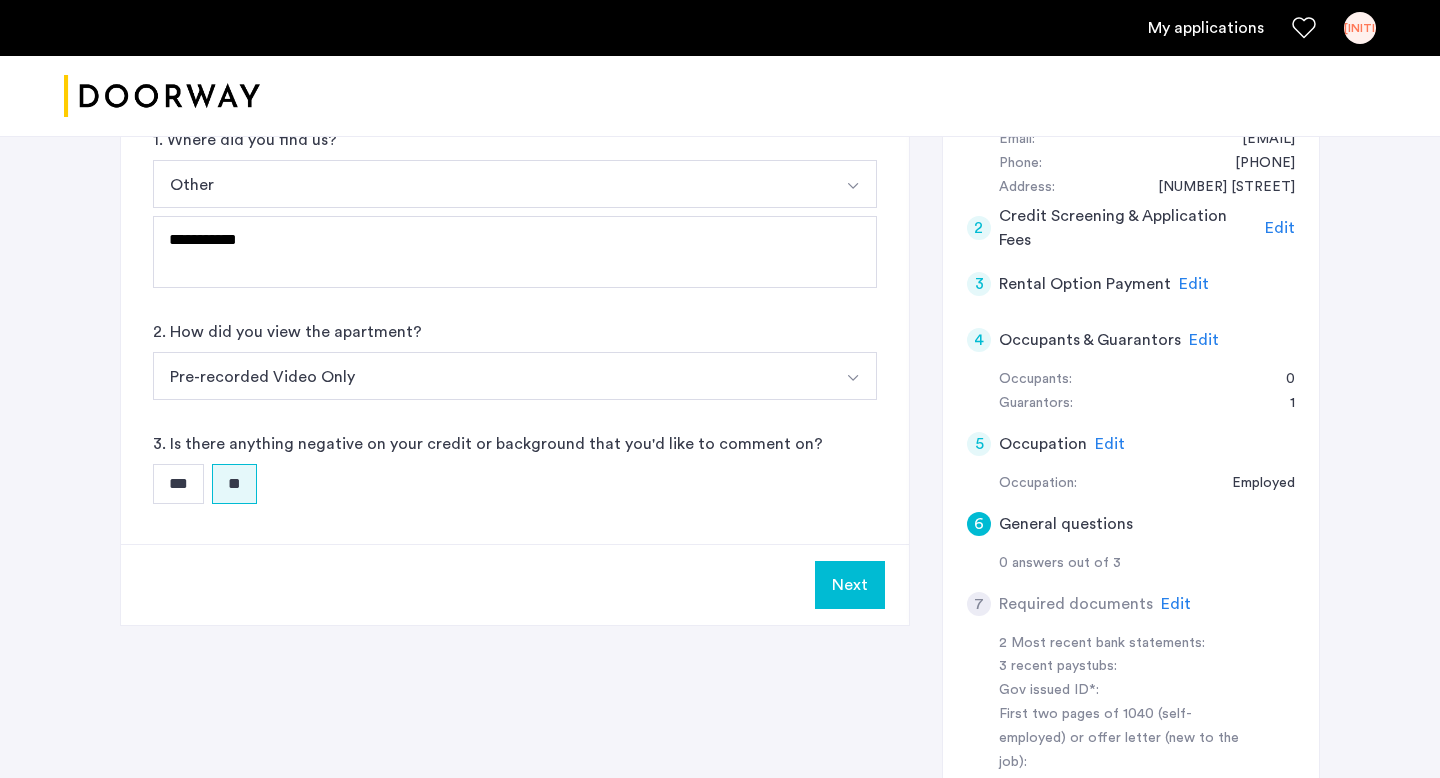 scroll, scrollTop: 424, scrollLeft: 0, axis: vertical 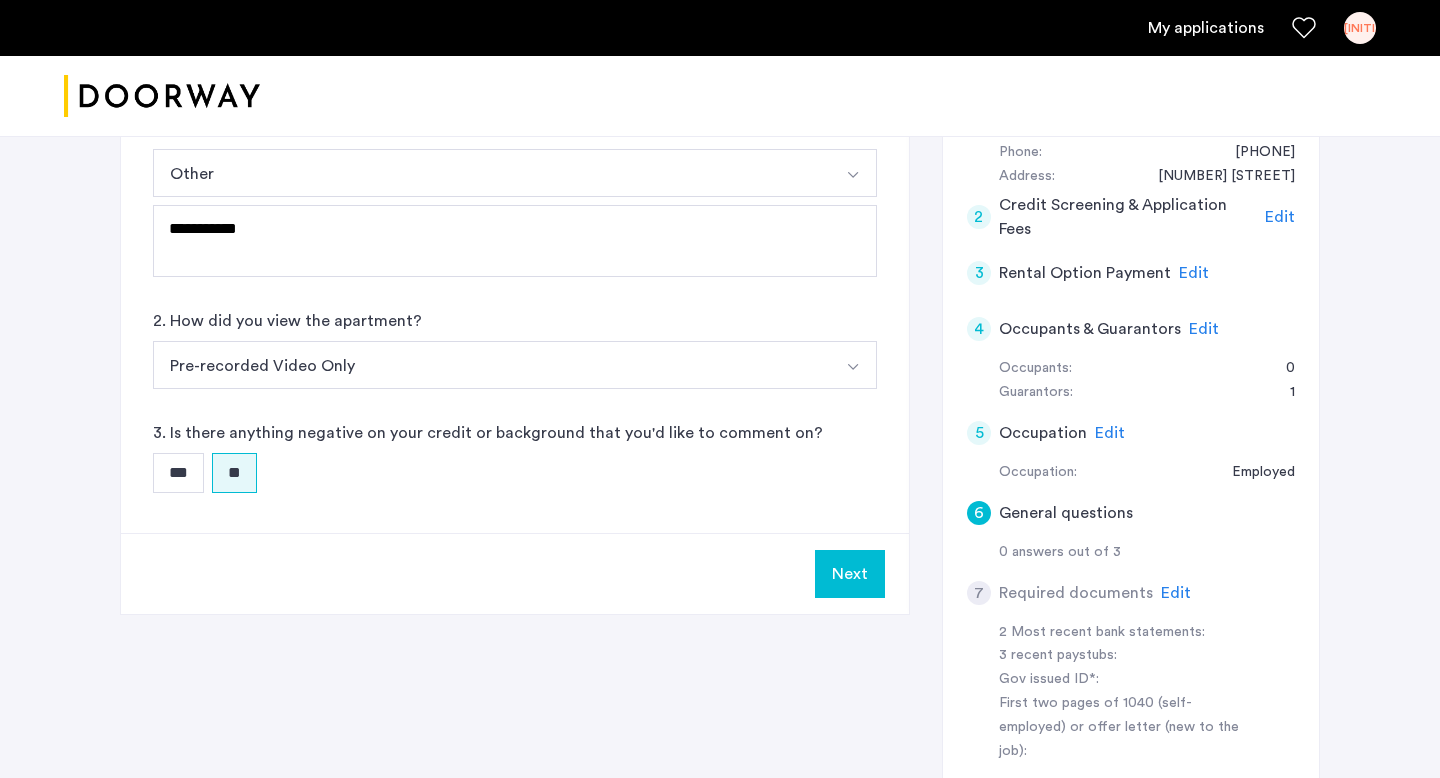 click on "Next" at bounding box center [850, 574] 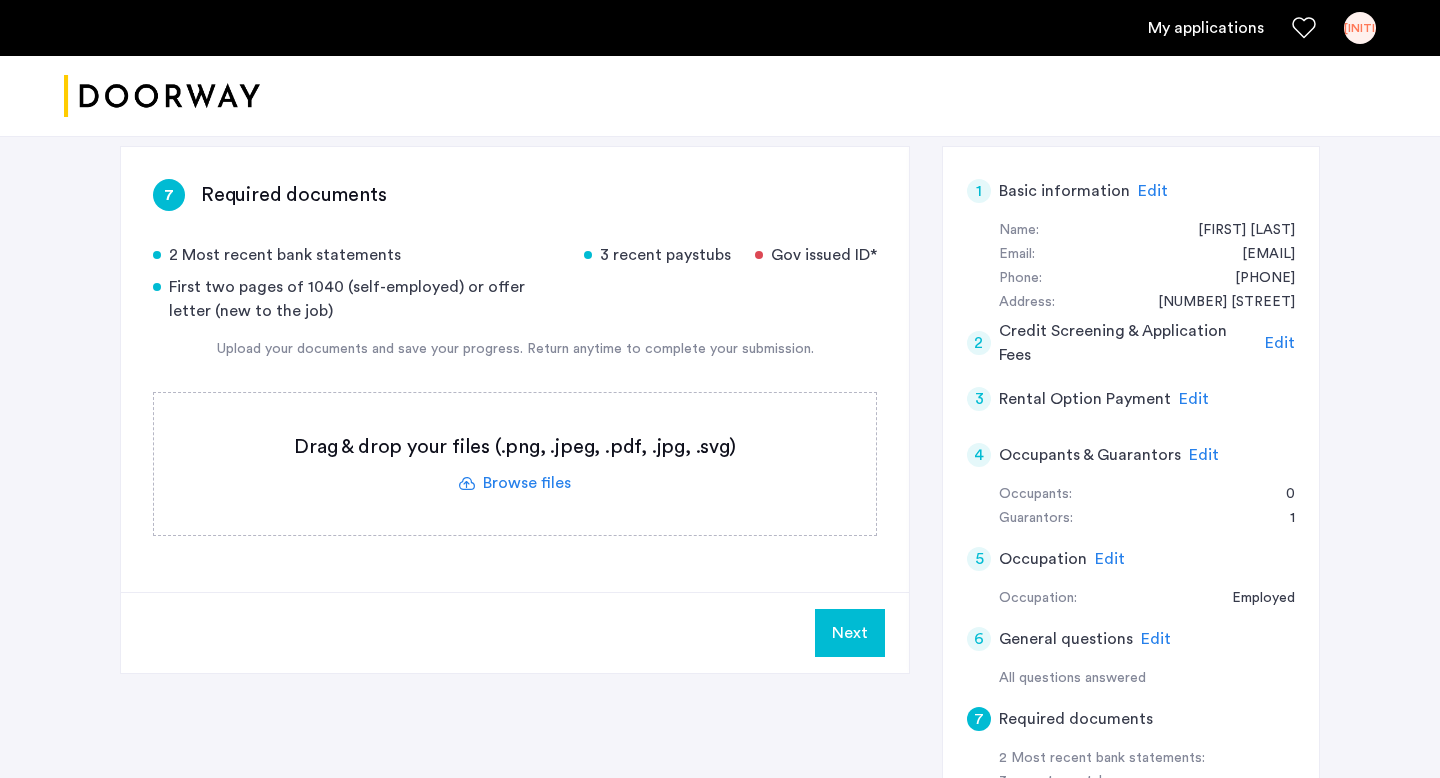 scroll, scrollTop: 305, scrollLeft: 0, axis: vertical 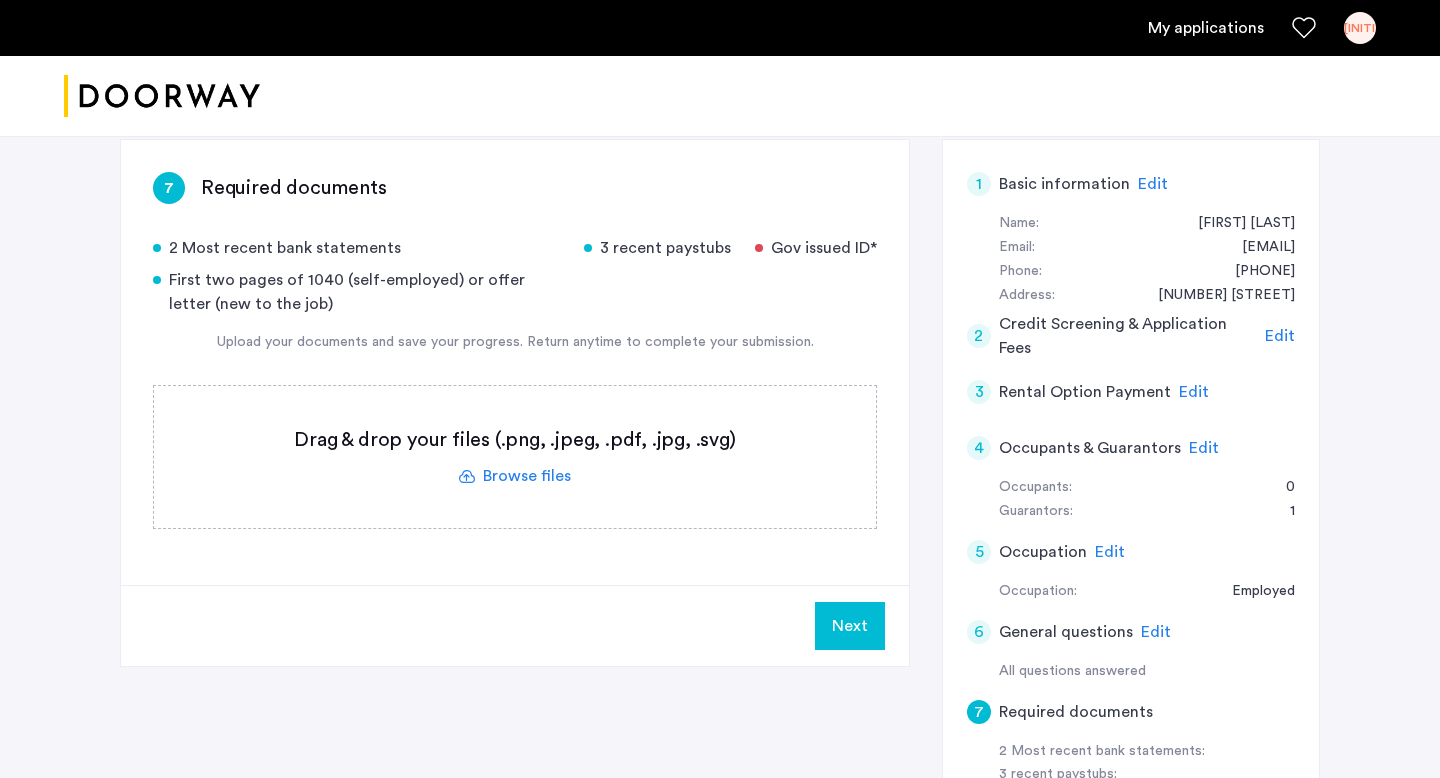 click 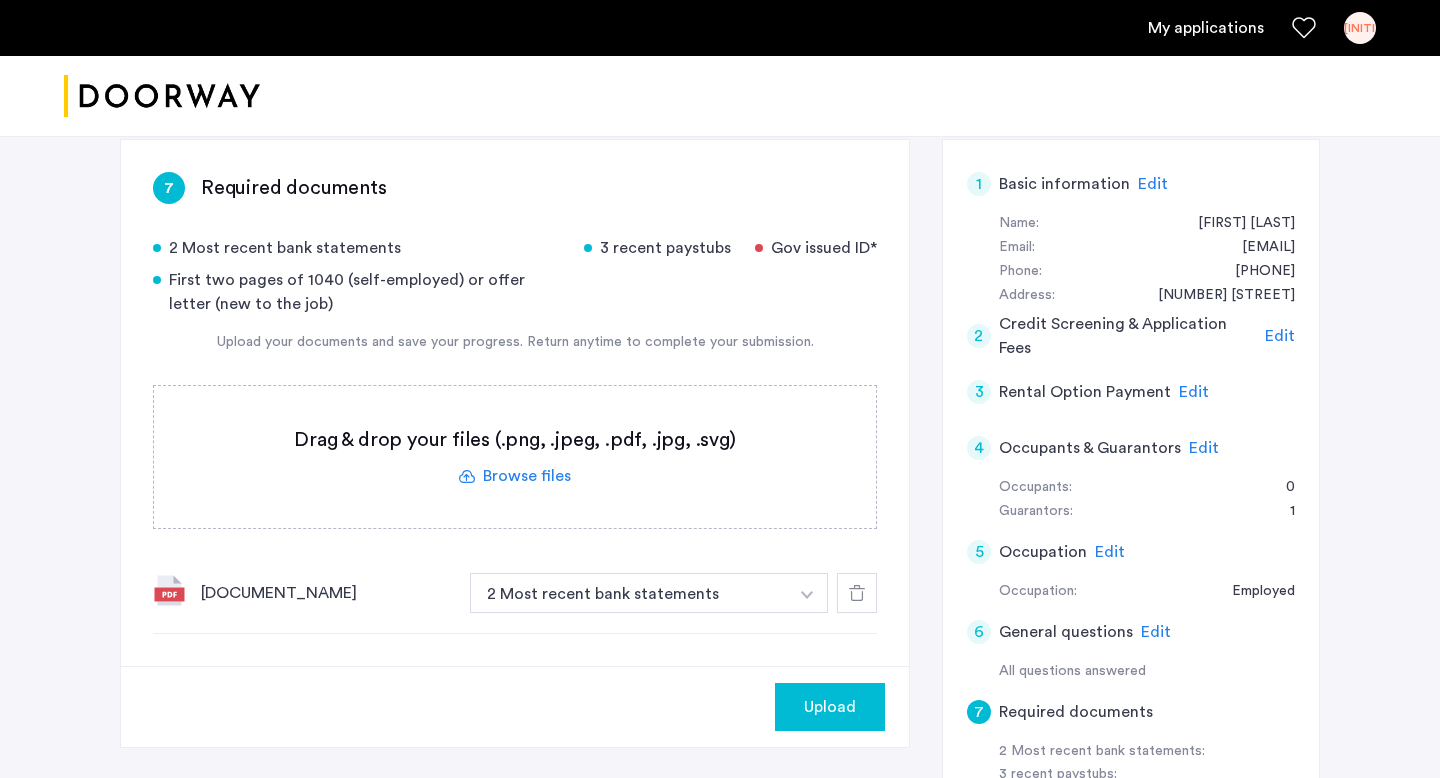 click at bounding box center [807, 593] 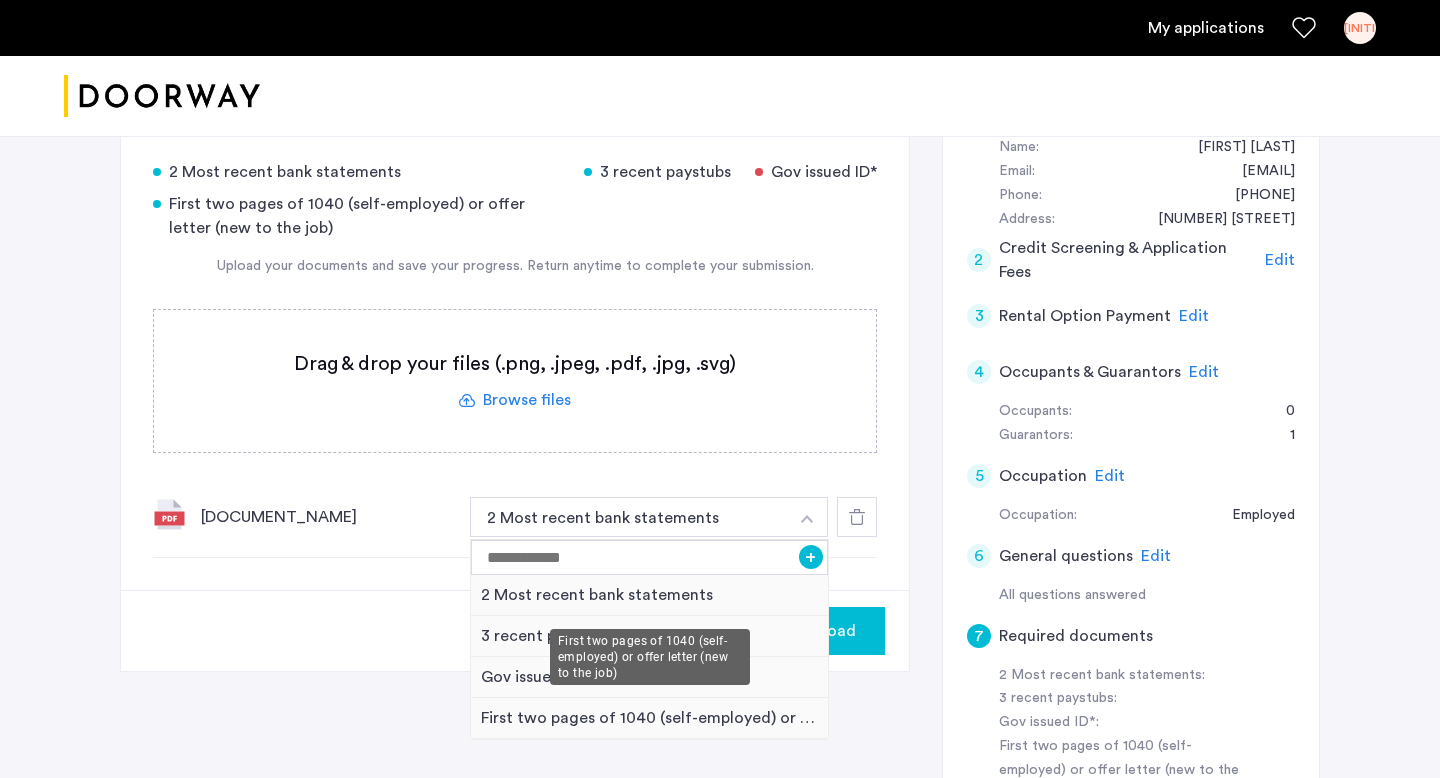 scroll, scrollTop: 389, scrollLeft: 0, axis: vertical 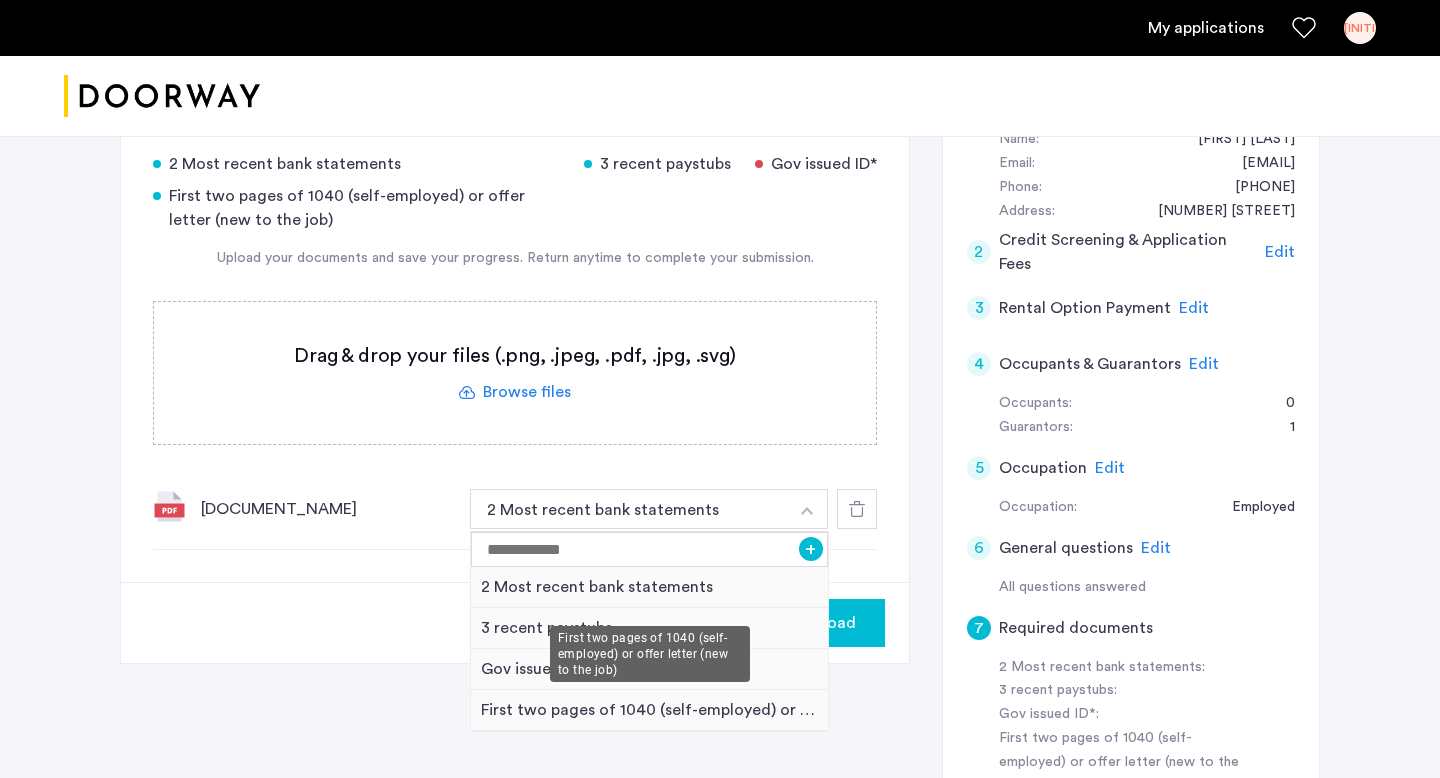 click on "First two pages of 1040 (self-employed) or offer letter (new to the job)" at bounding box center (649, 710) 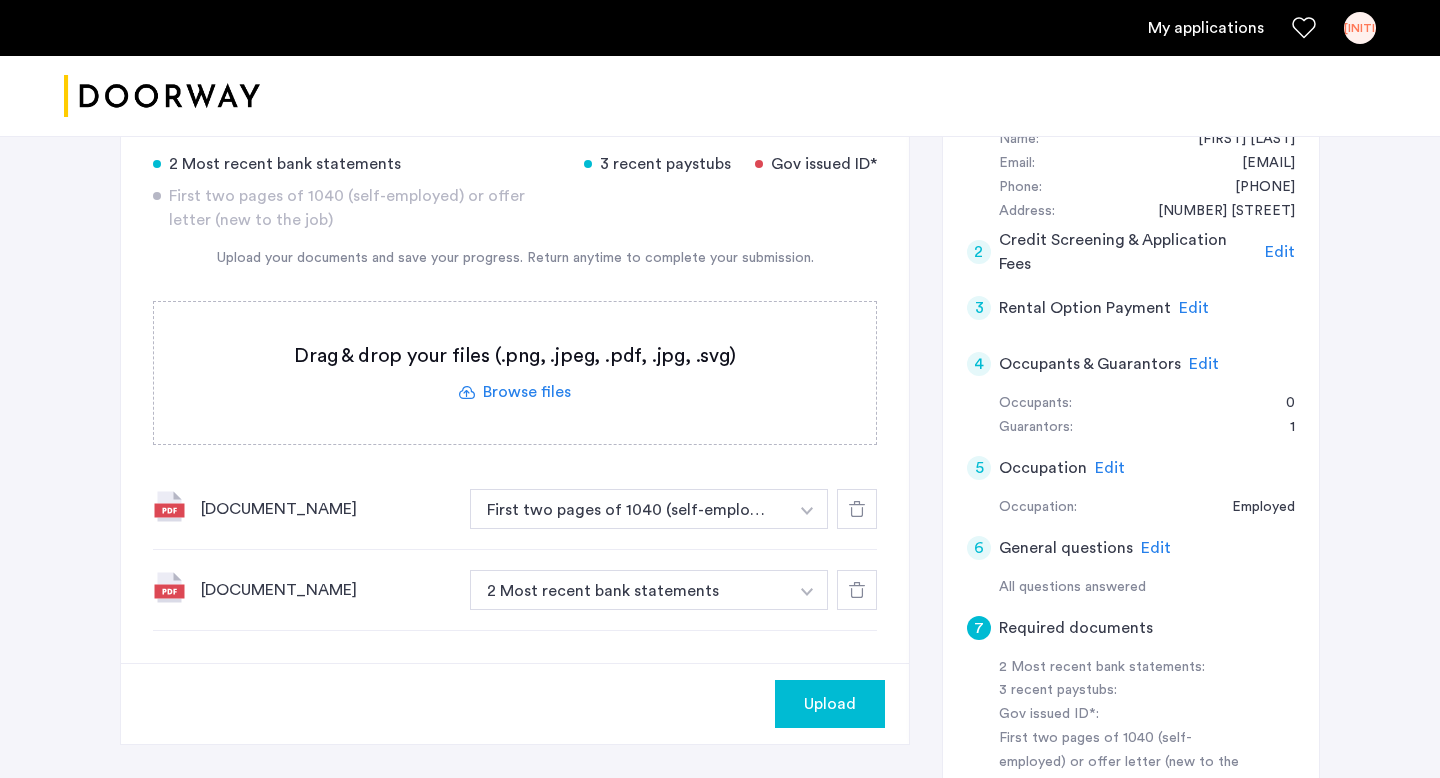 click on "[DOCUMENT_NAME]" 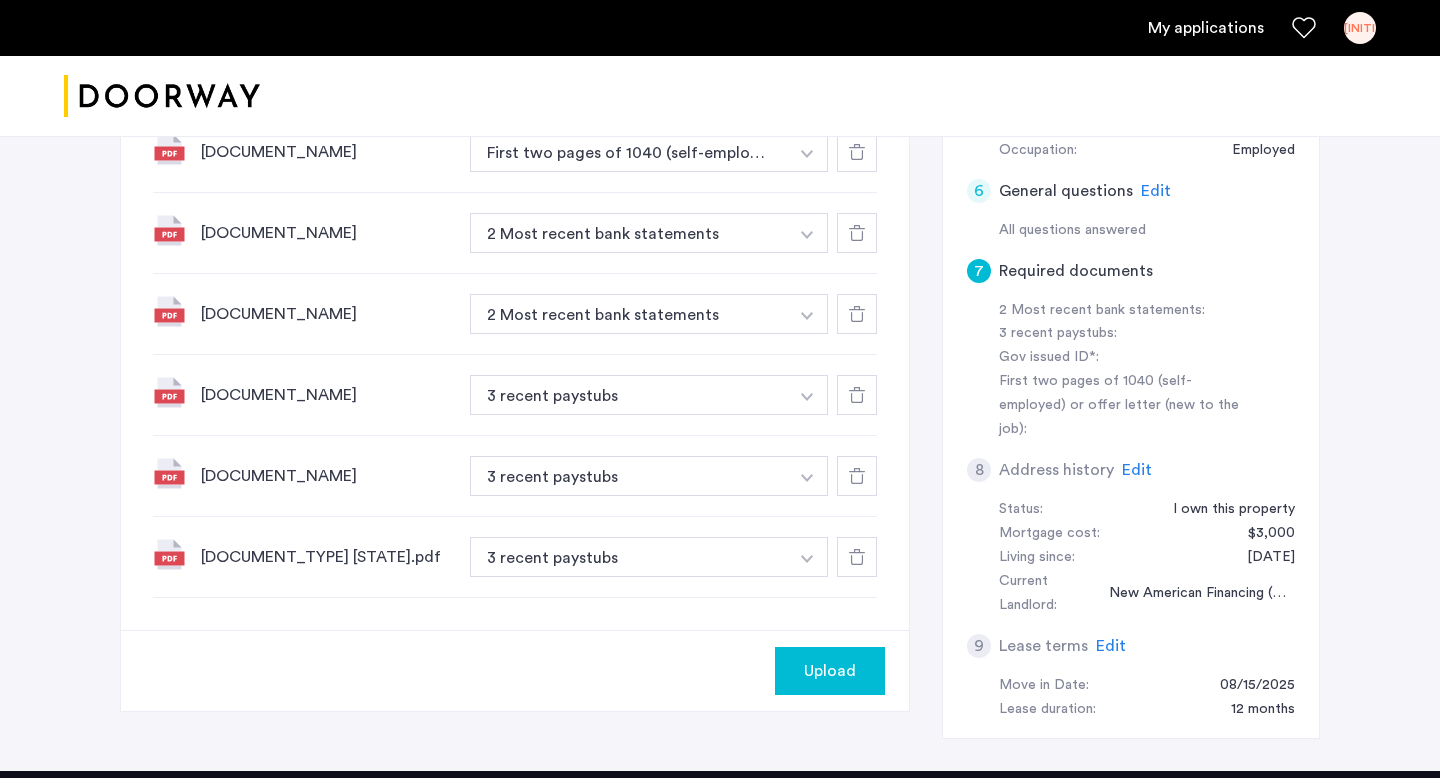 scroll, scrollTop: 768, scrollLeft: 0, axis: vertical 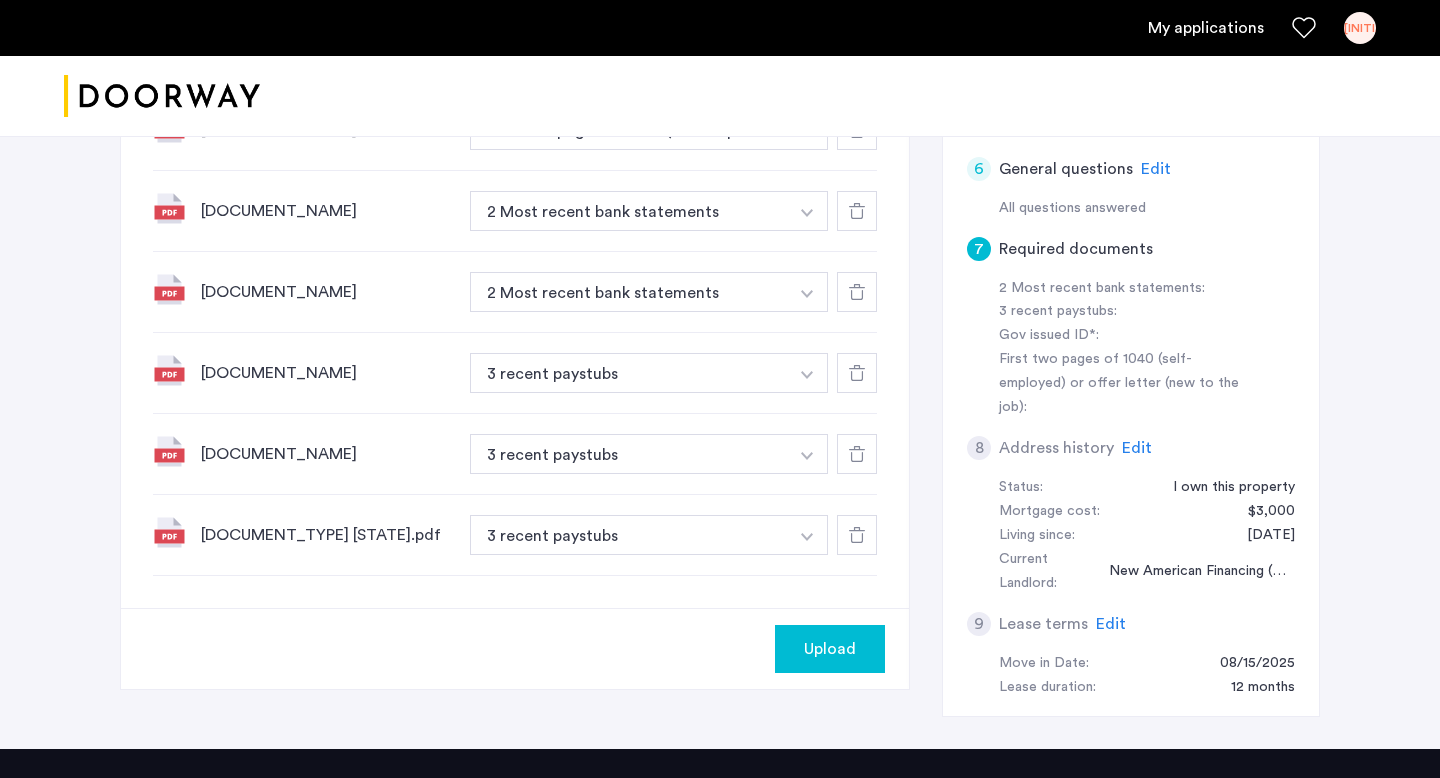 click at bounding box center (807, 132) 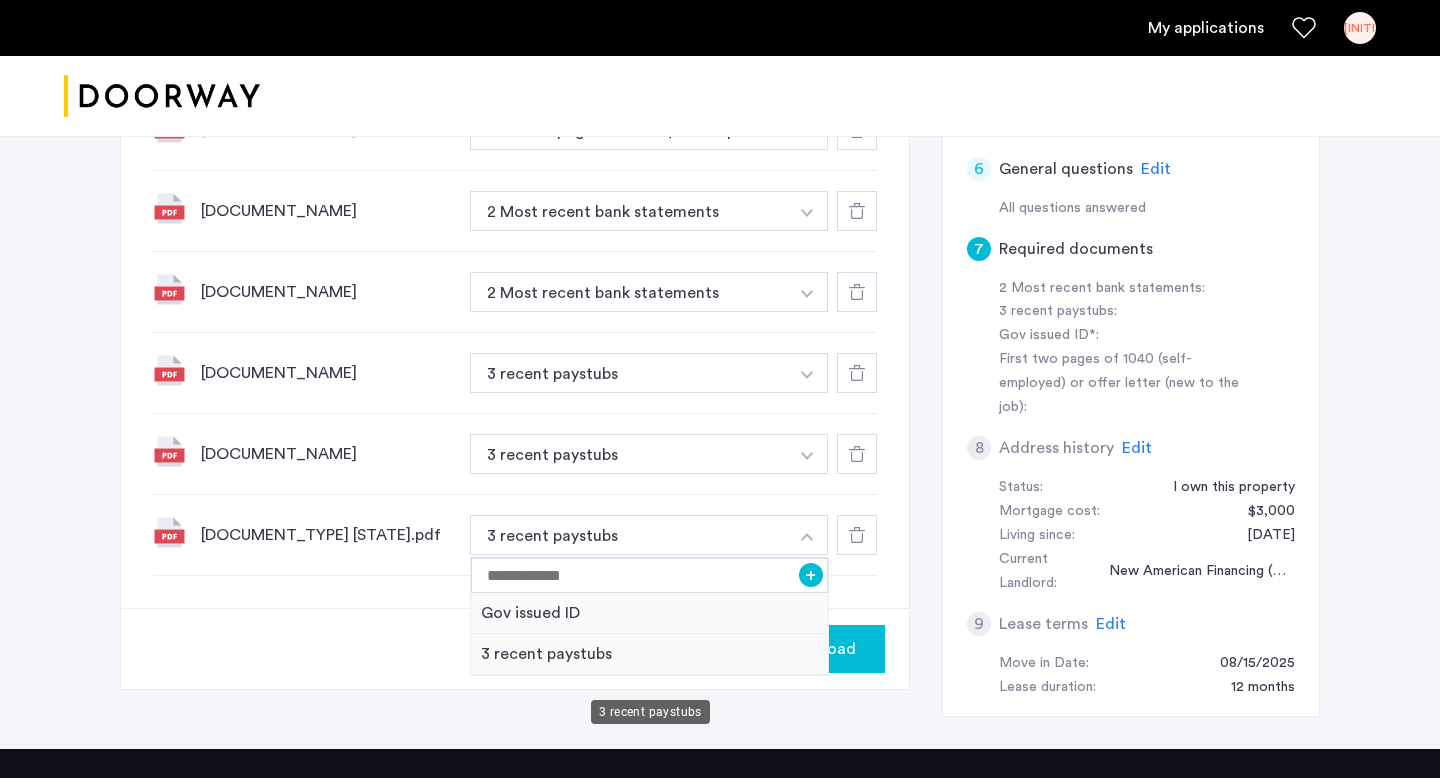 click on "3 recent paystubs" at bounding box center (649, 654) 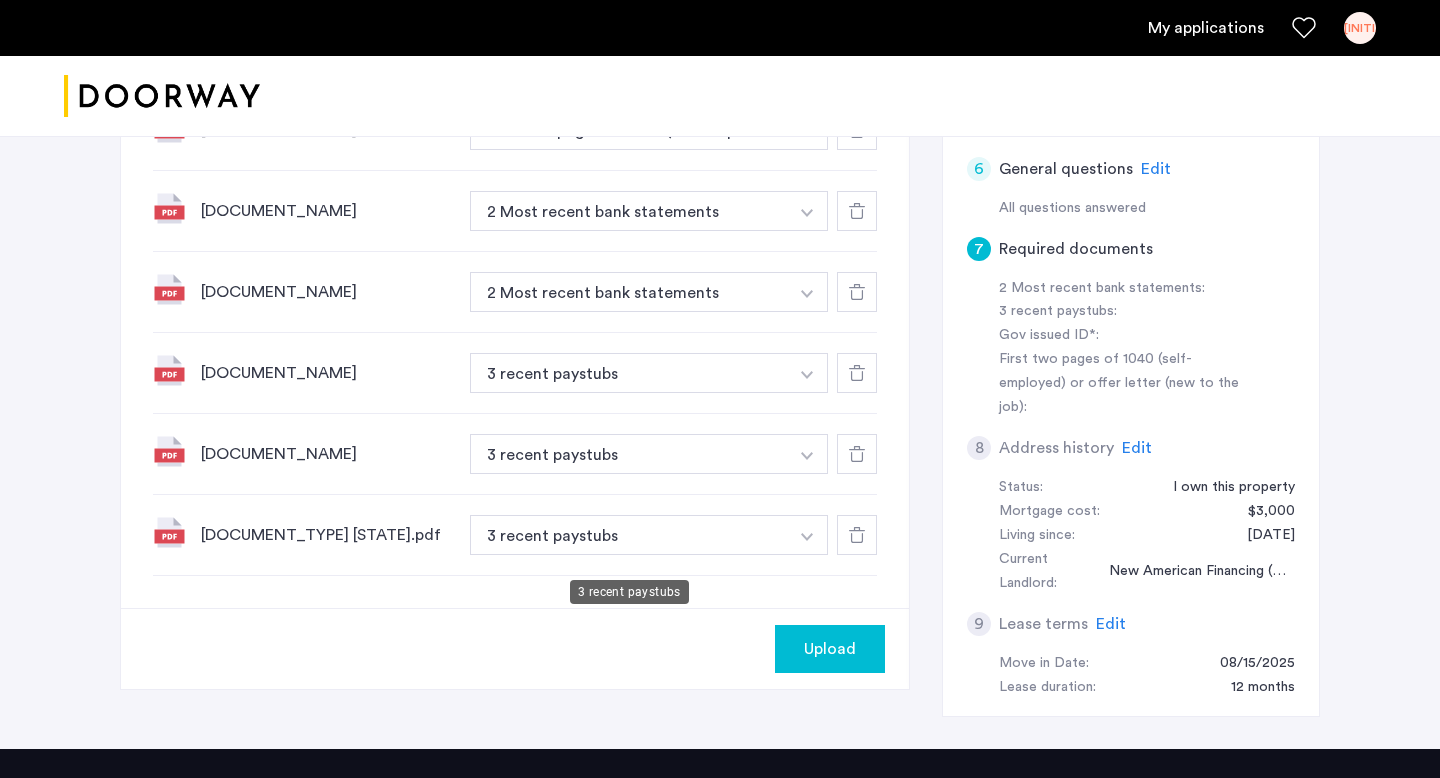 click on "3 recent paystubs" at bounding box center [629, 373] 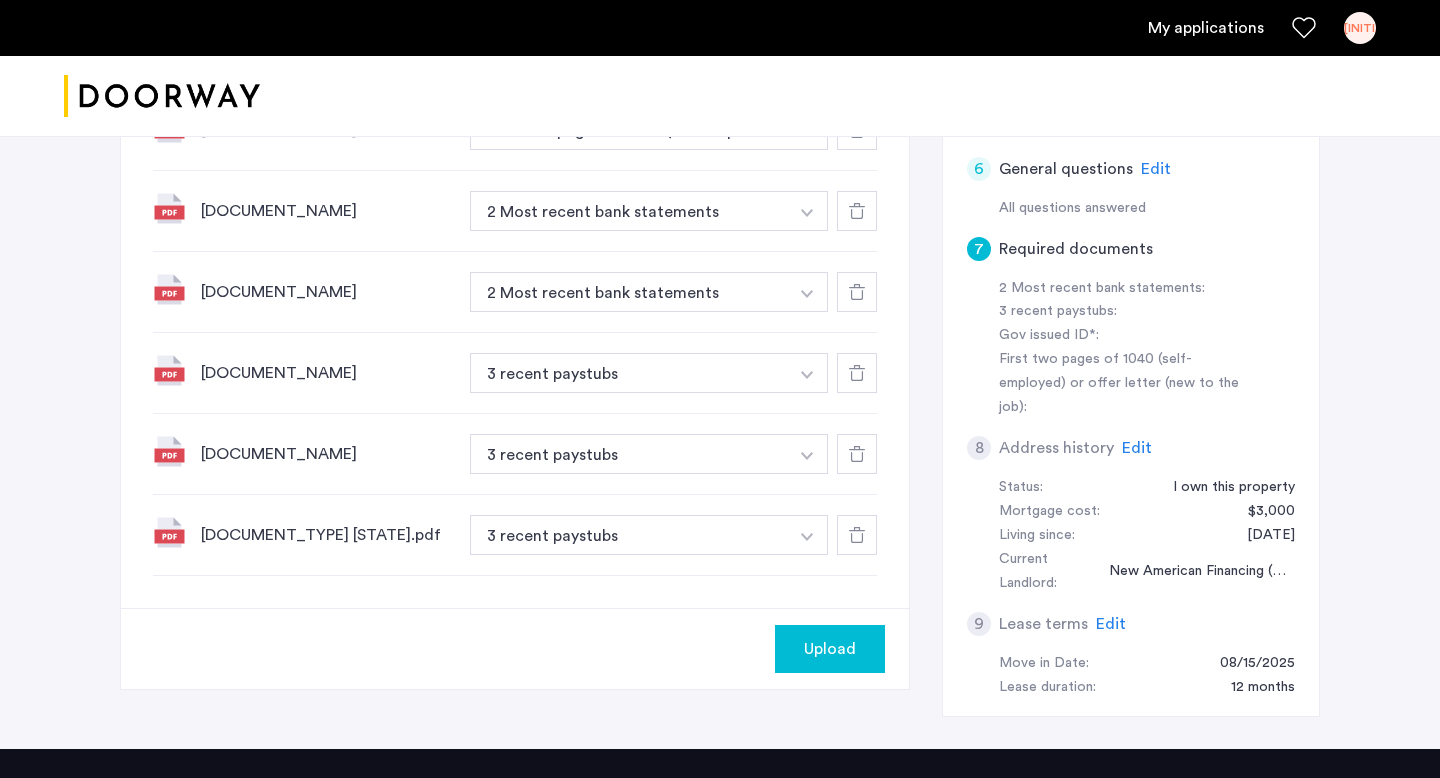 click on "3 recent paystubs" at bounding box center (629, 535) 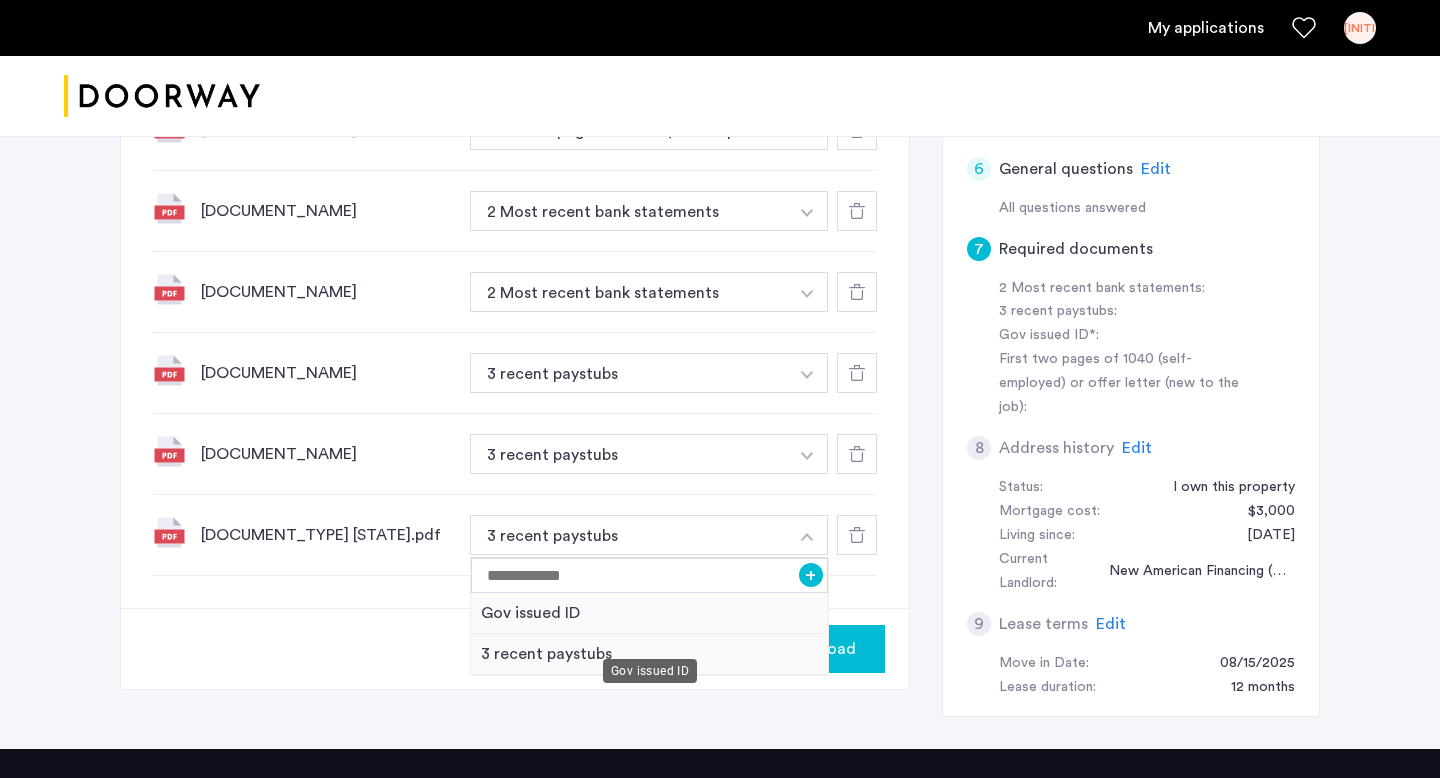 click on "Gov issued ID" at bounding box center [649, 613] 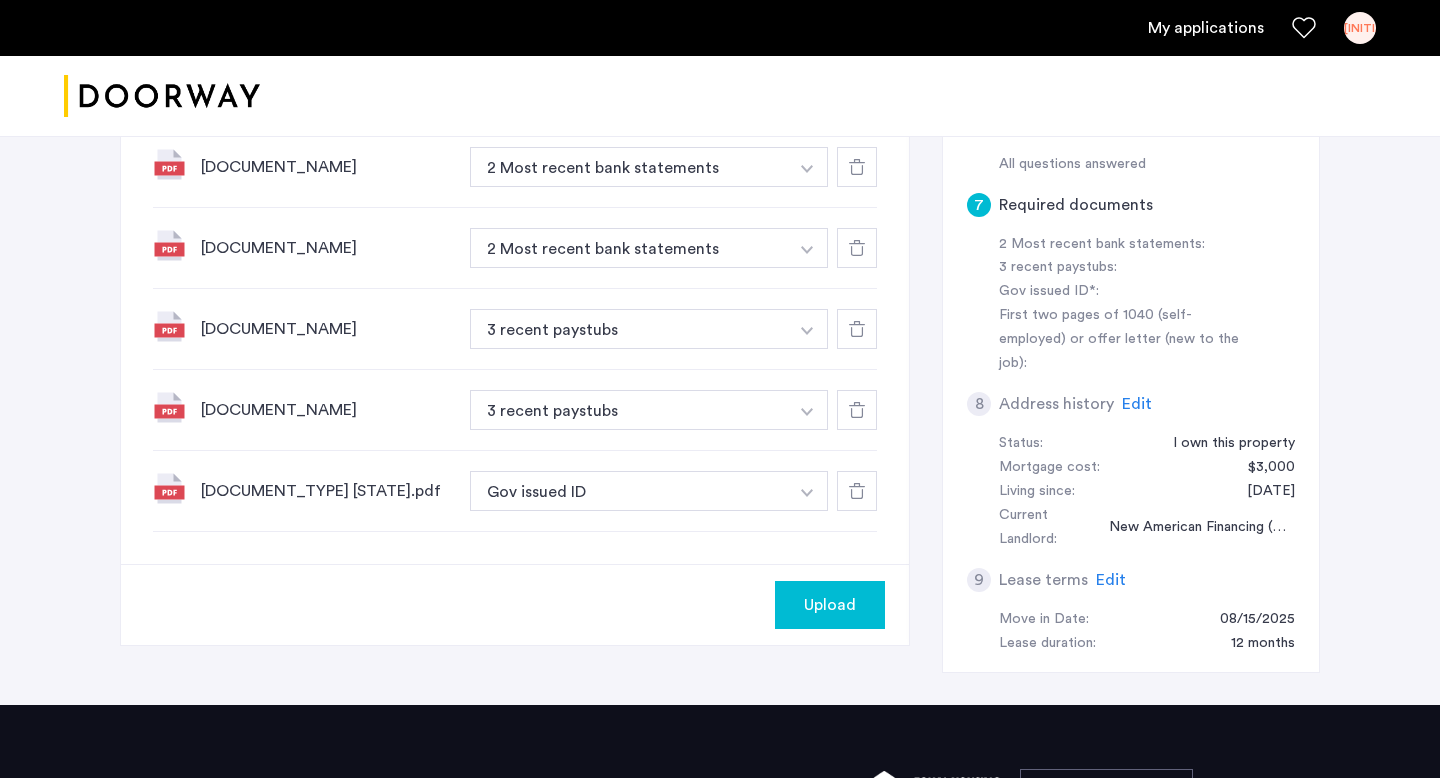 scroll, scrollTop: 840, scrollLeft: 0, axis: vertical 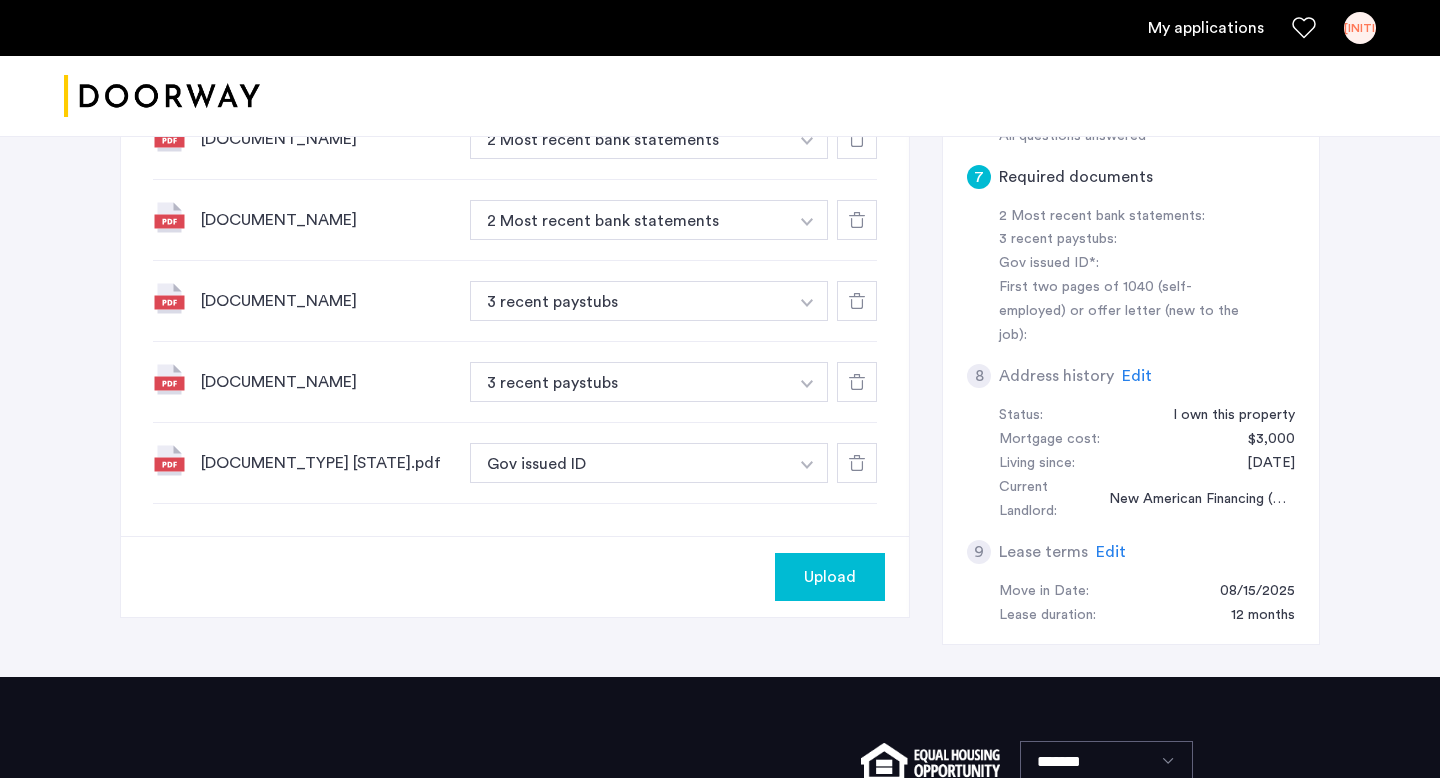 click on "Upload" 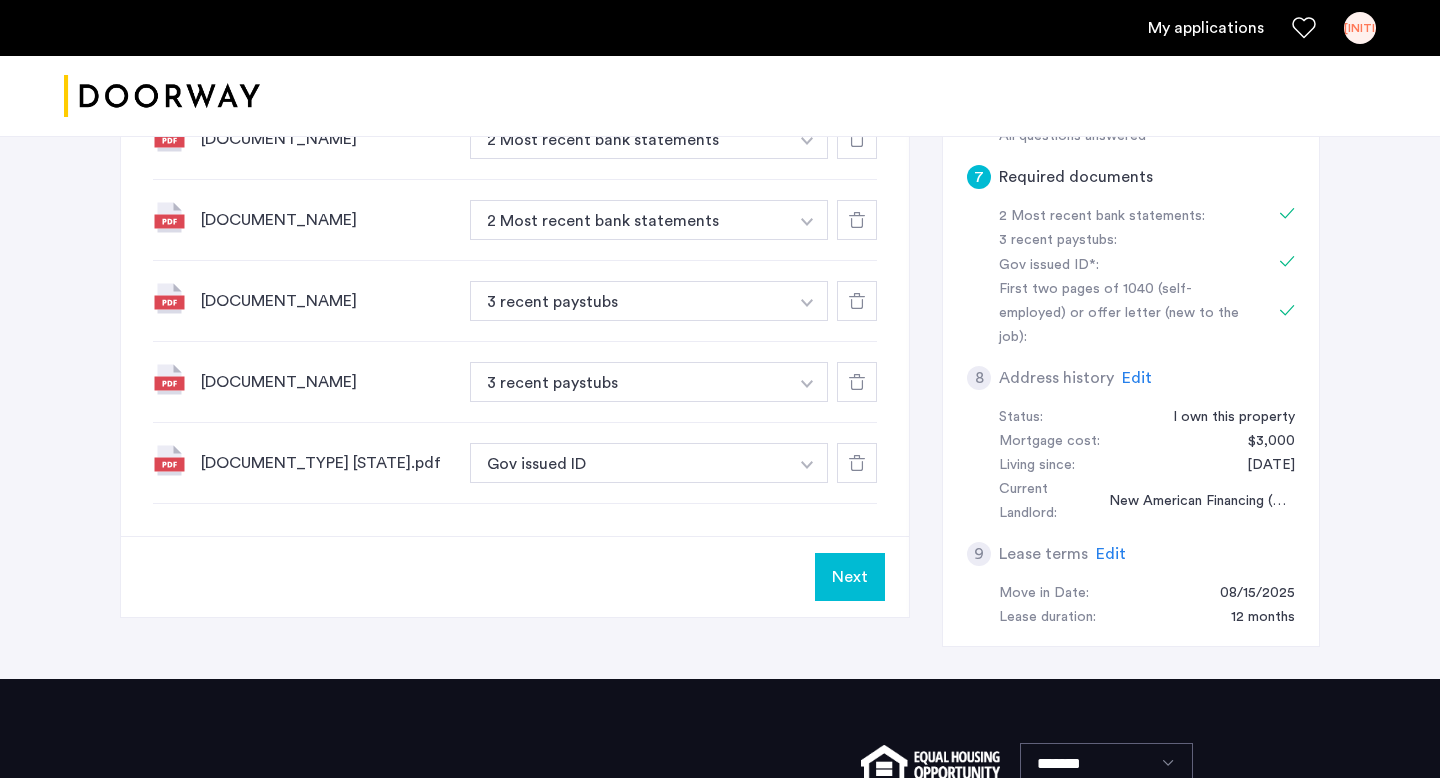 click on "Next" 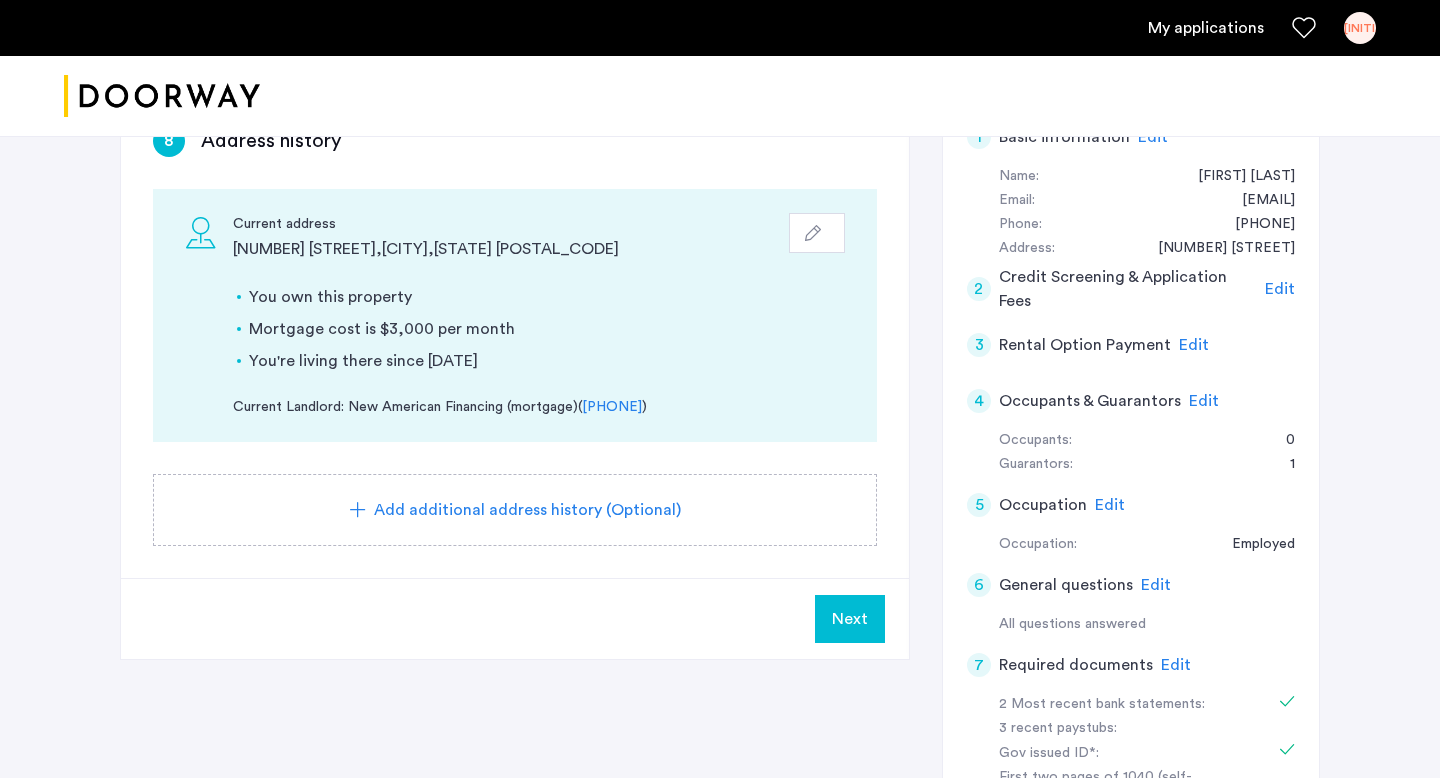 scroll, scrollTop: 342, scrollLeft: 0, axis: vertical 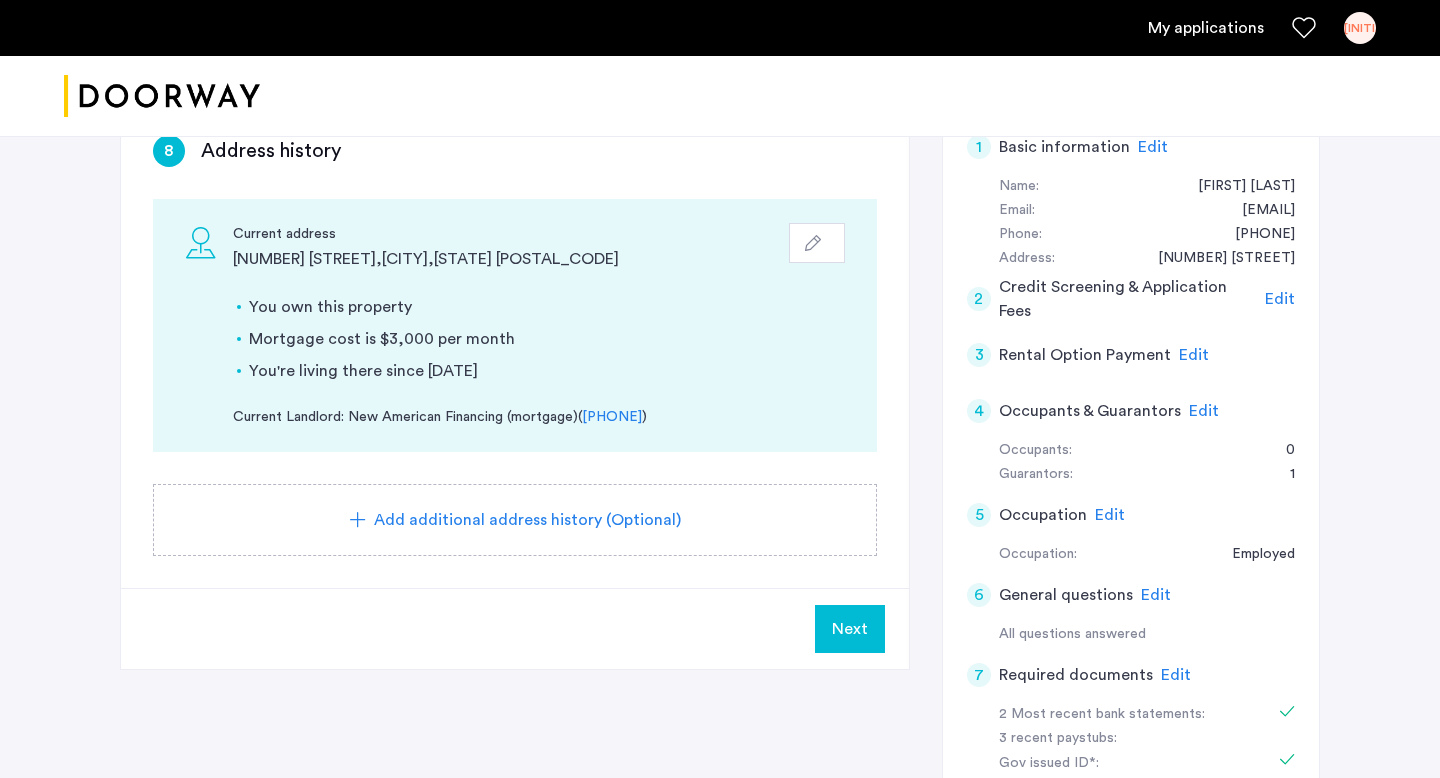 click on "Add additional address history (Optional)" 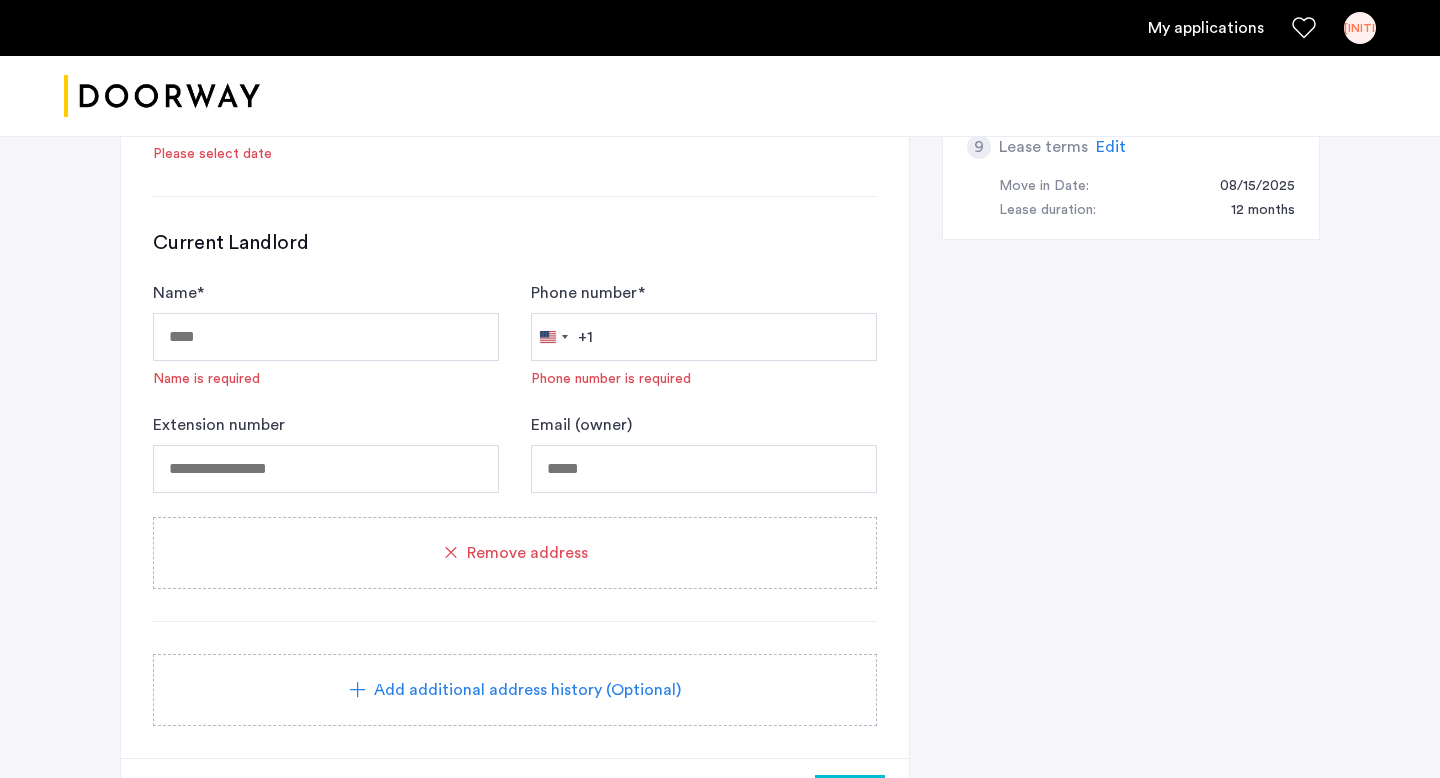 scroll, scrollTop: 1248, scrollLeft: 0, axis: vertical 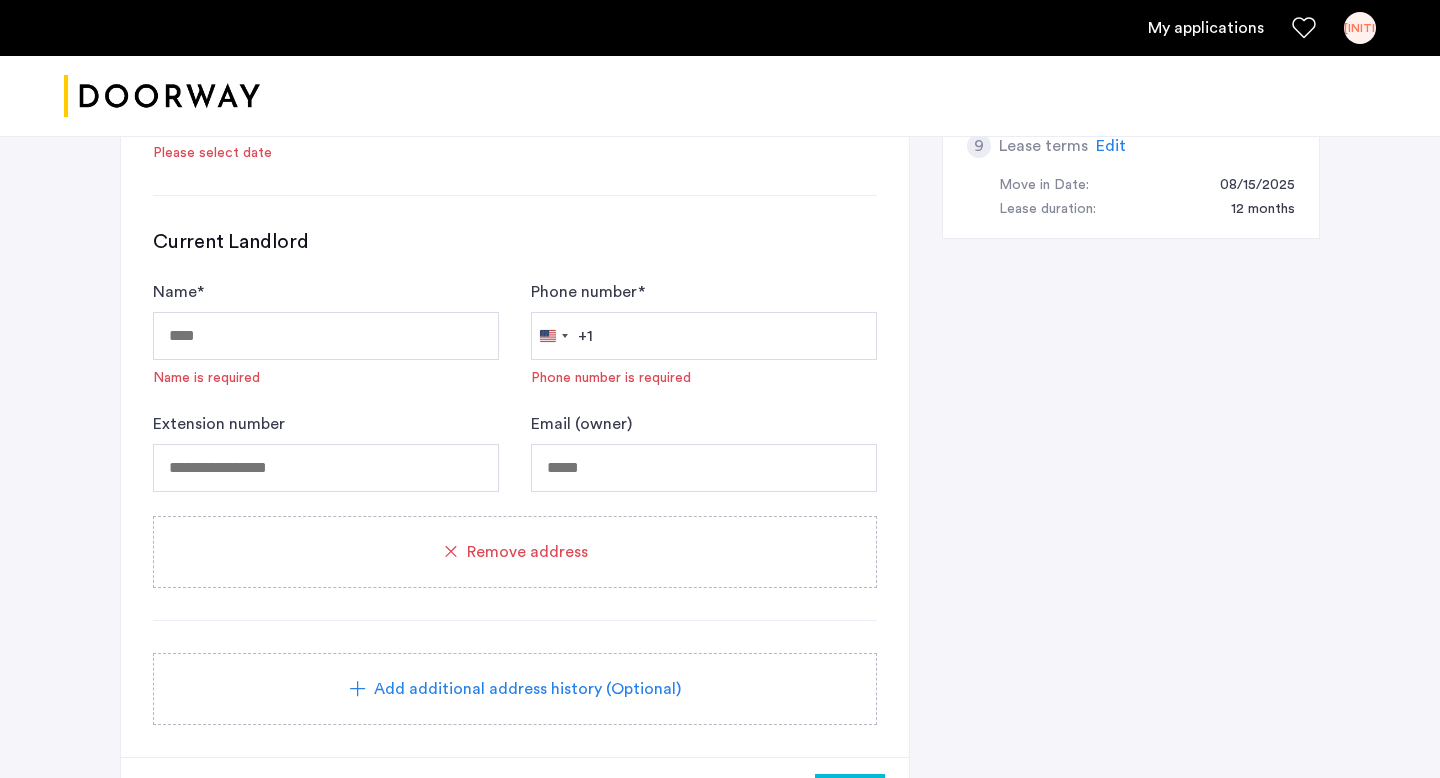 click 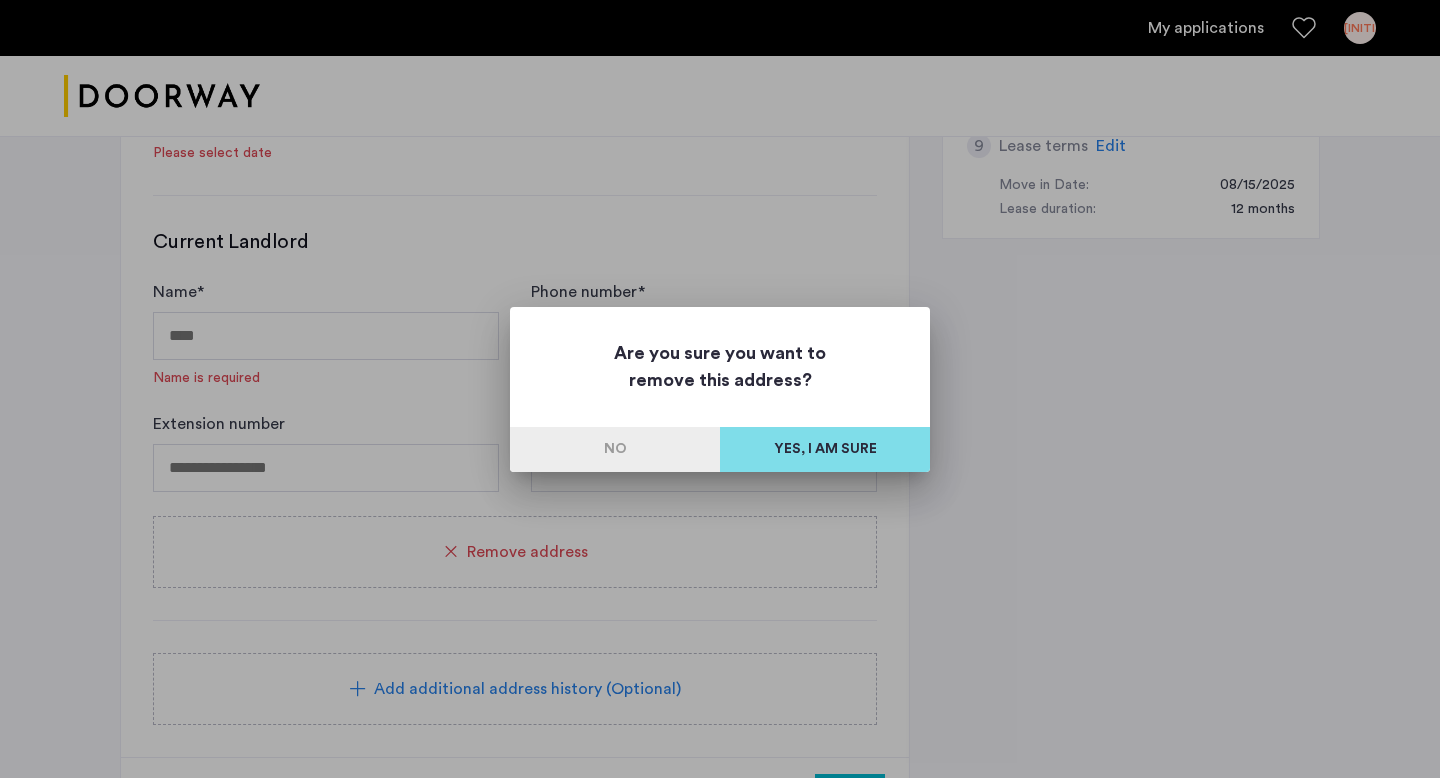 scroll, scrollTop: 0, scrollLeft: 0, axis: both 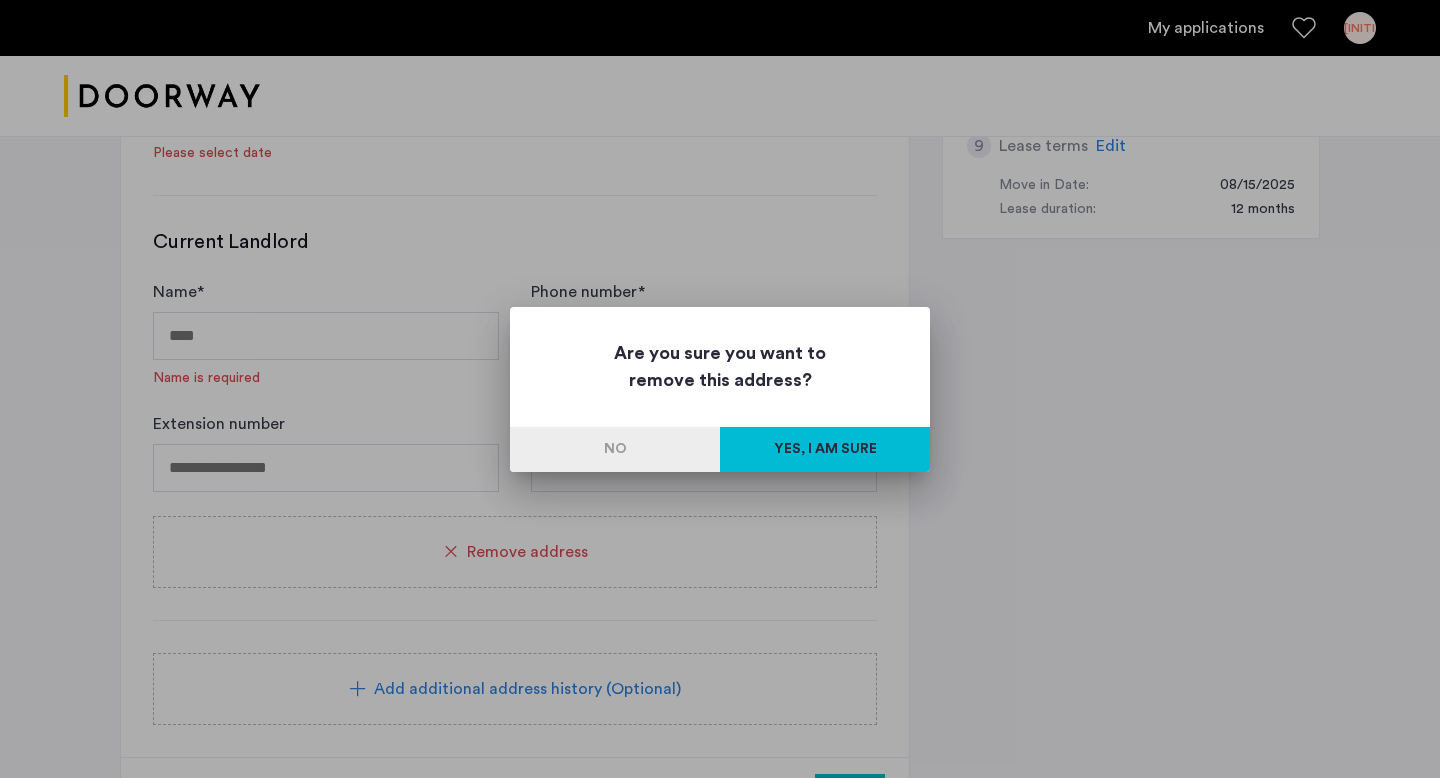 click on "Yes, I am sure" at bounding box center (825, 449) 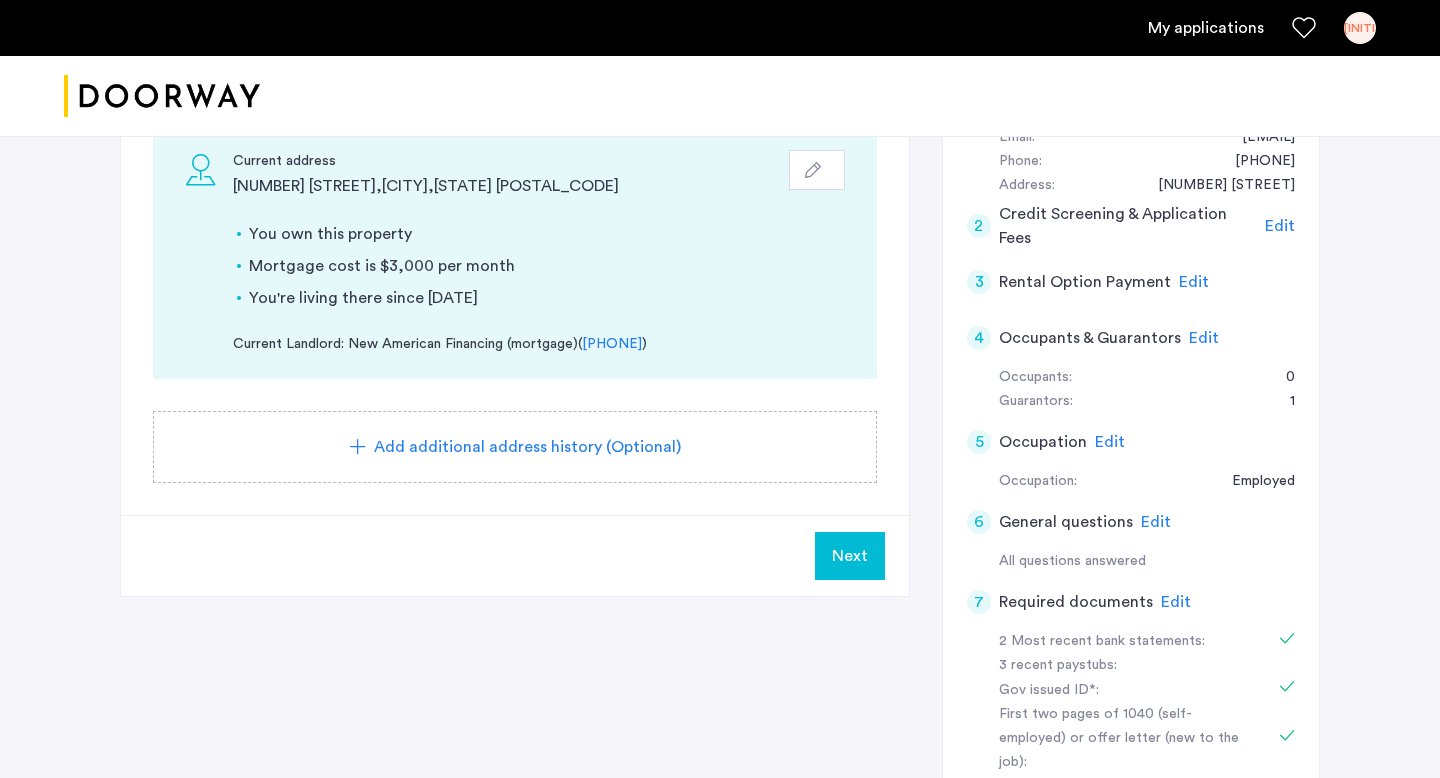 scroll, scrollTop: 414, scrollLeft: 0, axis: vertical 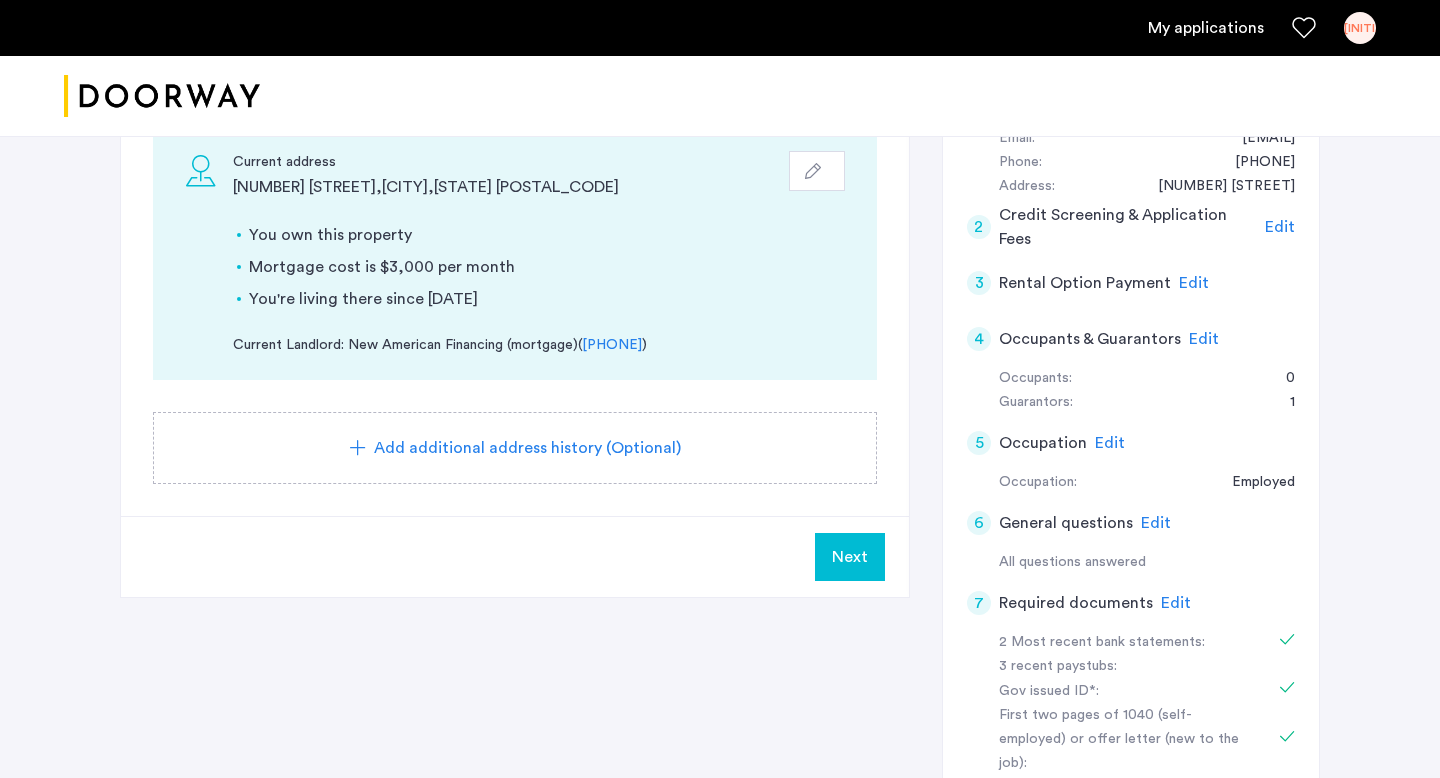 click on "Next" 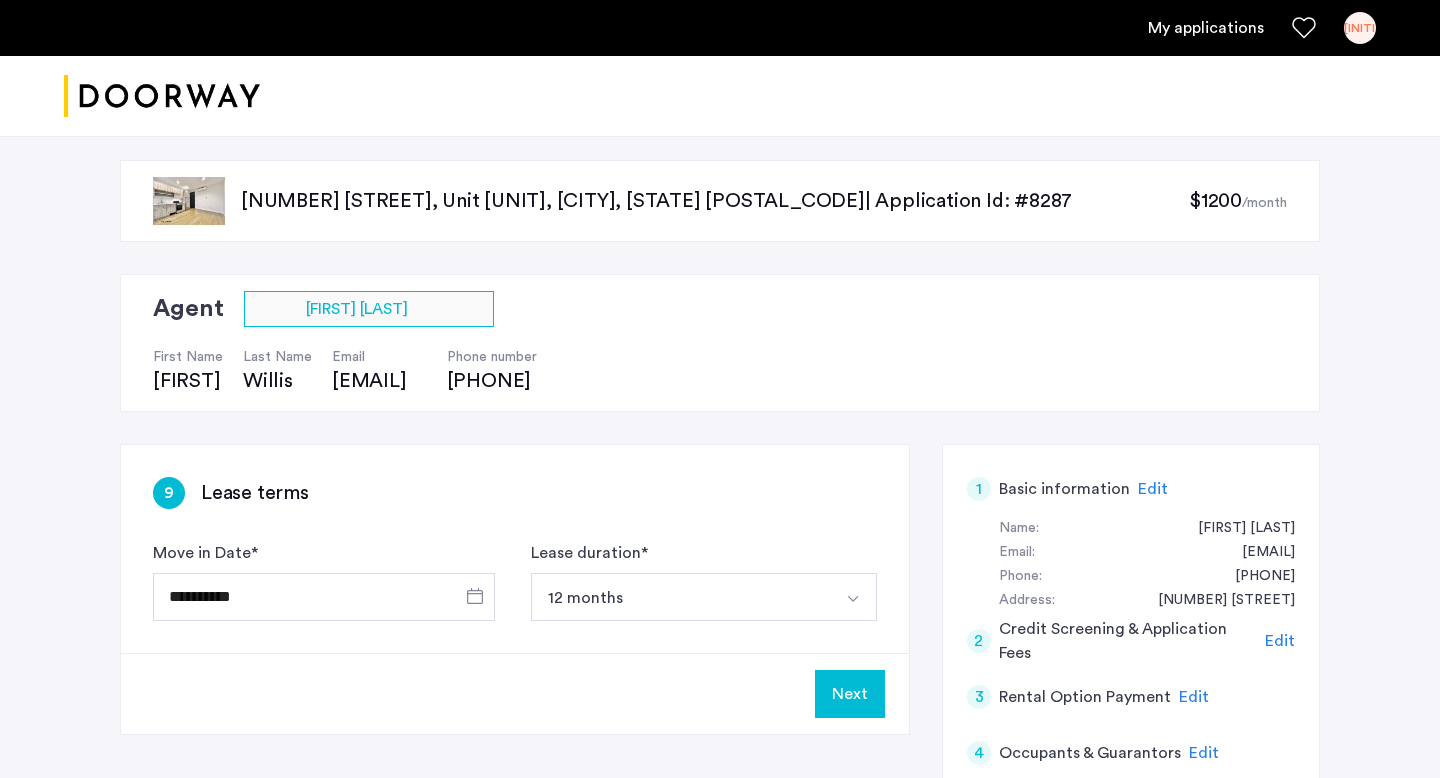 click on "Next" 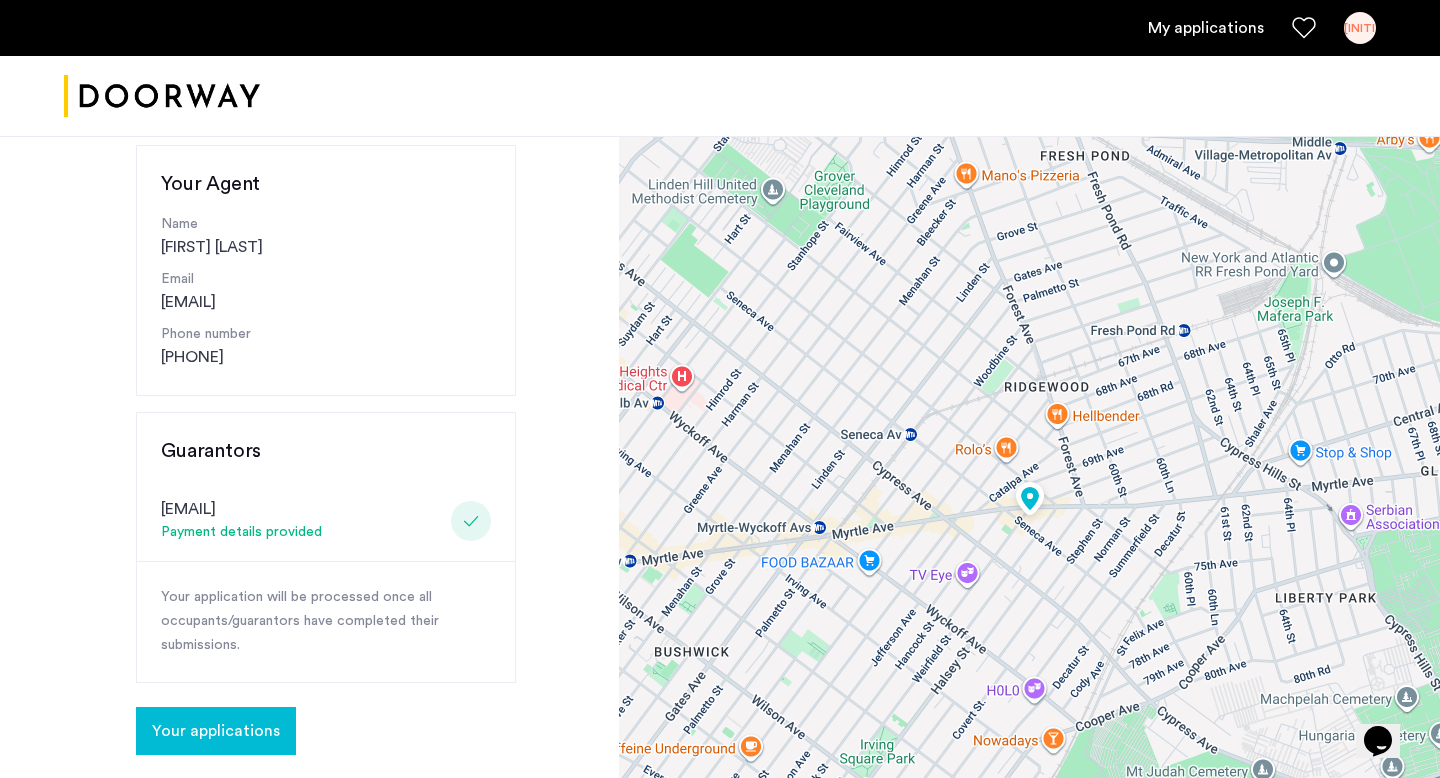 scroll, scrollTop: 0, scrollLeft: 0, axis: both 